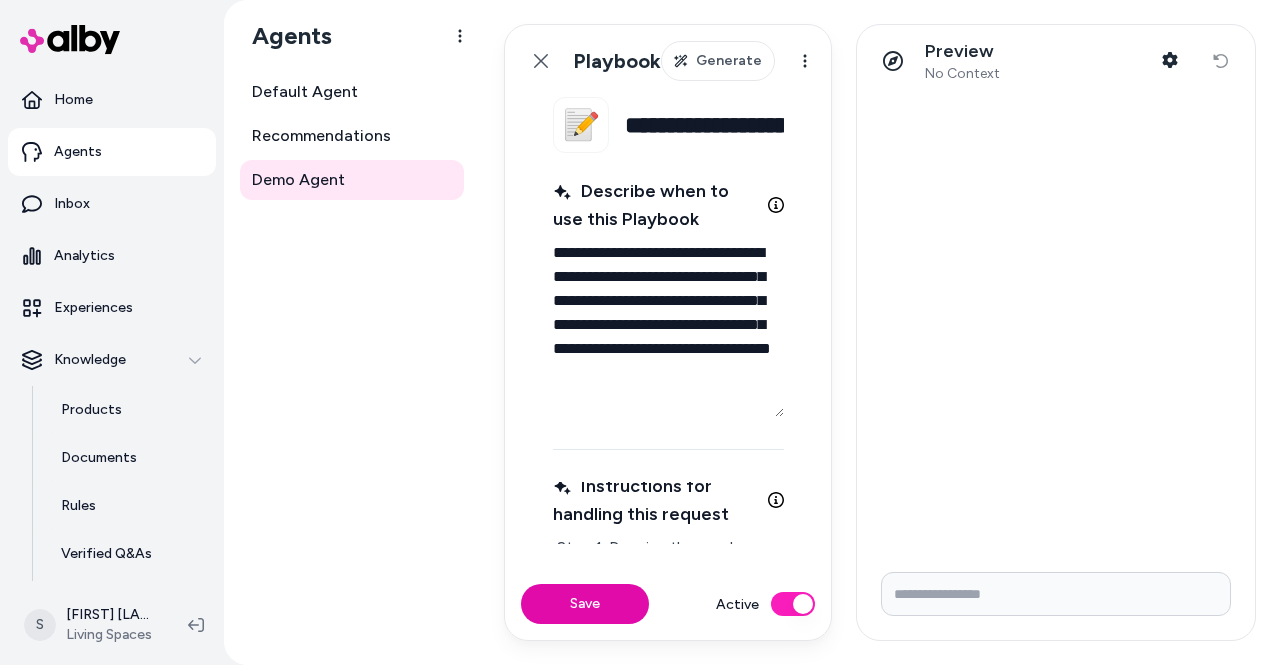 scroll, scrollTop: 0, scrollLeft: 0, axis: both 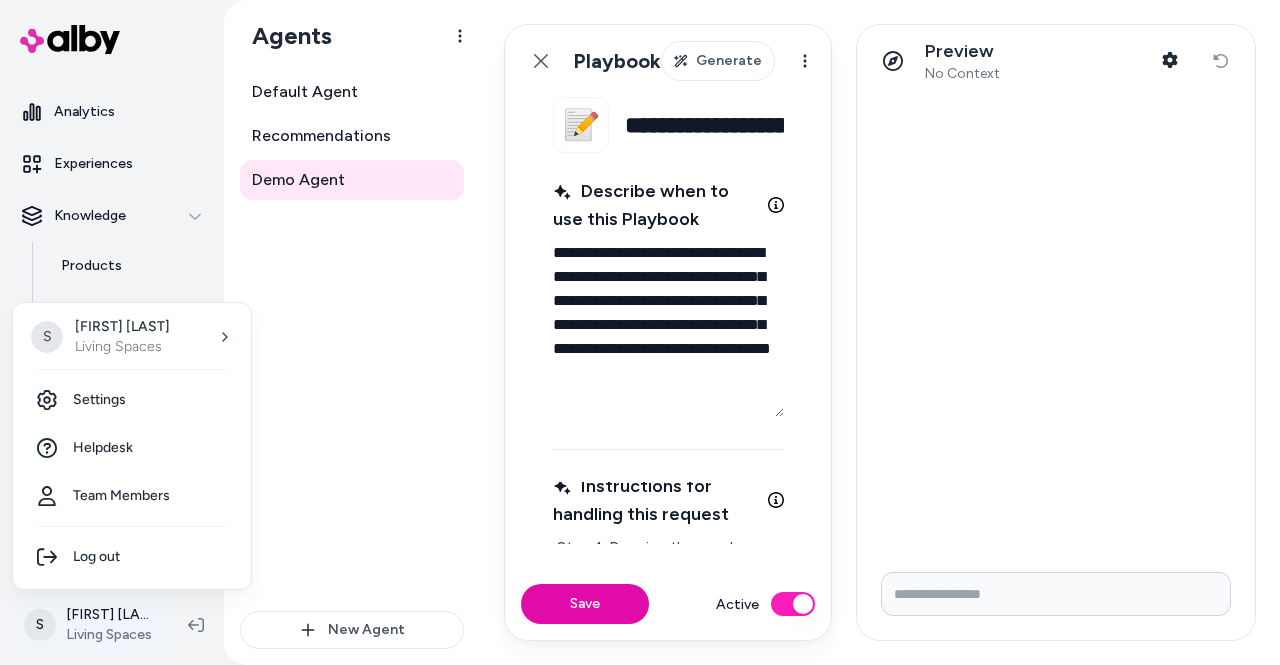 click on "**********" at bounding box center (640, 332) 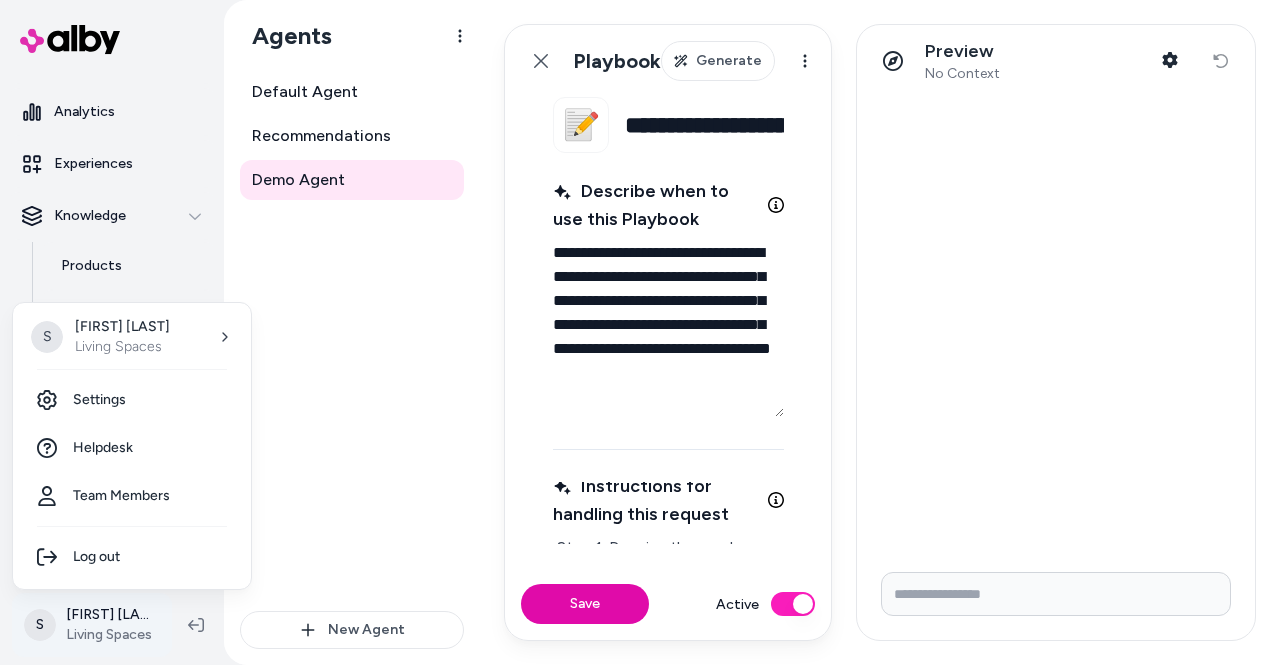 type on "*" 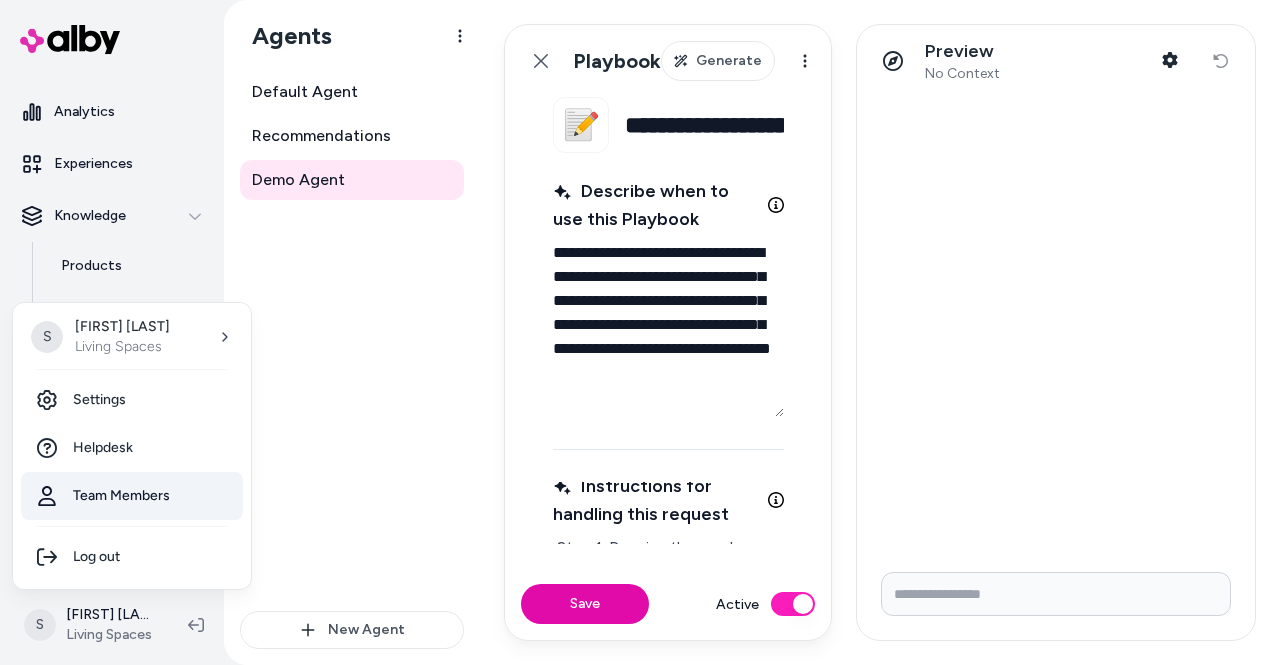 click on "Team Members" at bounding box center (132, 496) 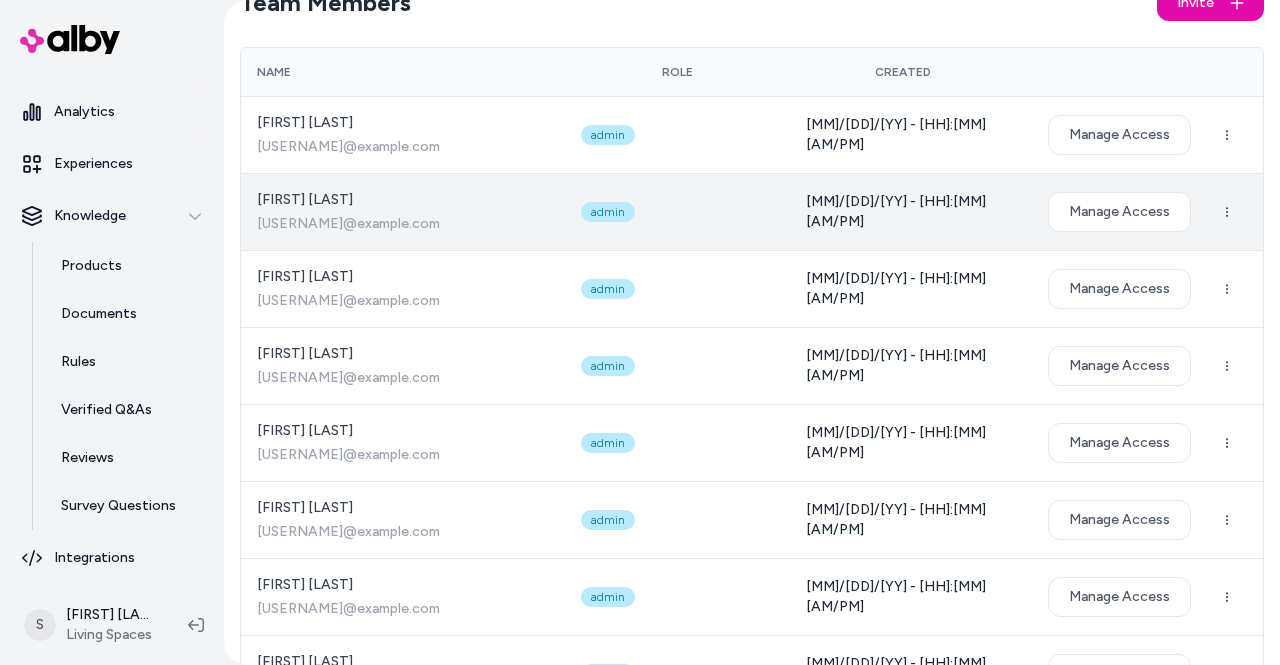 scroll, scrollTop: 0, scrollLeft: 0, axis: both 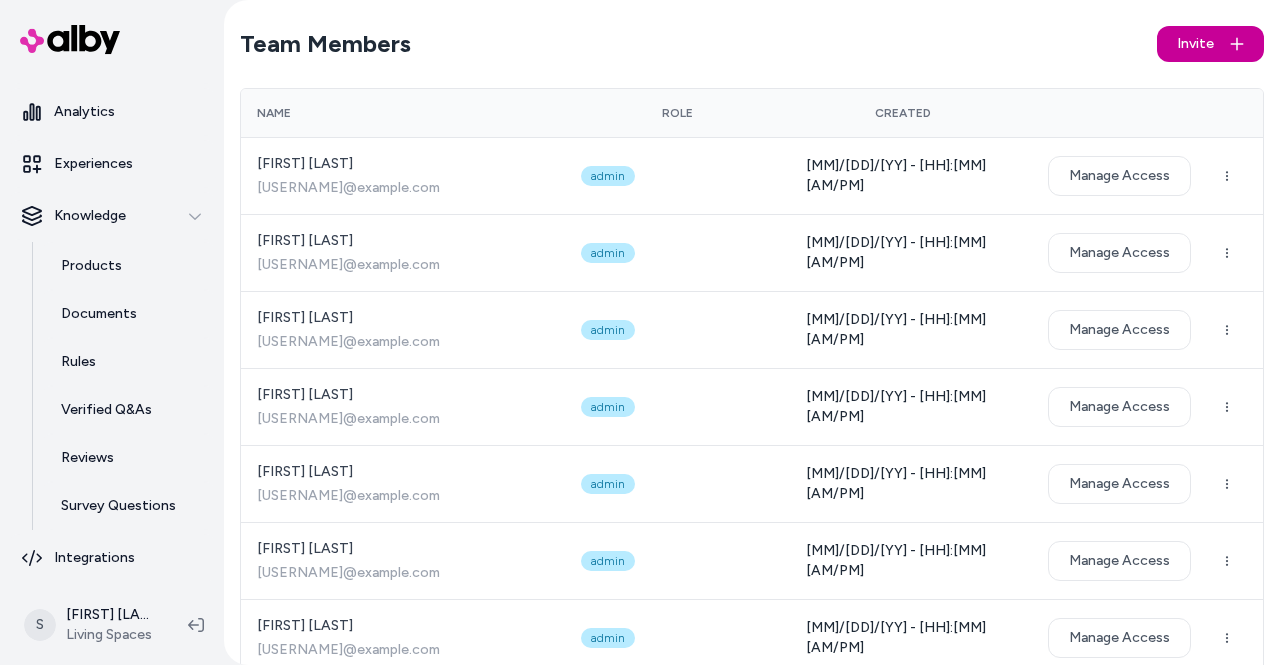 click on "Invite" at bounding box center [1195, 44] 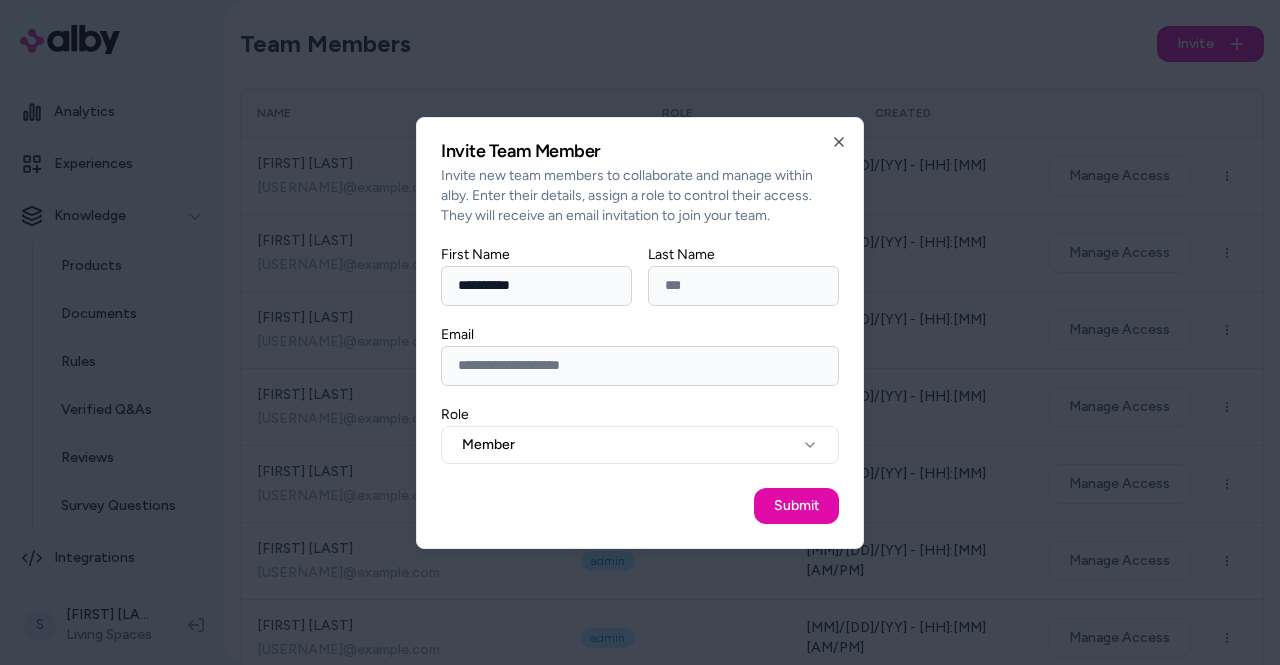 type on "**********" 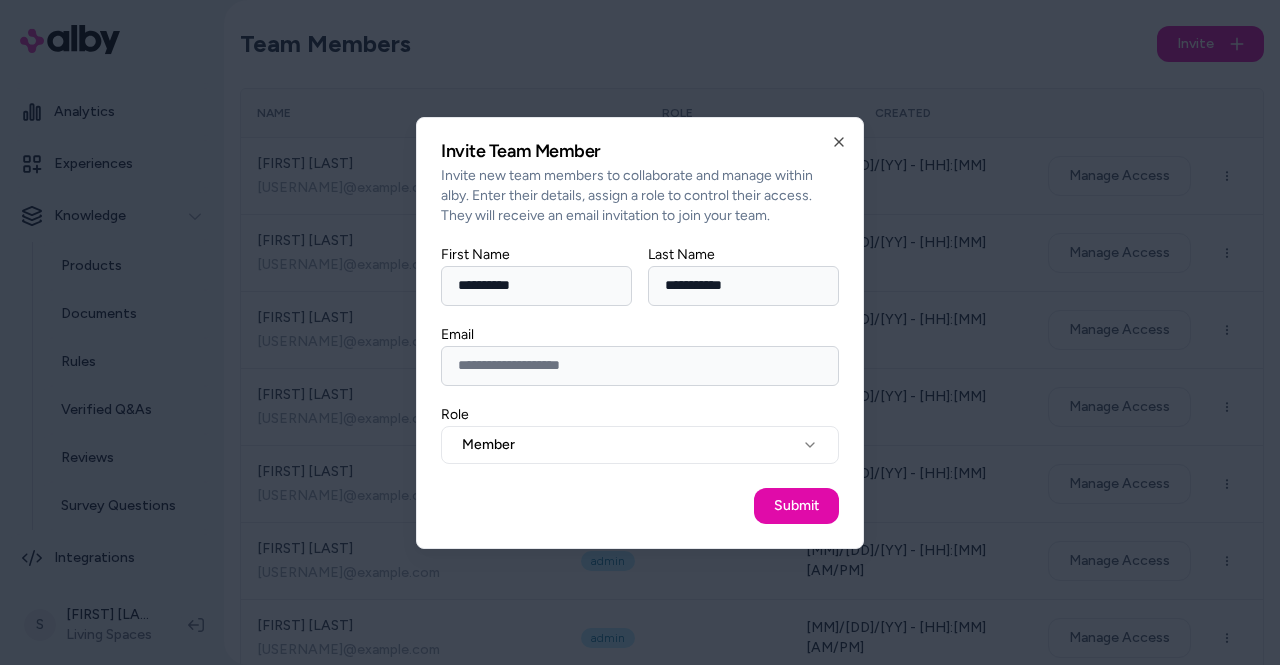 type on "**********" 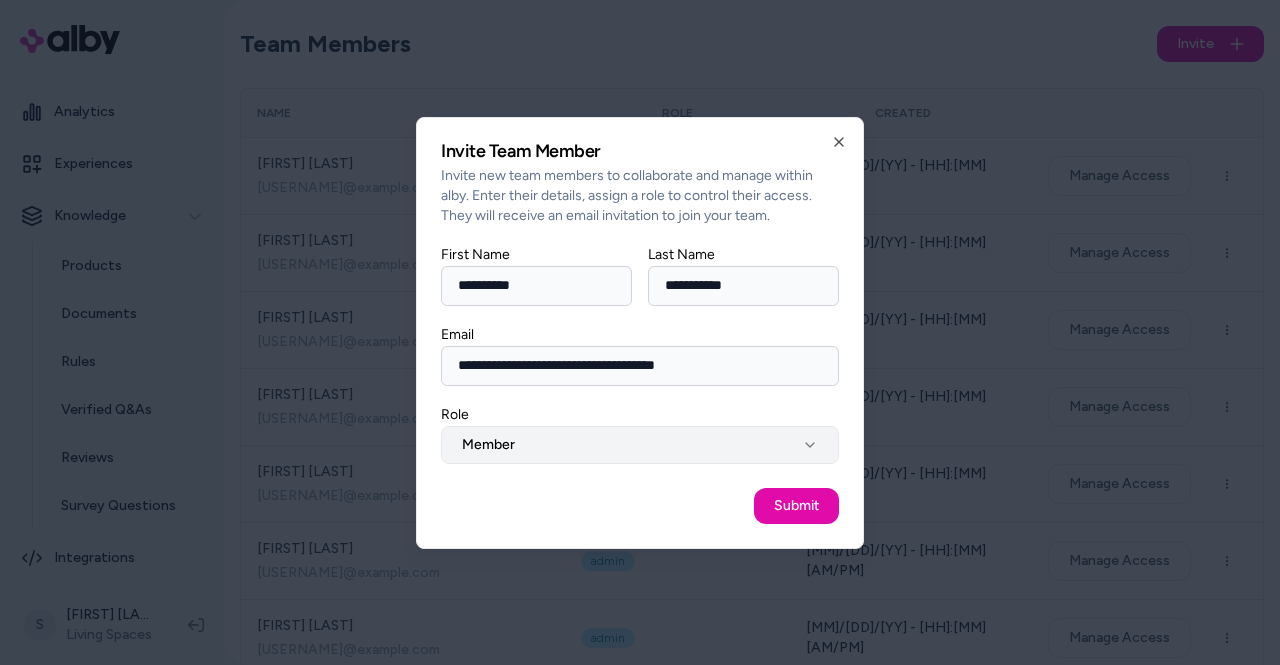 type on "**********" 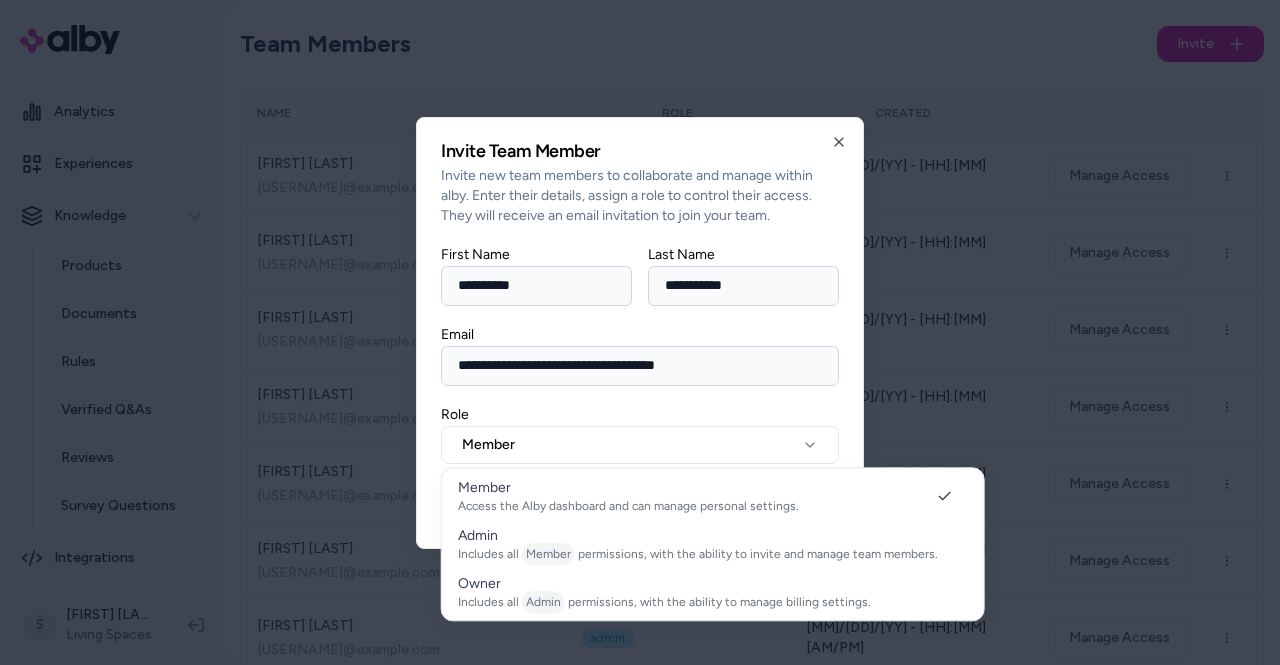 select on "*****" 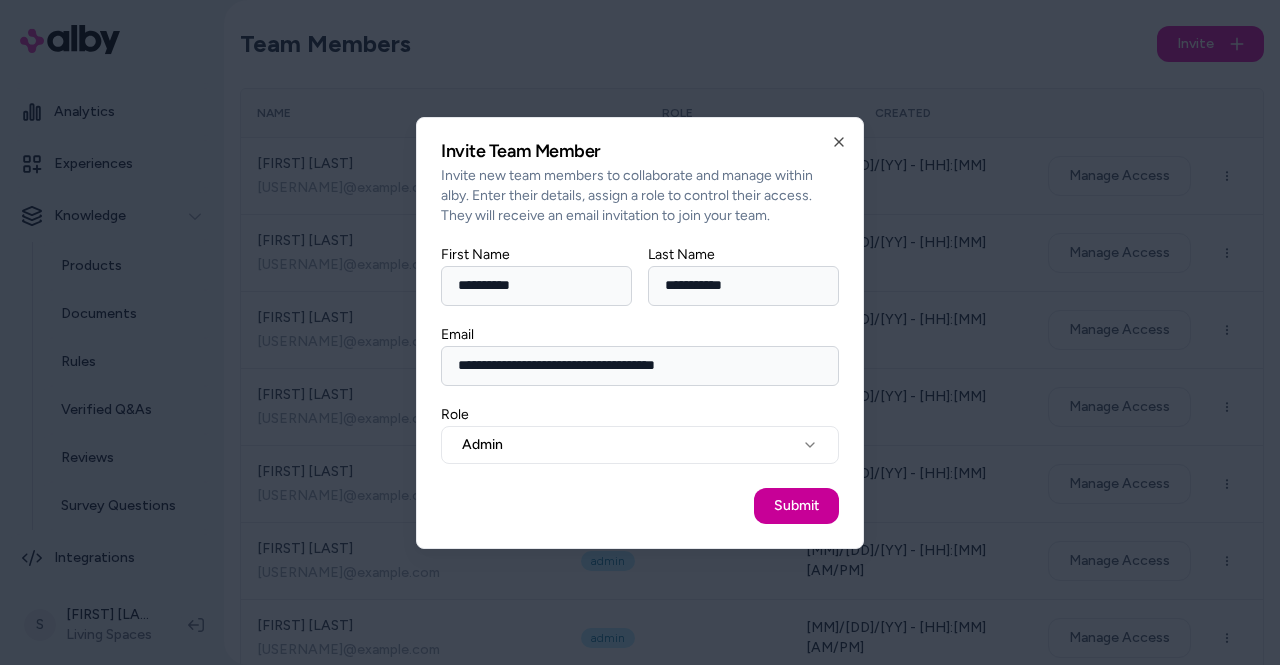 click on "Submit" at bounding box center [796, 506] 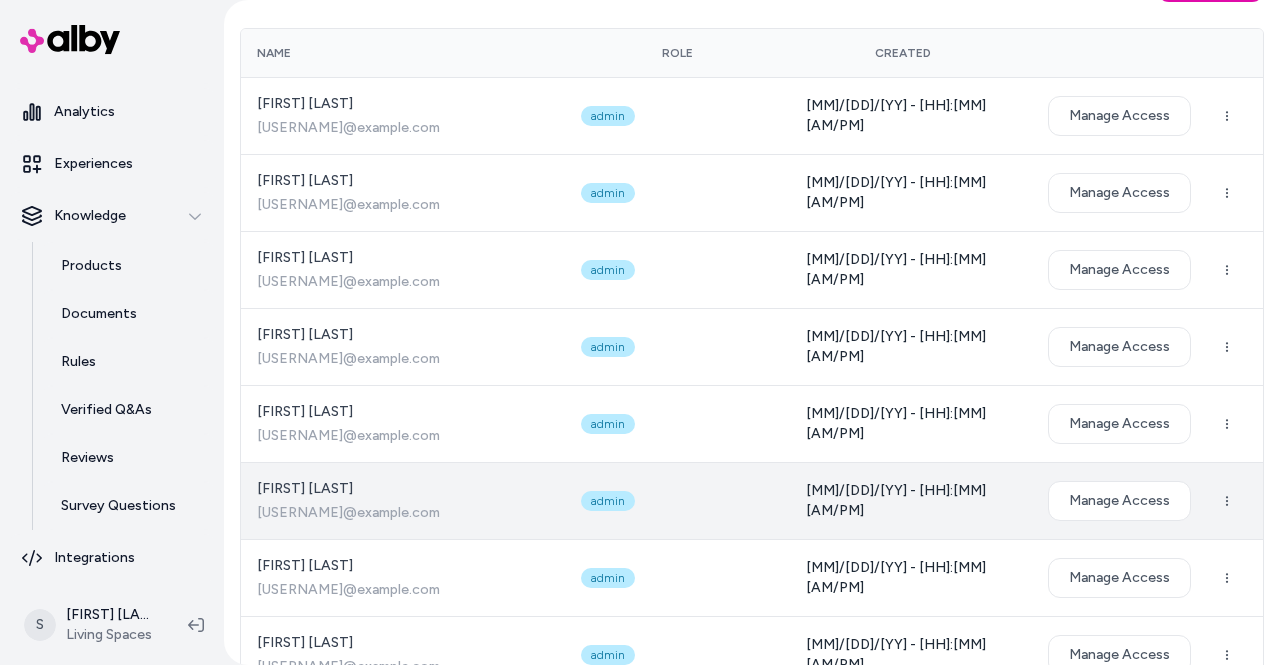 scroll, scrollTop: 0, scrollLeft: 0, axis: both 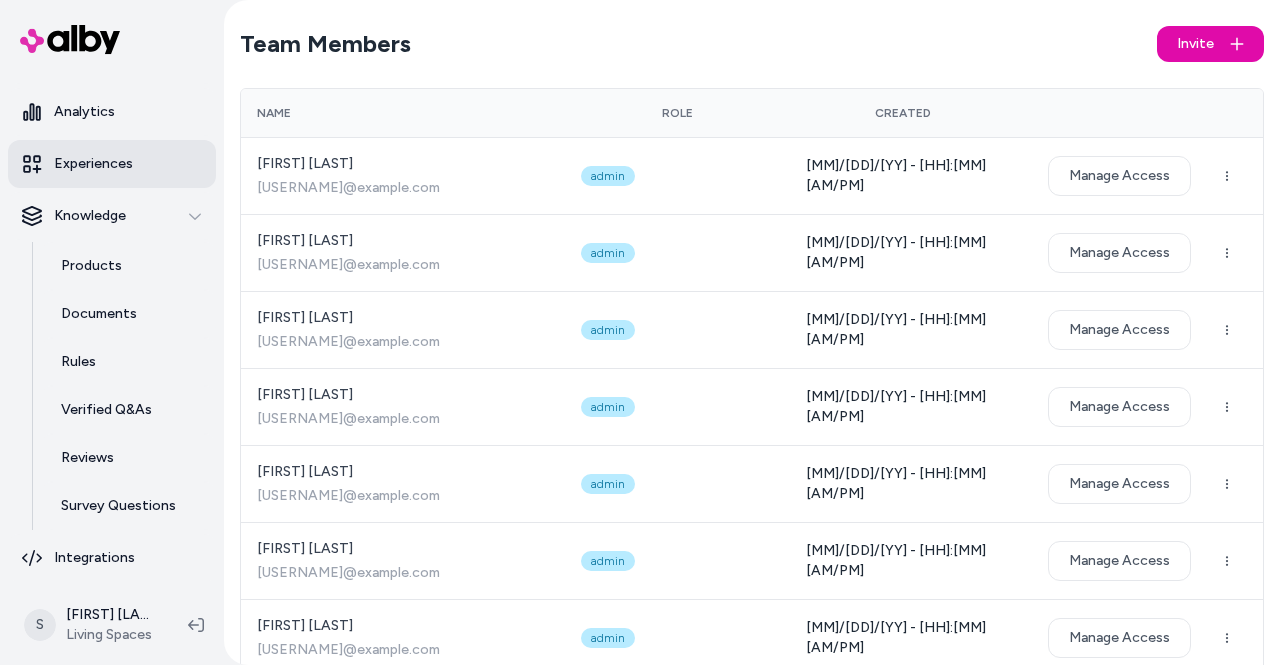 click on "Experiences" at bounding box center [93, 164] 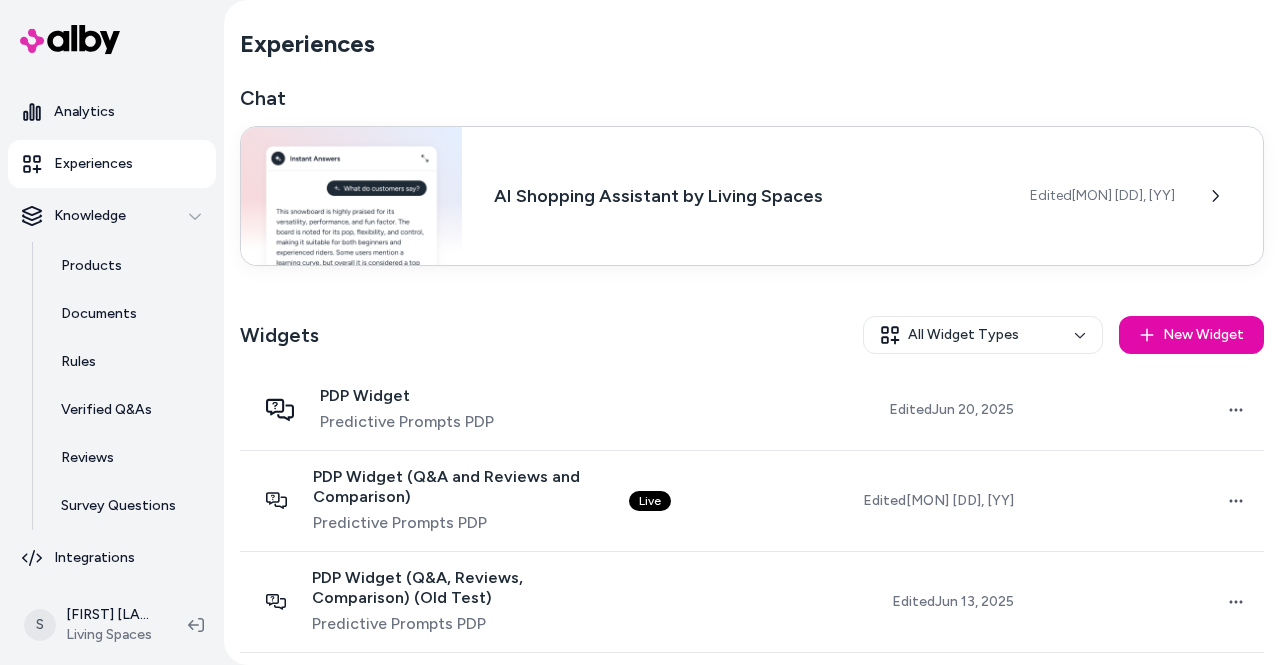 click on "AI Shopping Assistant by Living Spaces" at bounding box center [746, 196] 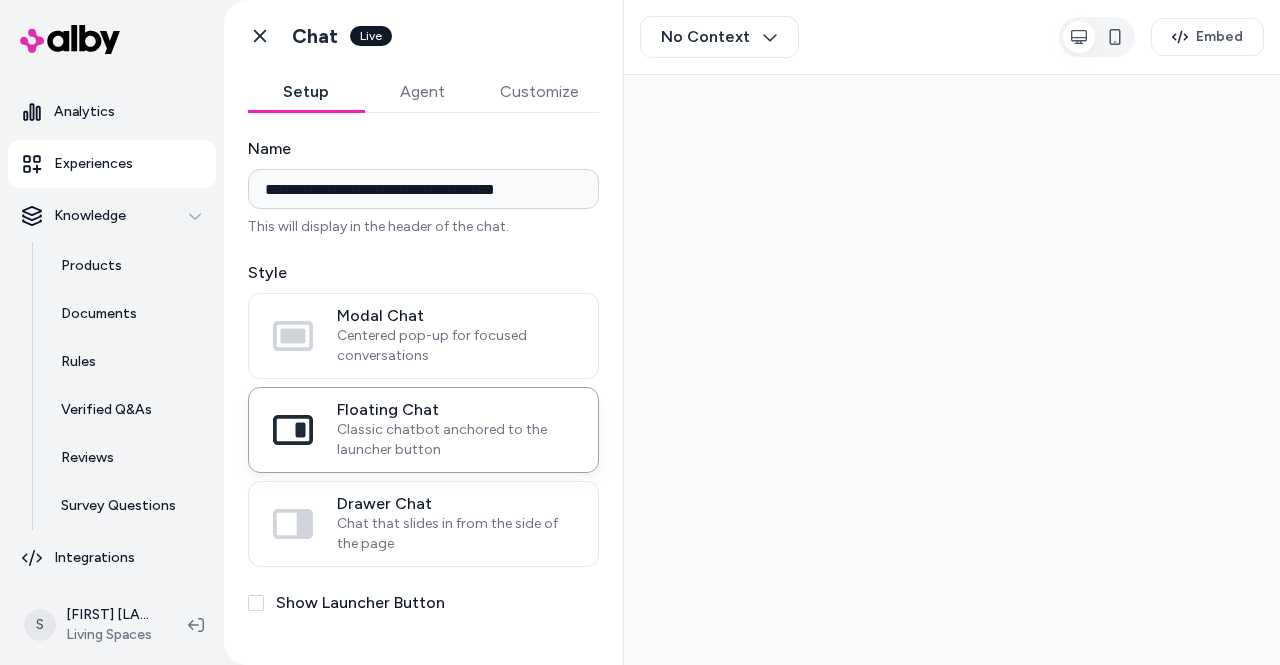 scroll, scrollTop: 0, scrollLeft: 0, axis: both 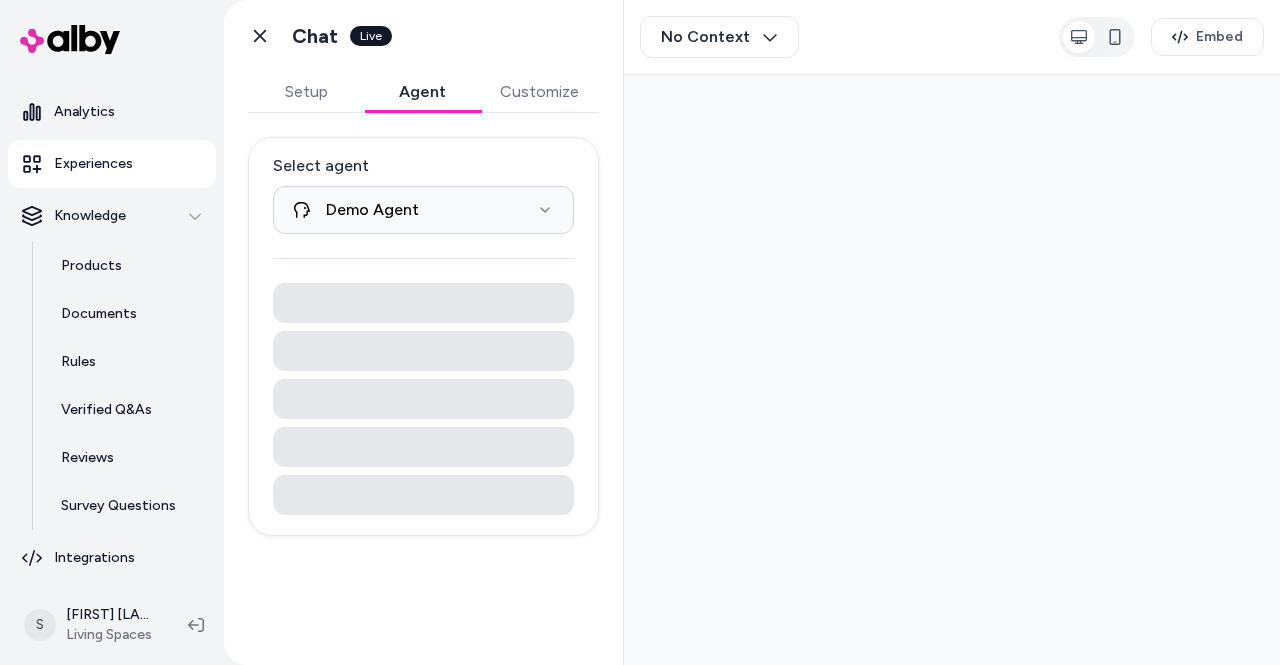 click on "Agent" at bounding box center [422, 92] 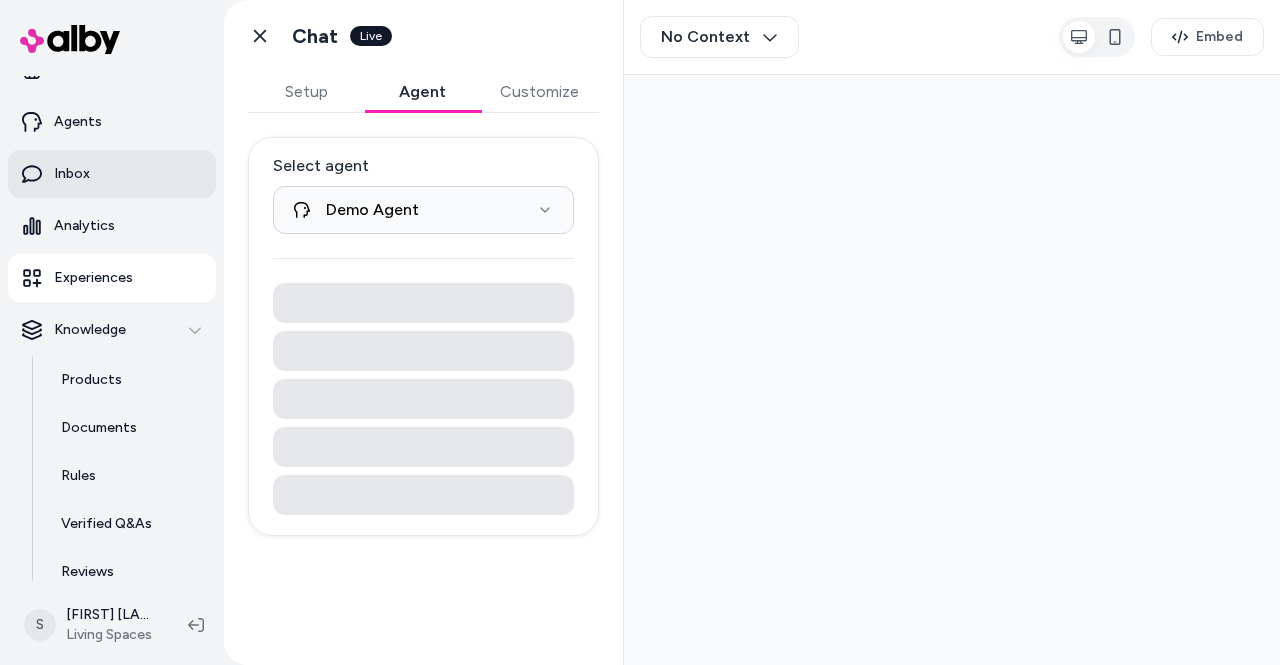 scroll, scrollTop: 0, scrollLeft: 0, axis: both 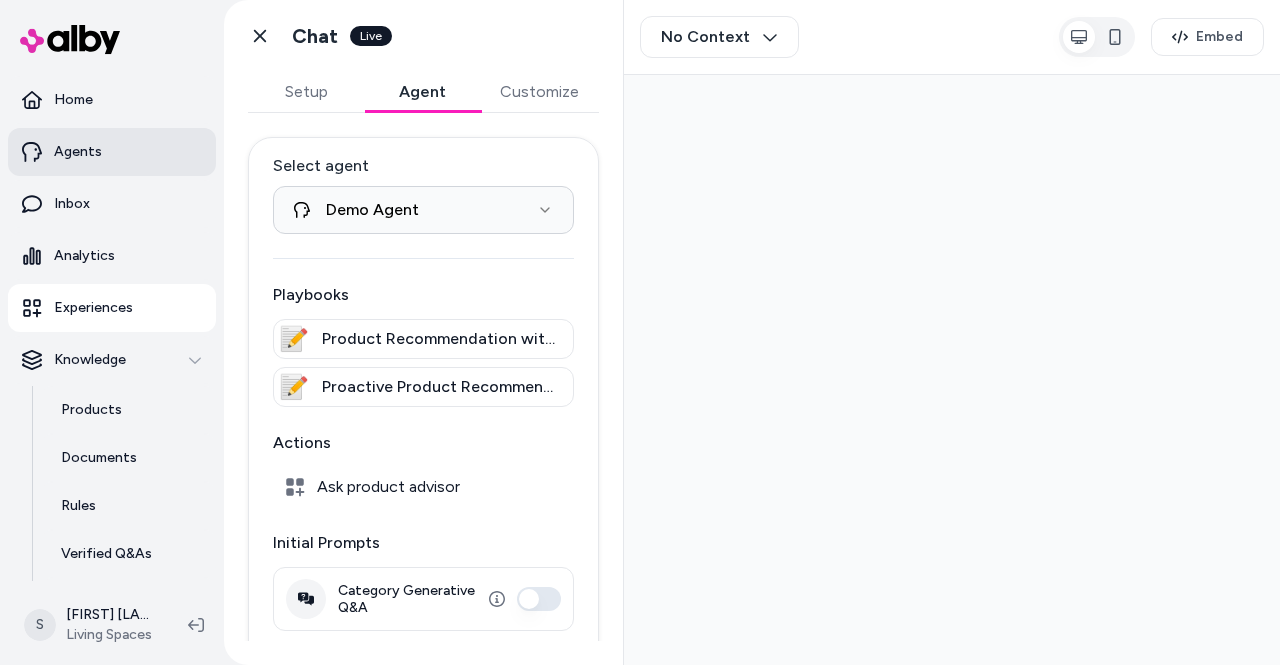 click on "Agents" at bounding box center [112, 152] 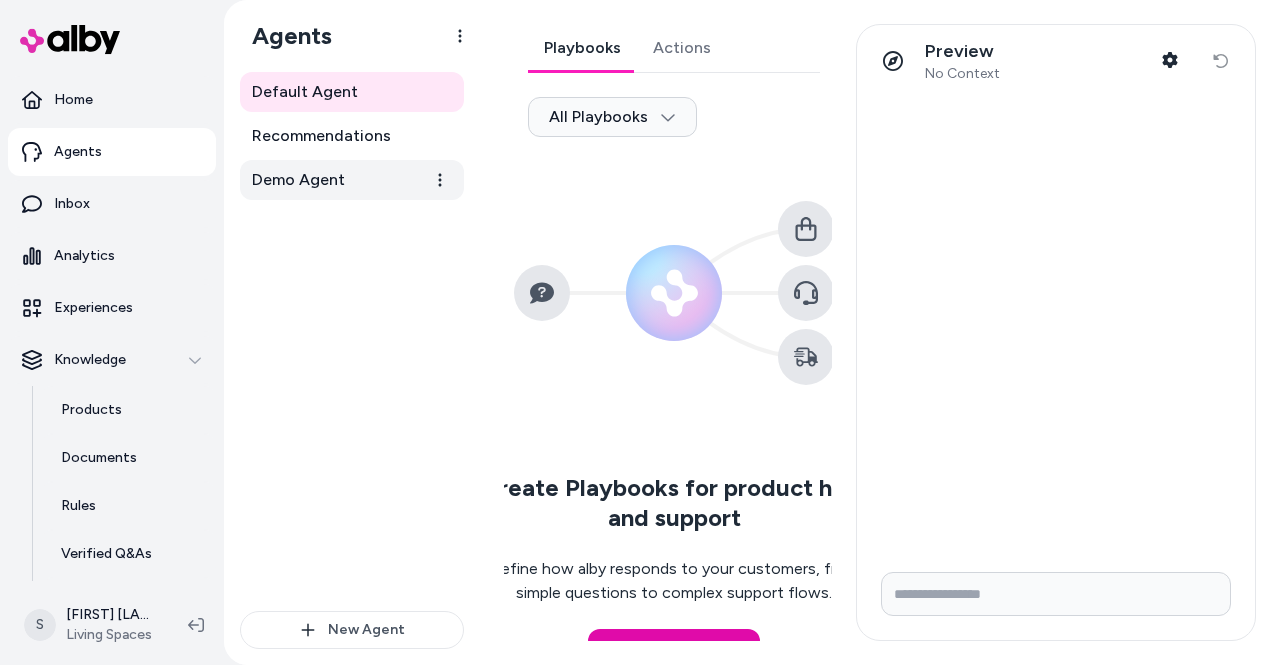 click on "Demo Agent" at bounding box center (298, 180) 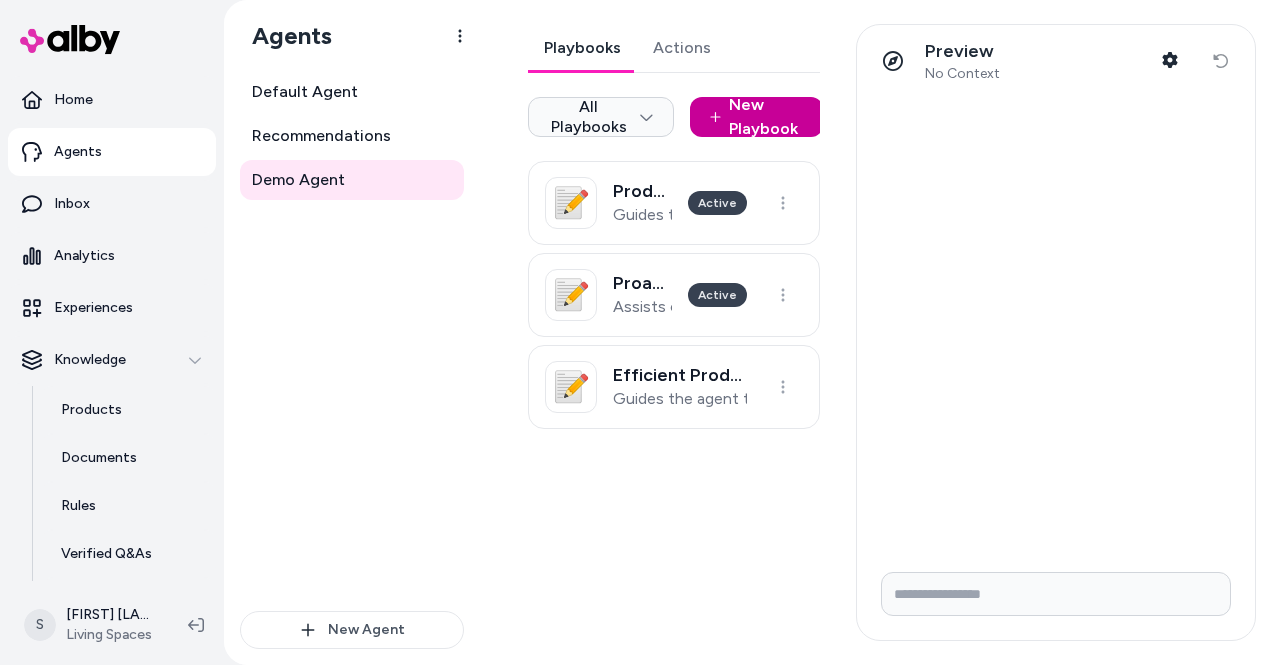 click on "New Playbook" at bounding box center (756, 117) 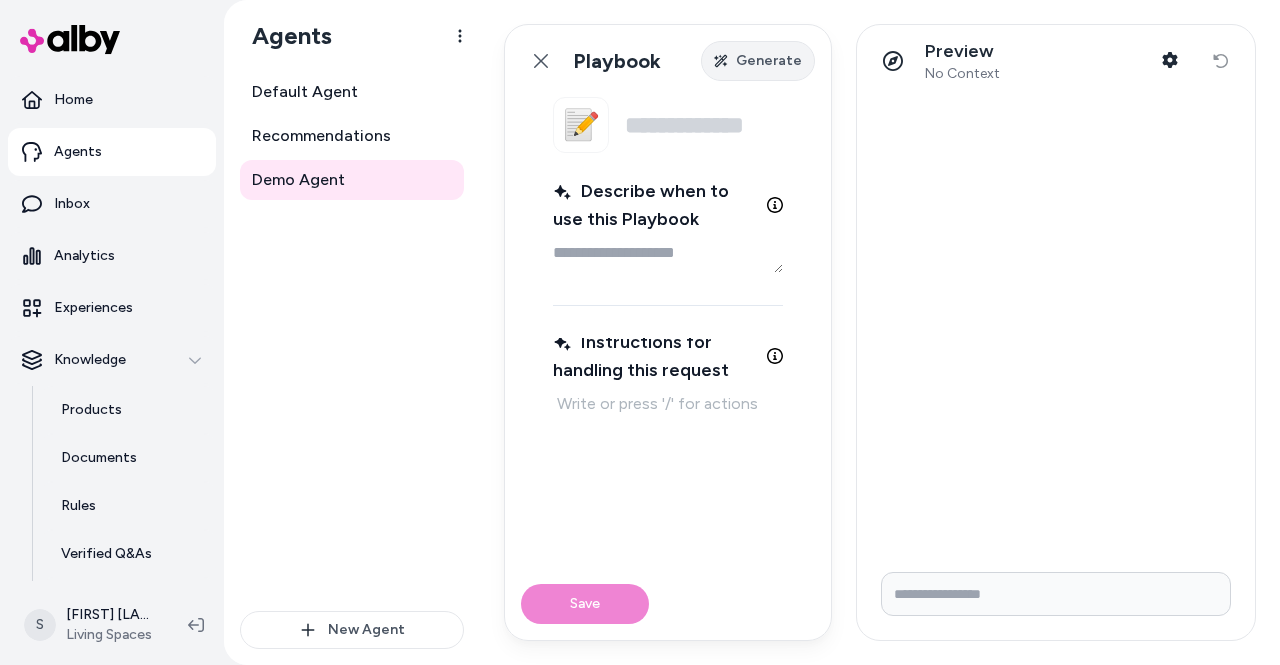 click on "Generate" at bounding box center (769, 61) 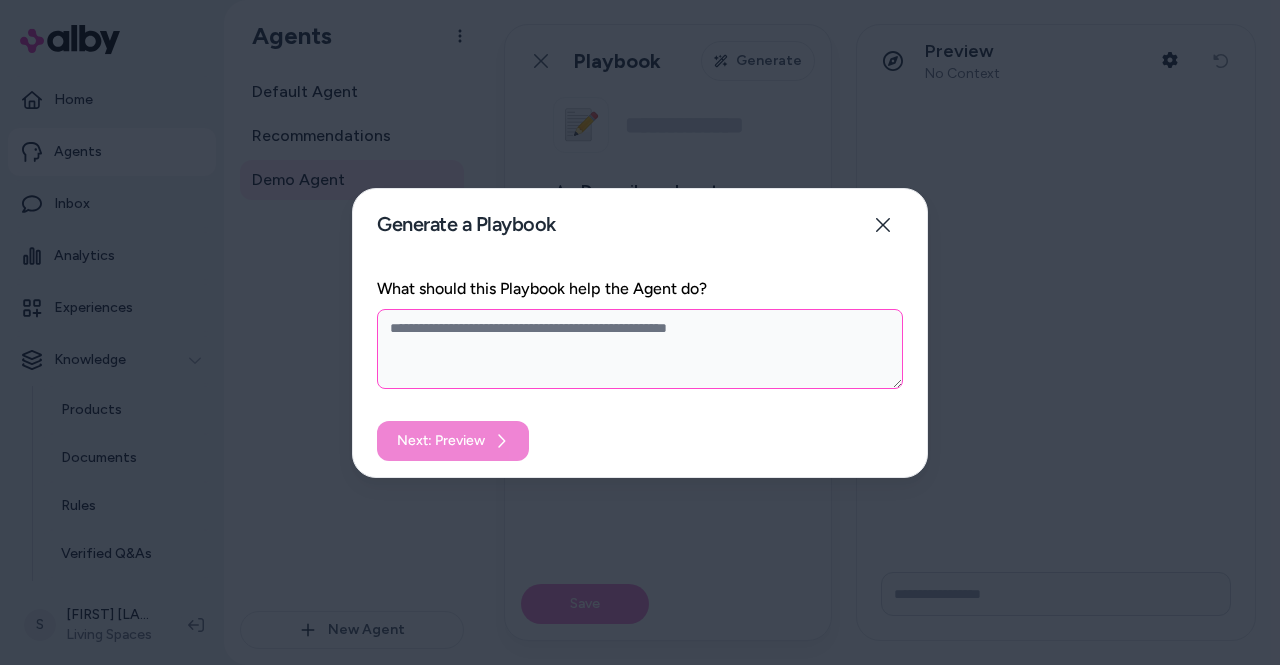 click on "What should this Playbook help the Agent do?" at bounding box center (640, 349) 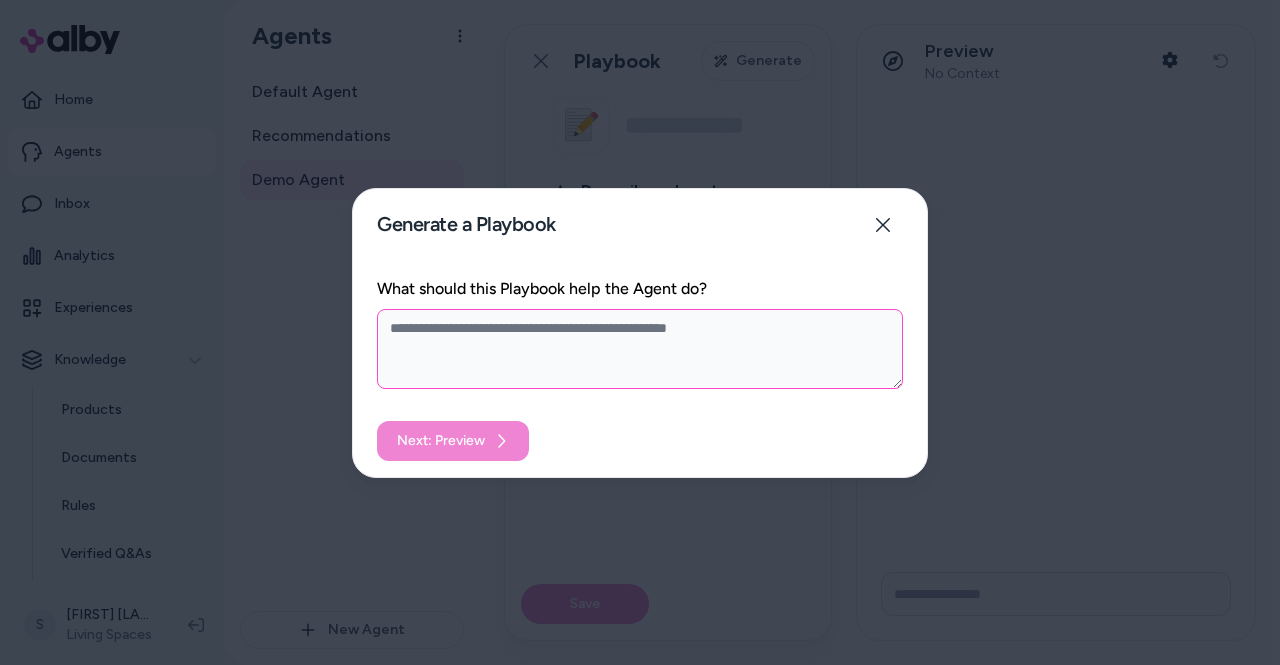 type on "*" 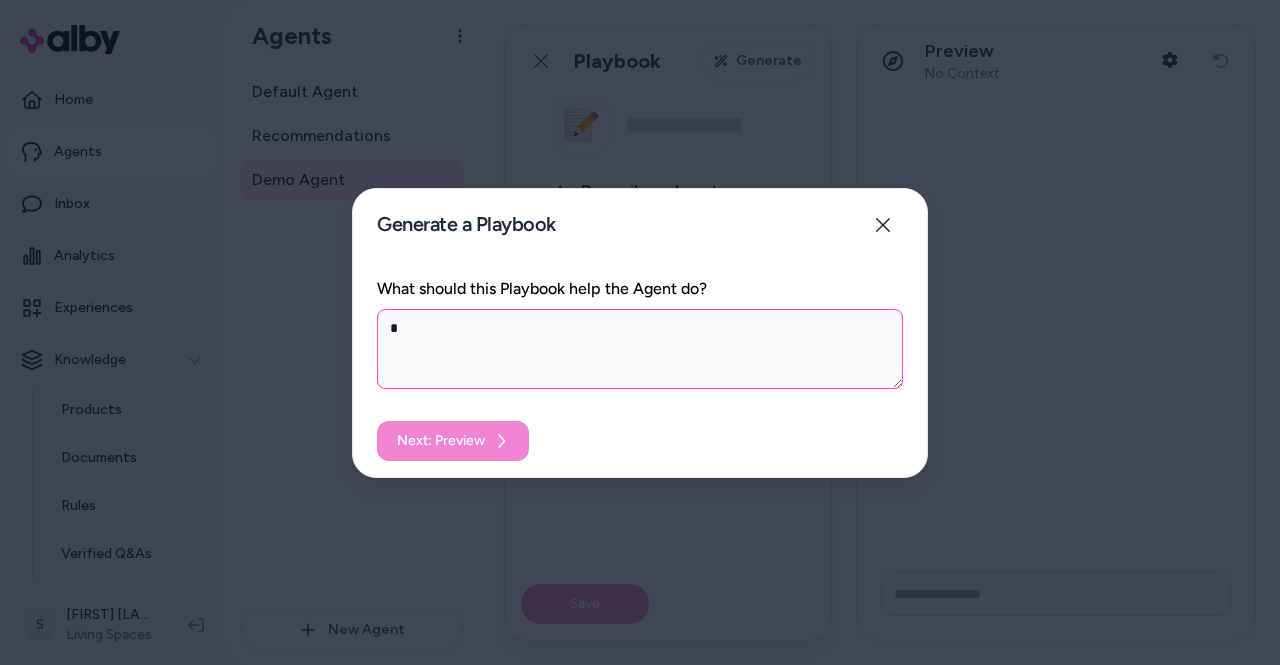 type on "**" 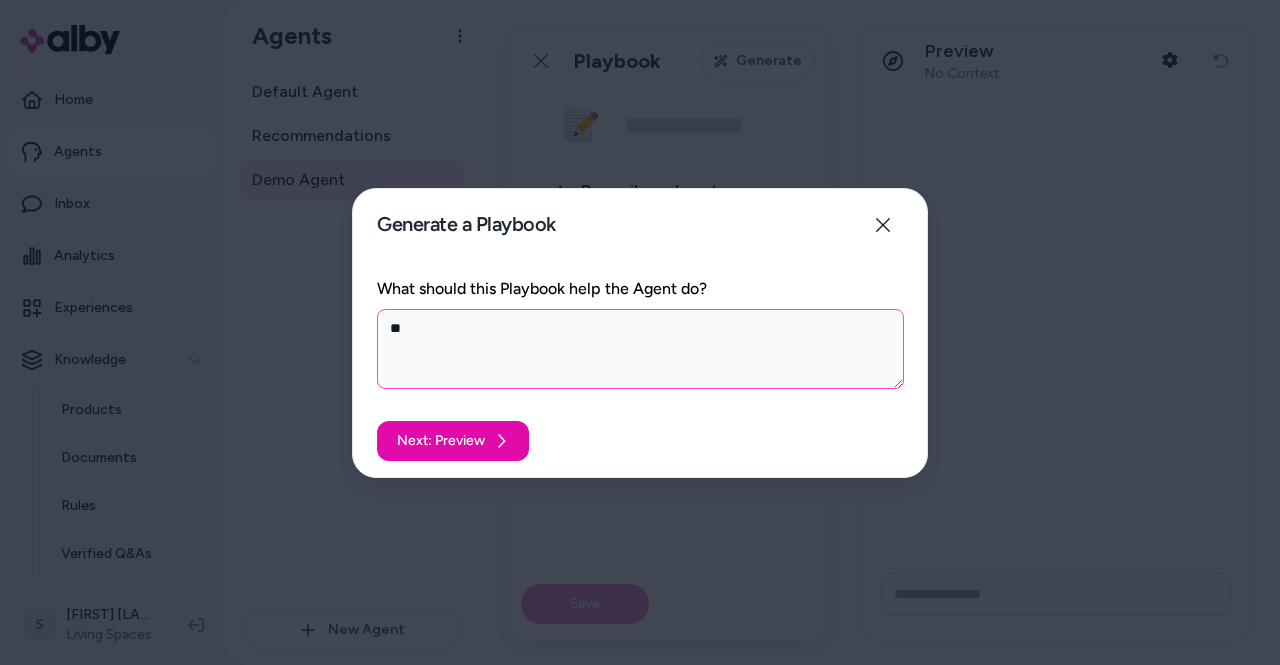type on "*" 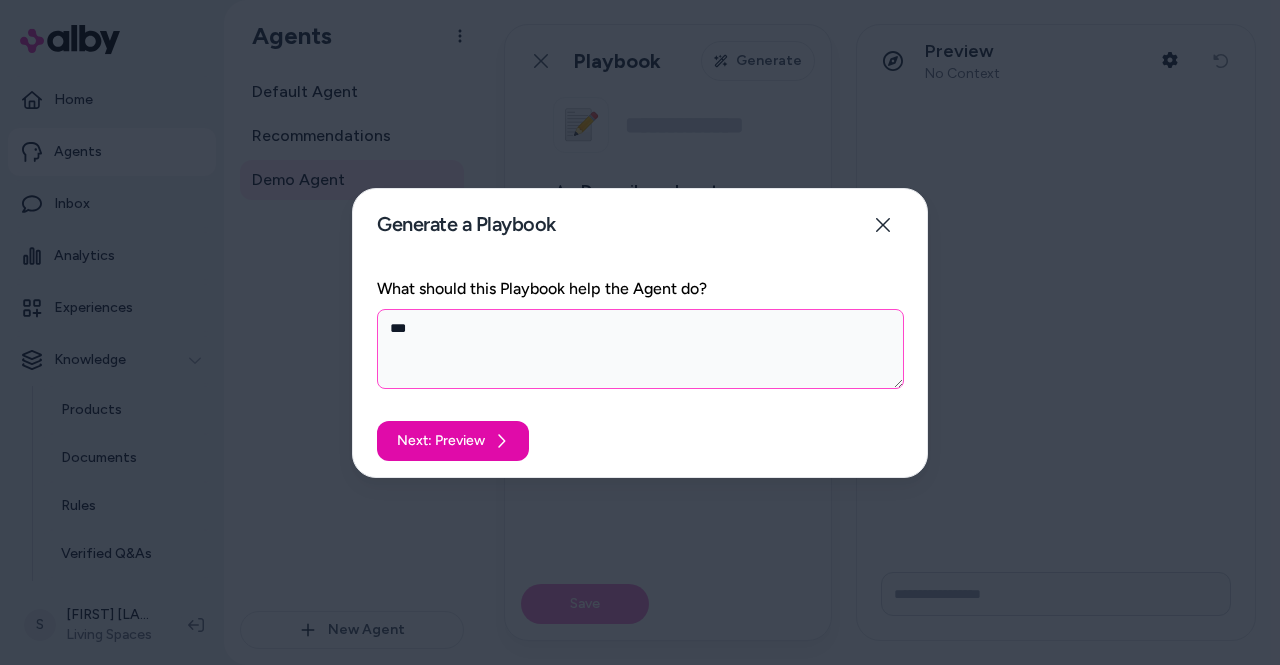 type on "***" 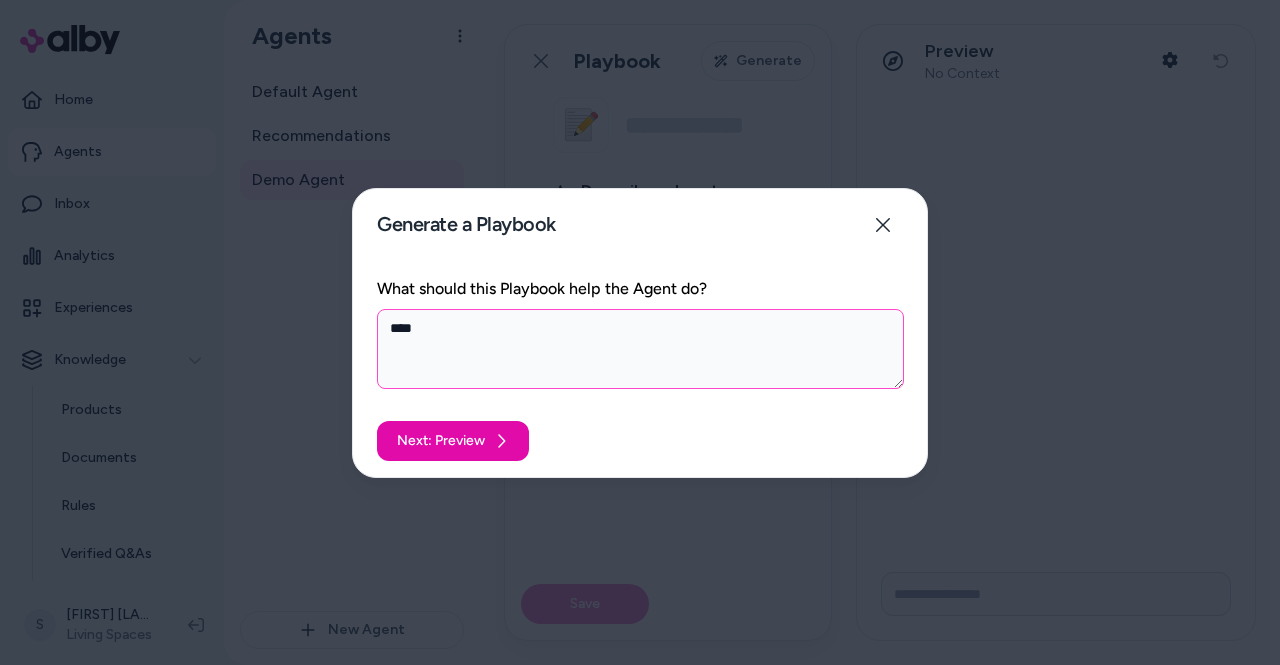 type on "*" 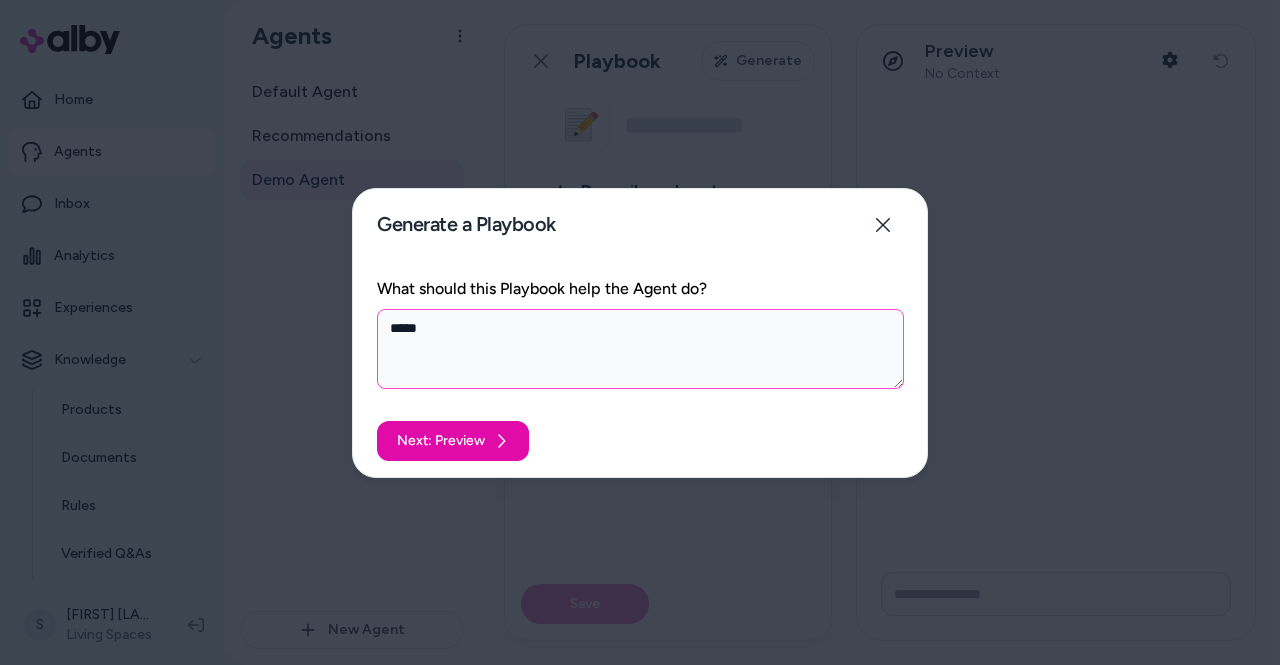 type on "*" 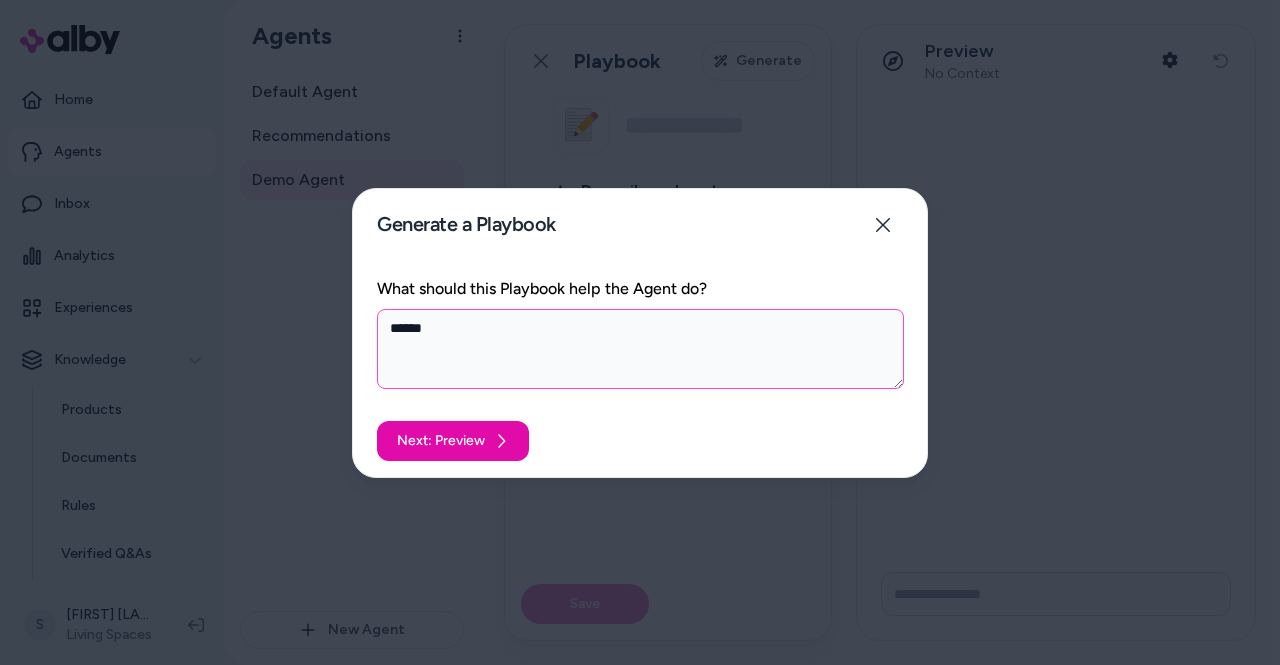 type on "*" 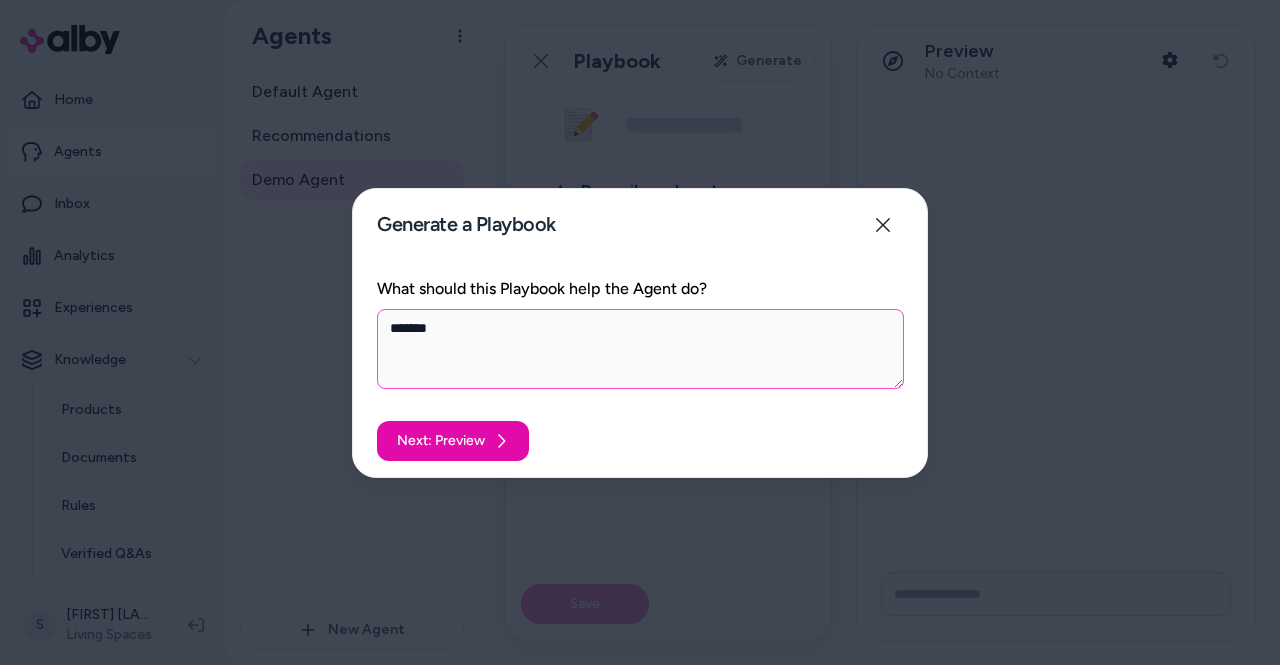 type on "*" 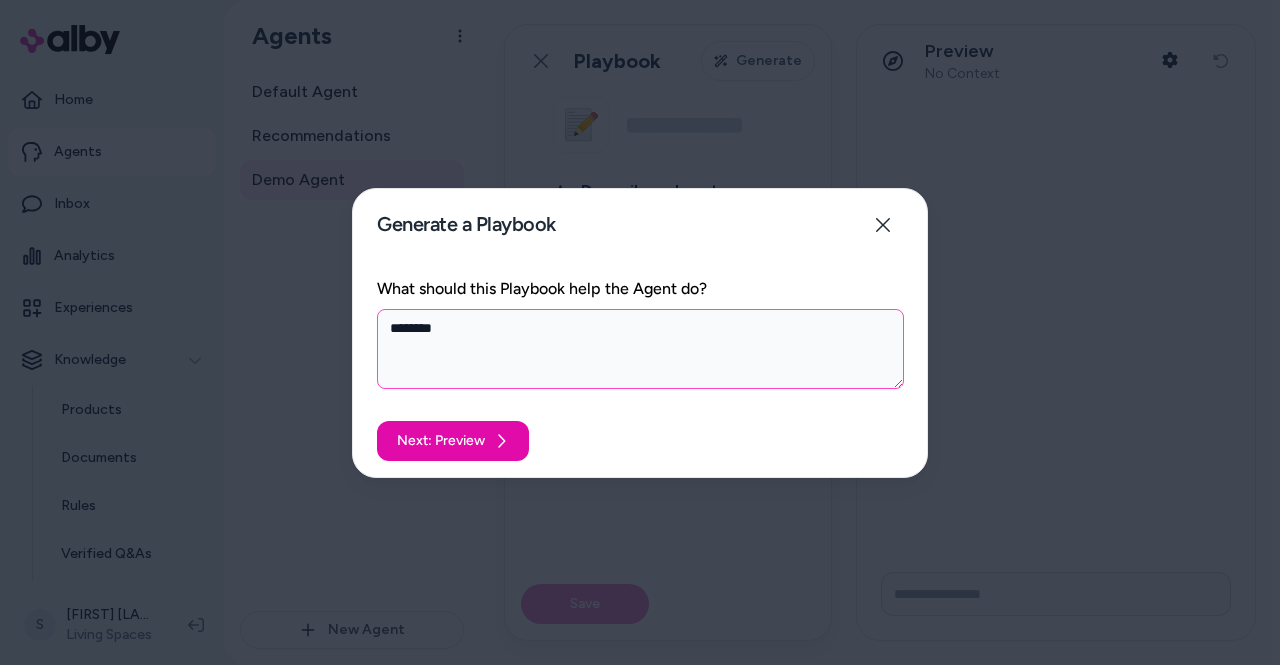 type on "*" 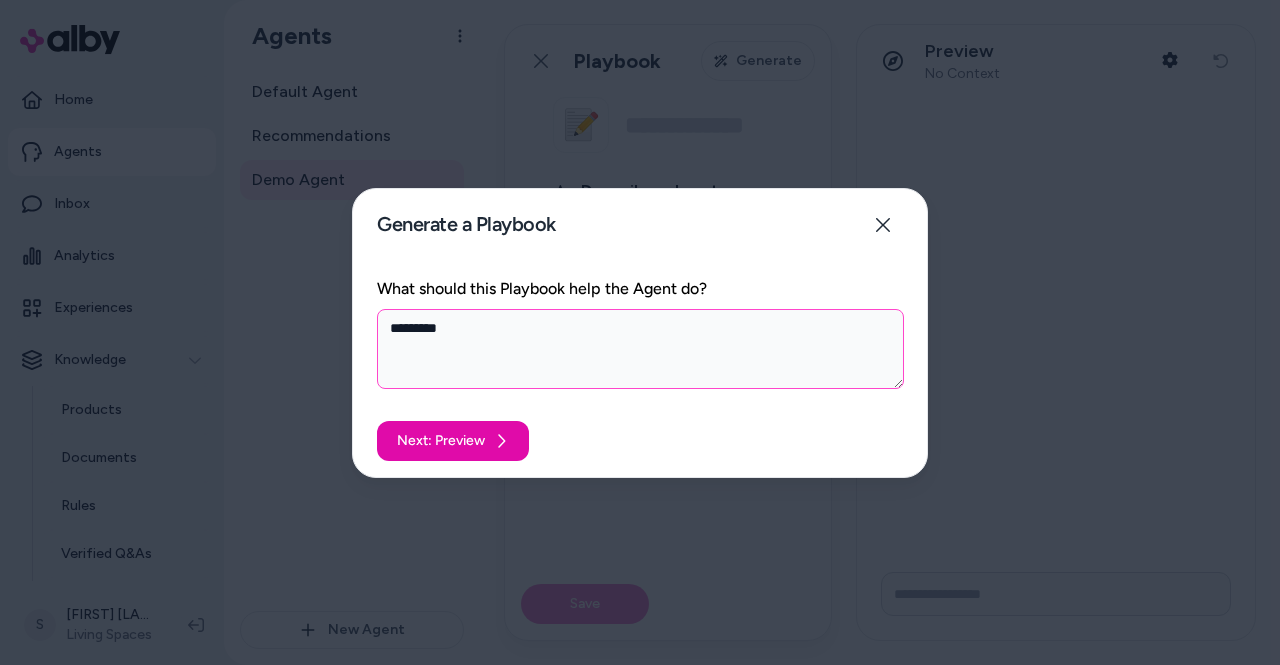 type on "*" 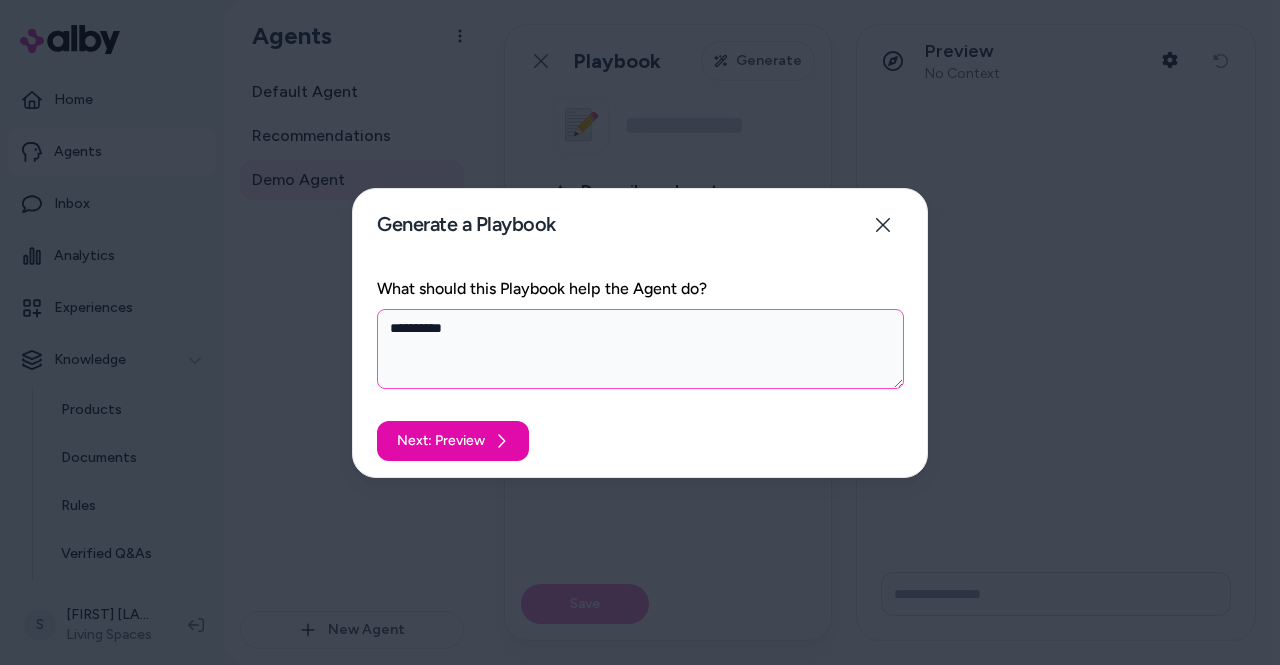 type on "*" 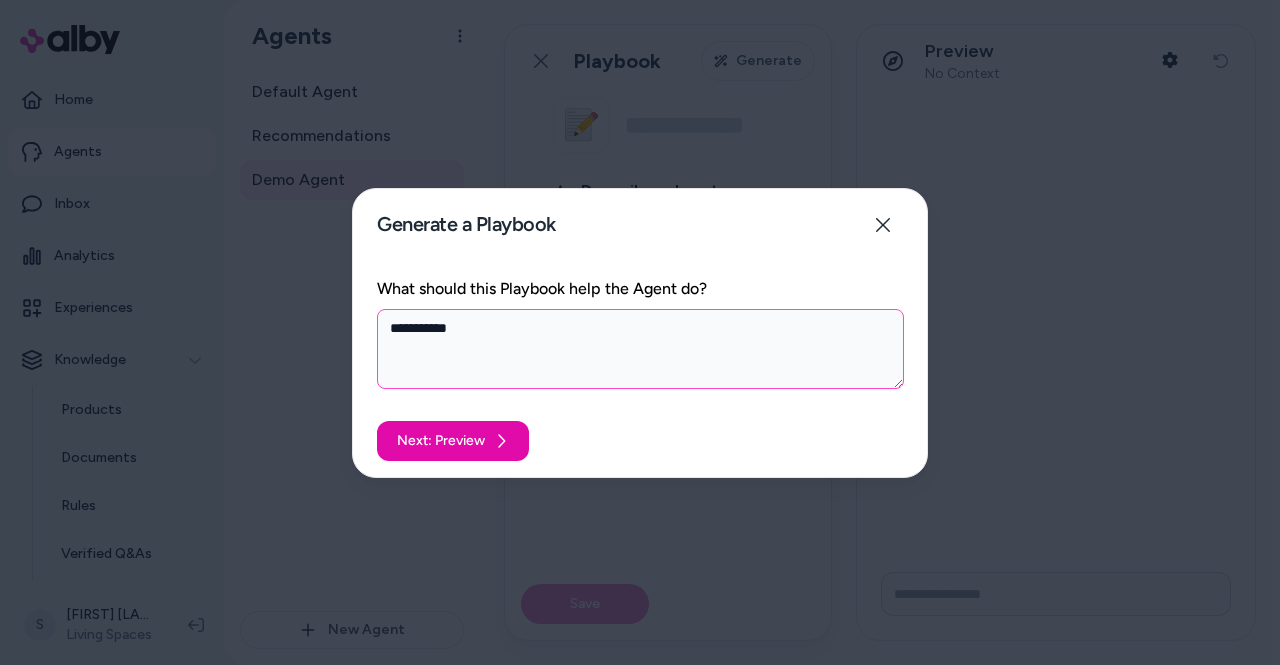 type on "*" 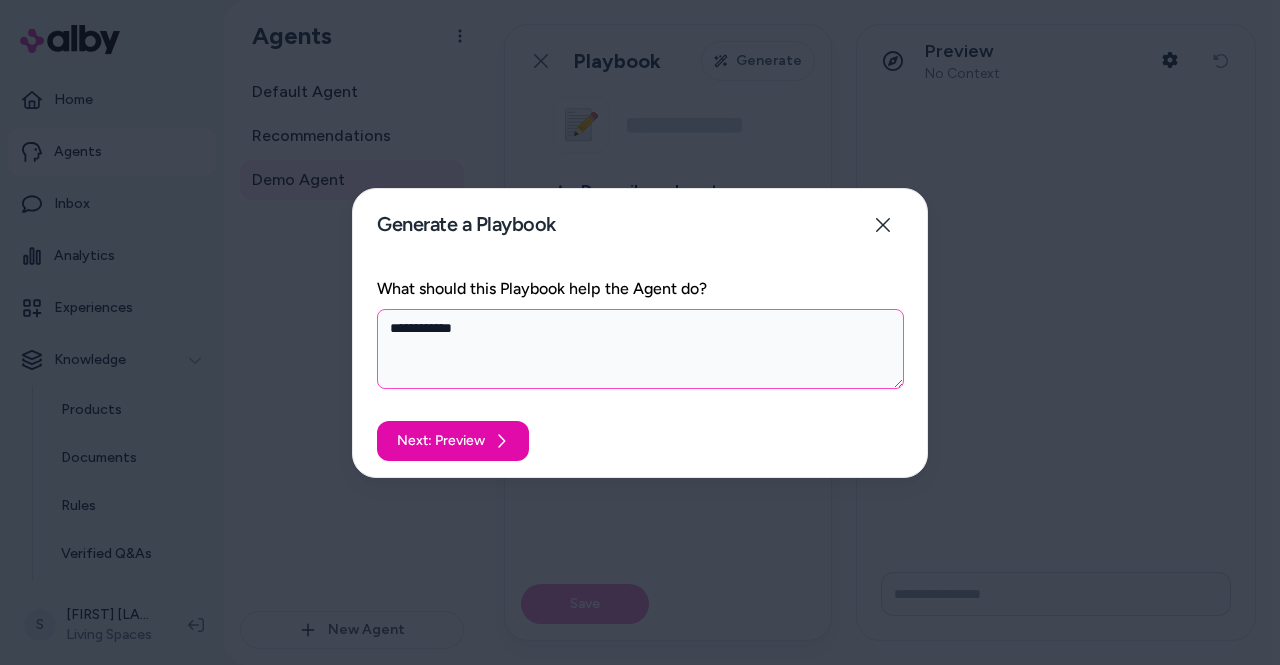 type on "*" 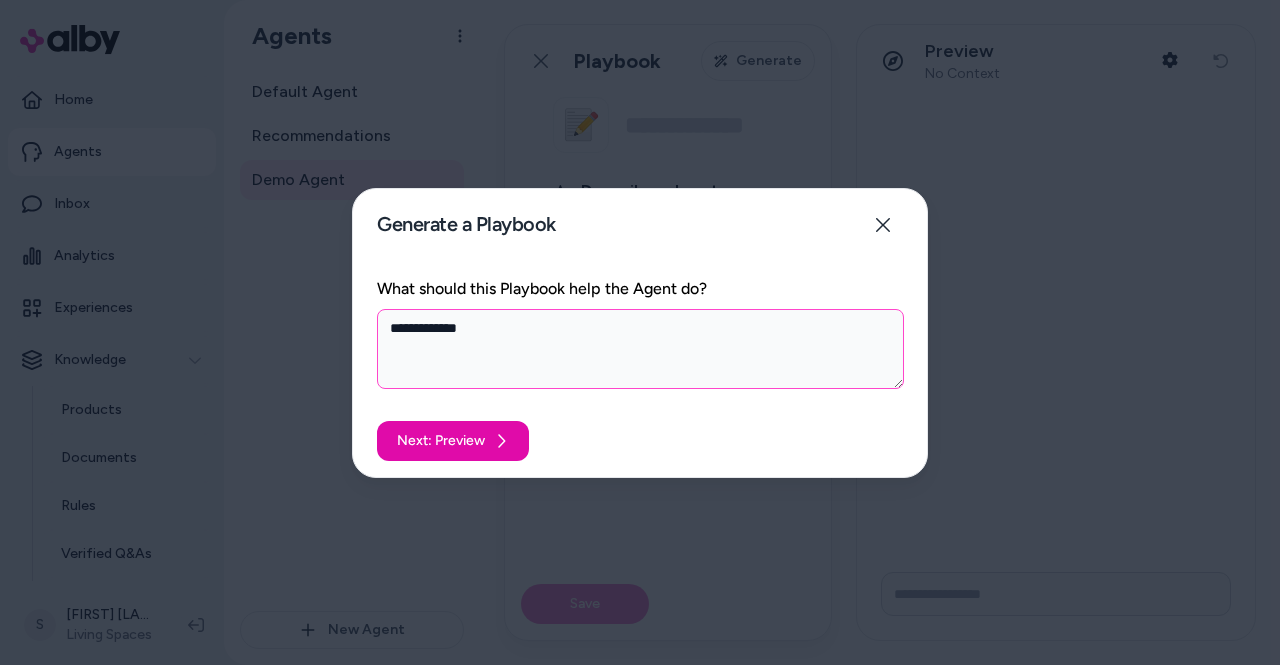 type on "*" 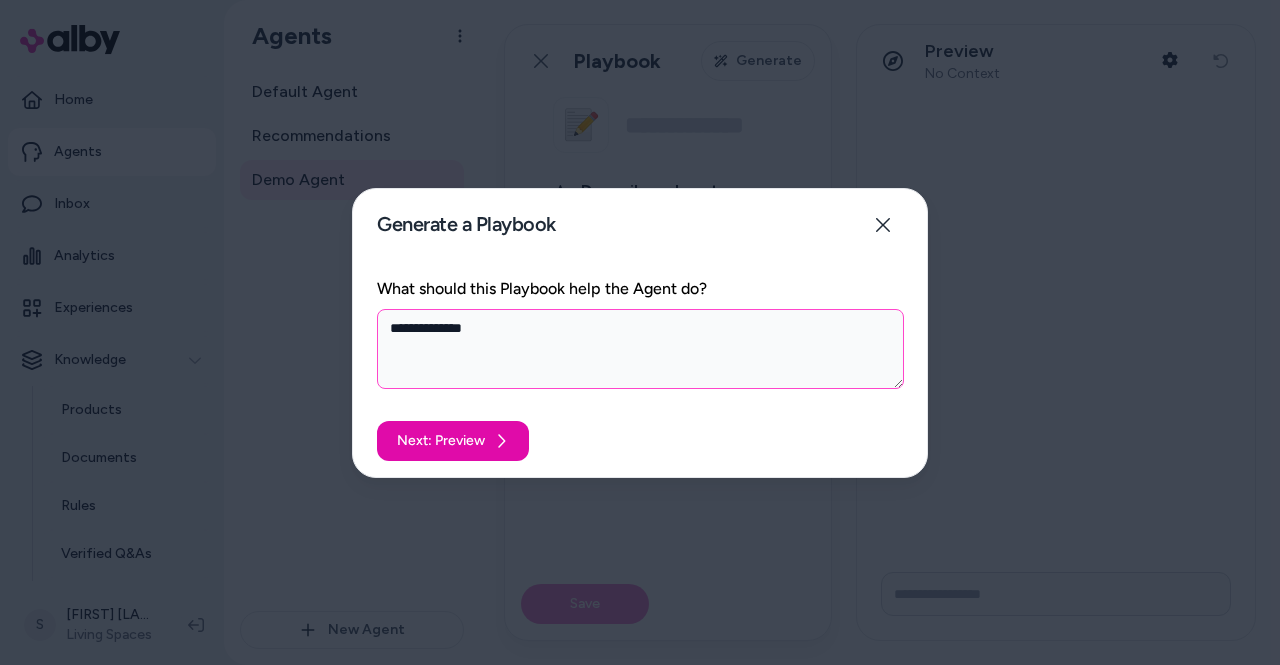type on "*" 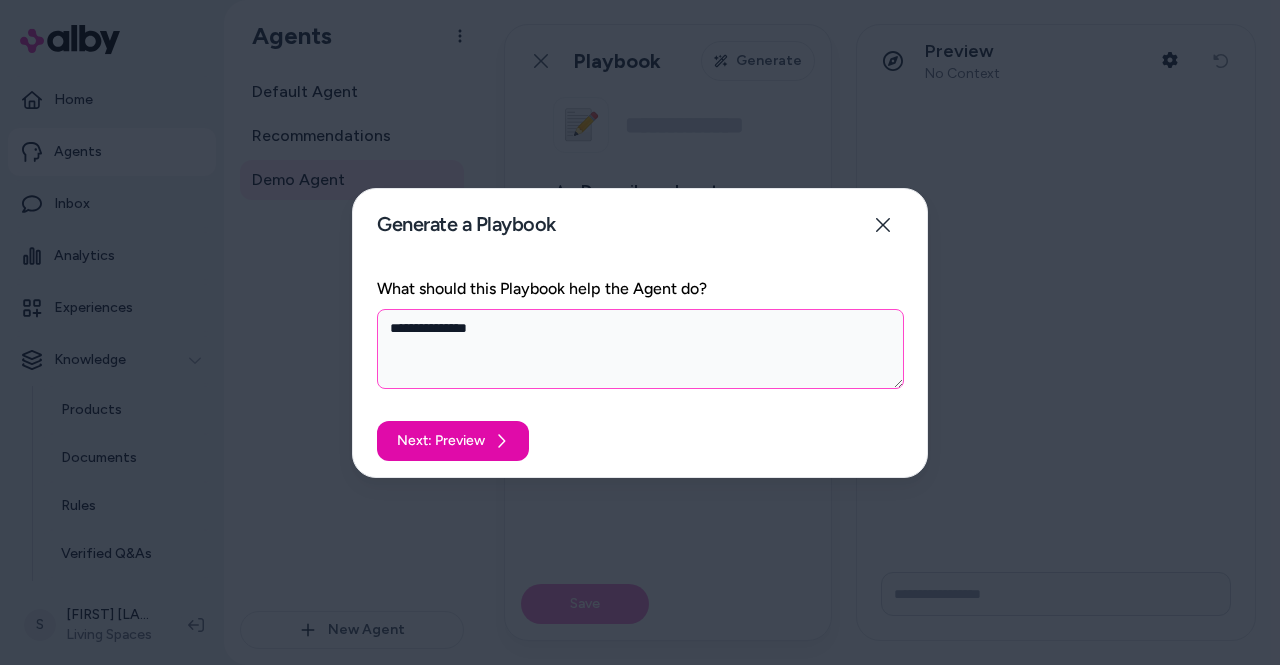 type on "*" 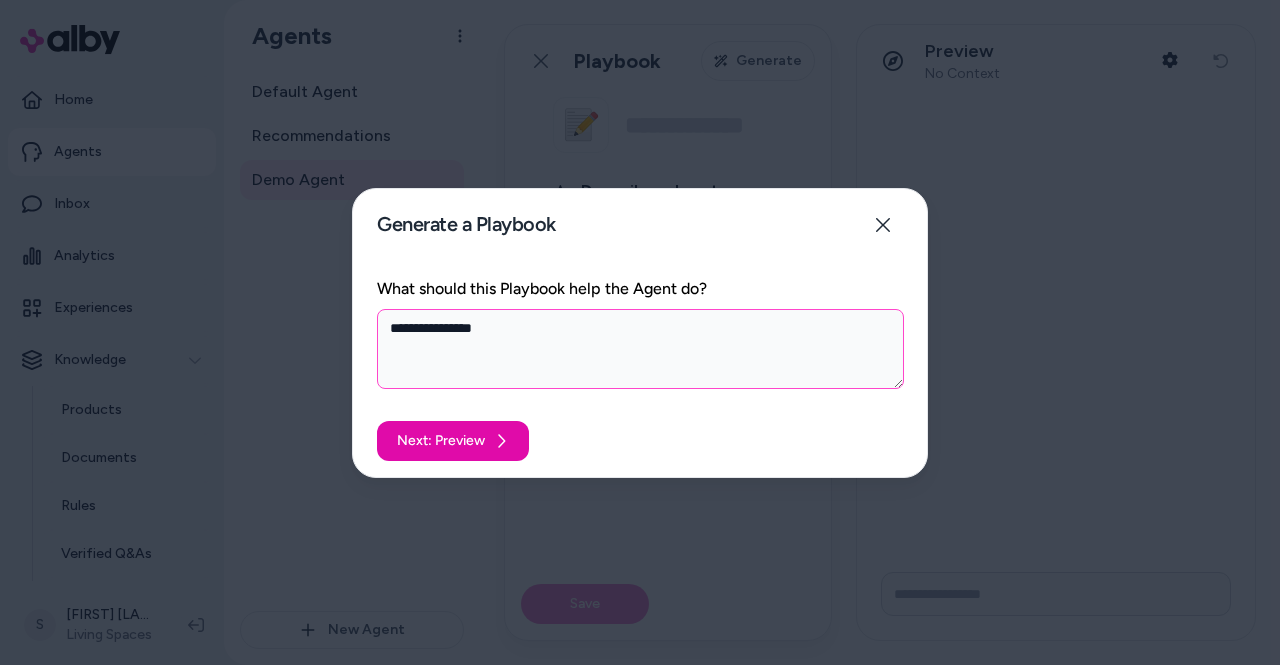 type on "*" 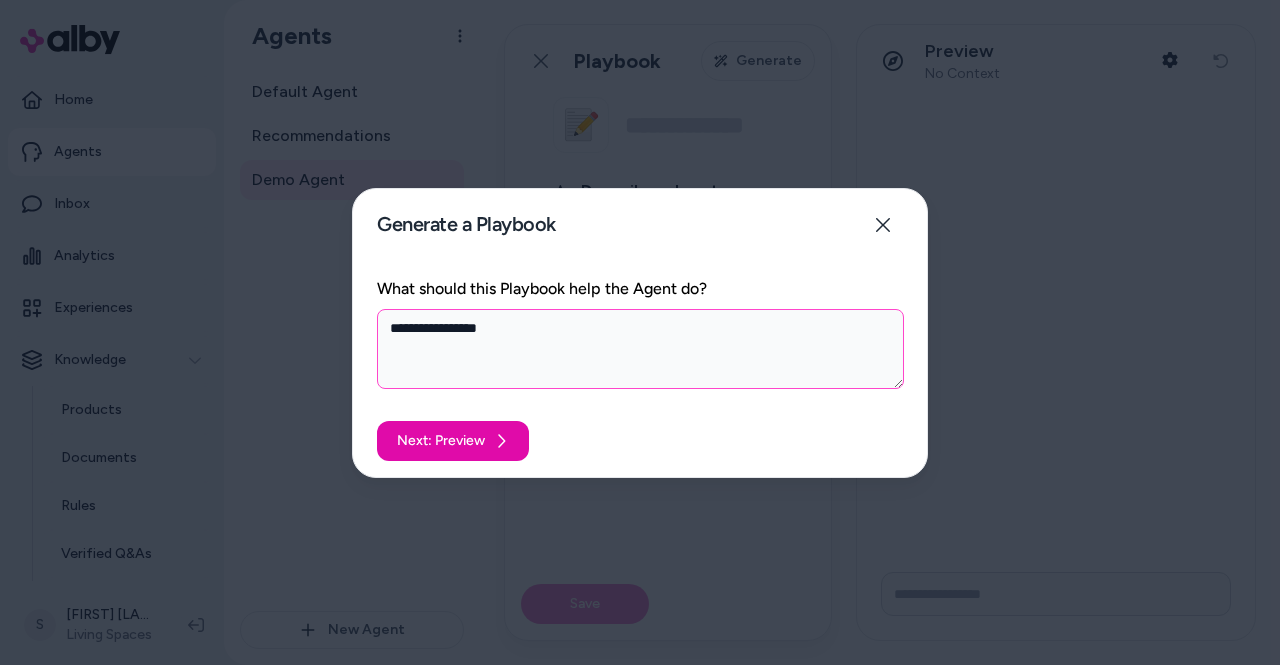 type on "*" 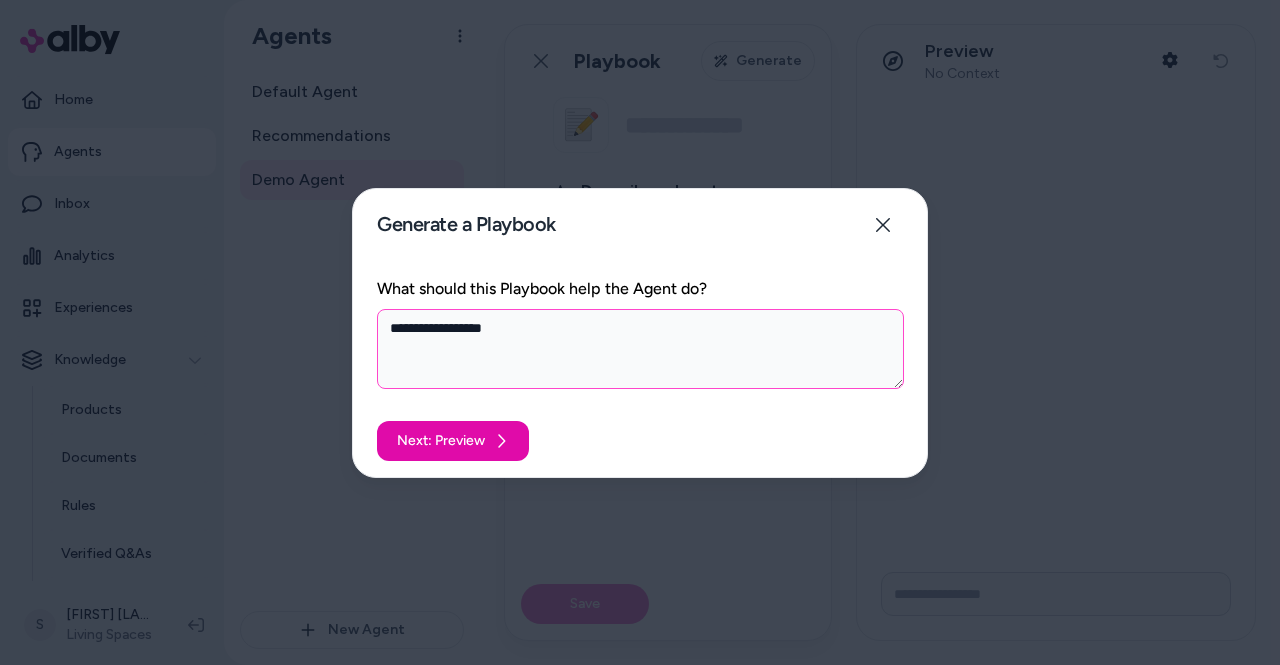 type on "*" 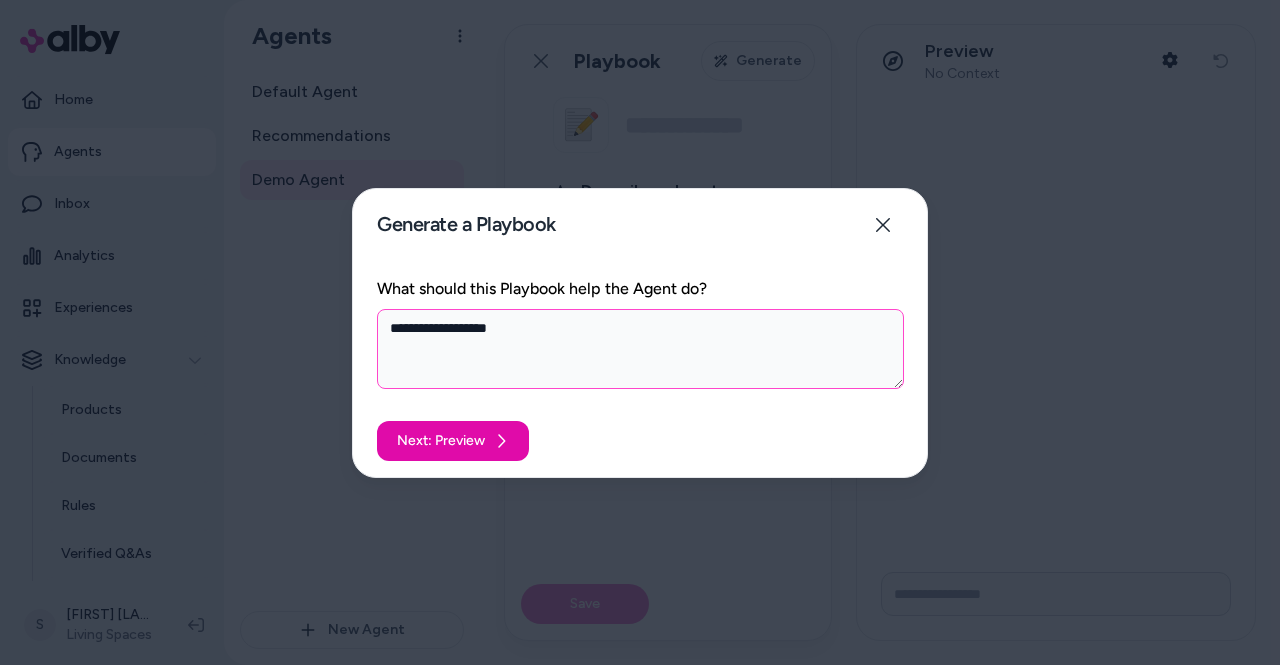 type on "*" 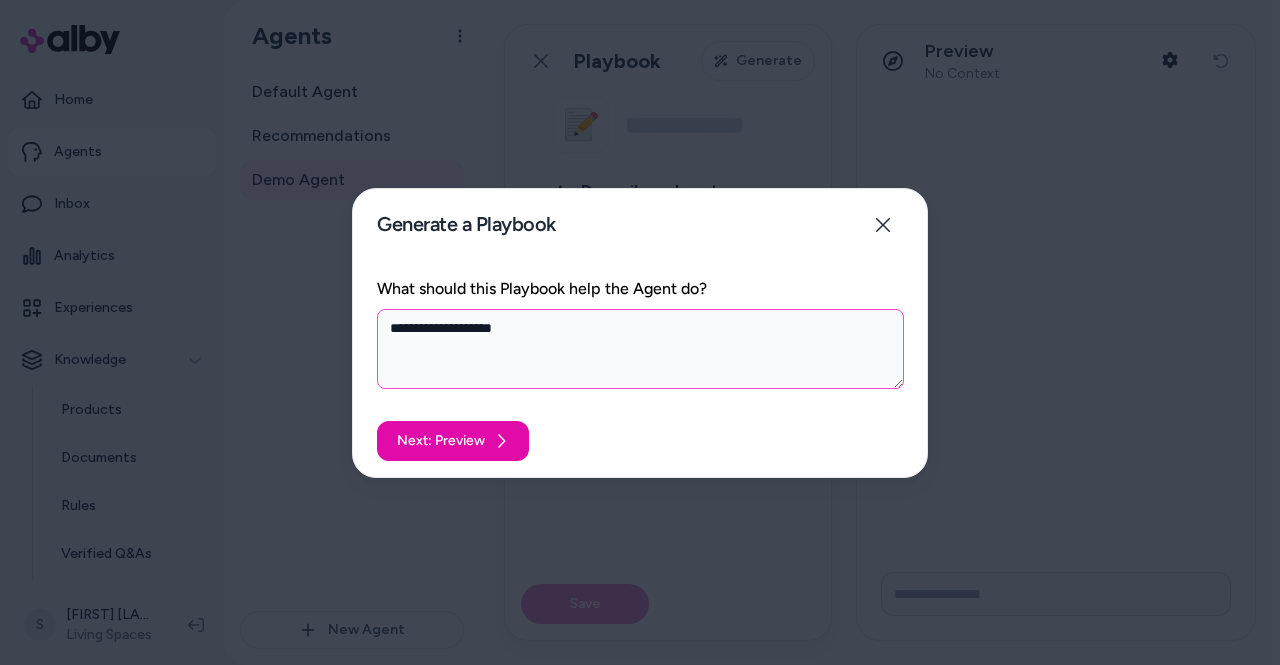 type on "*" 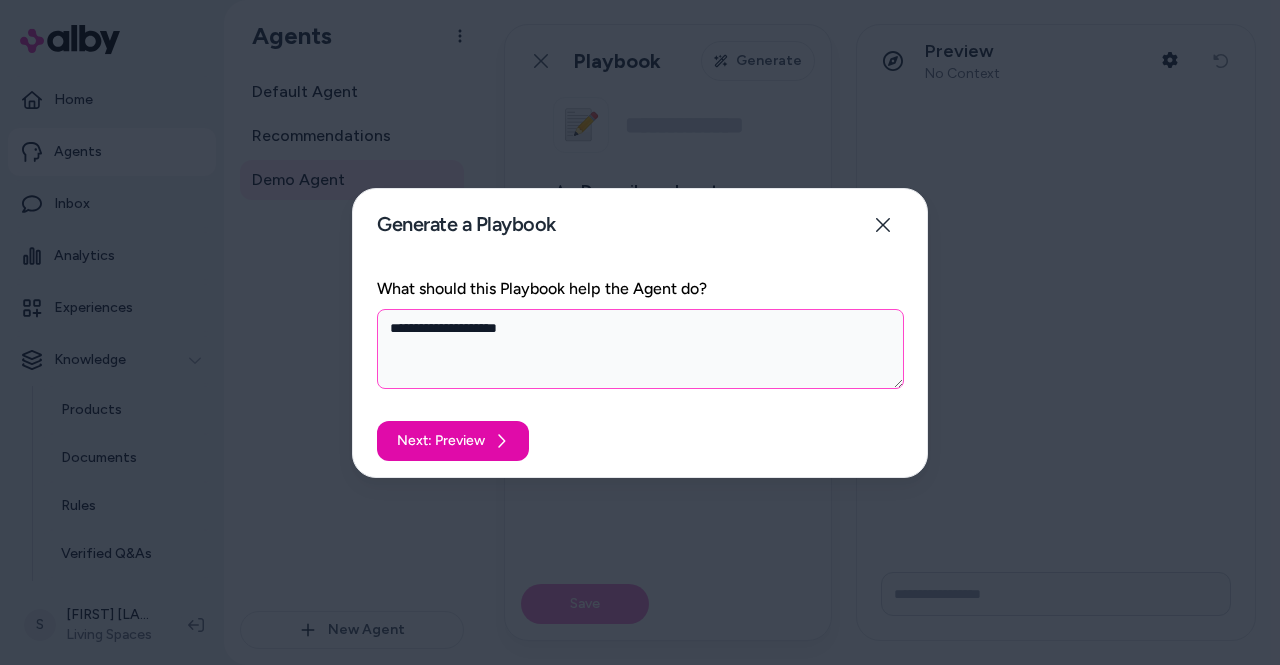 type on "*" 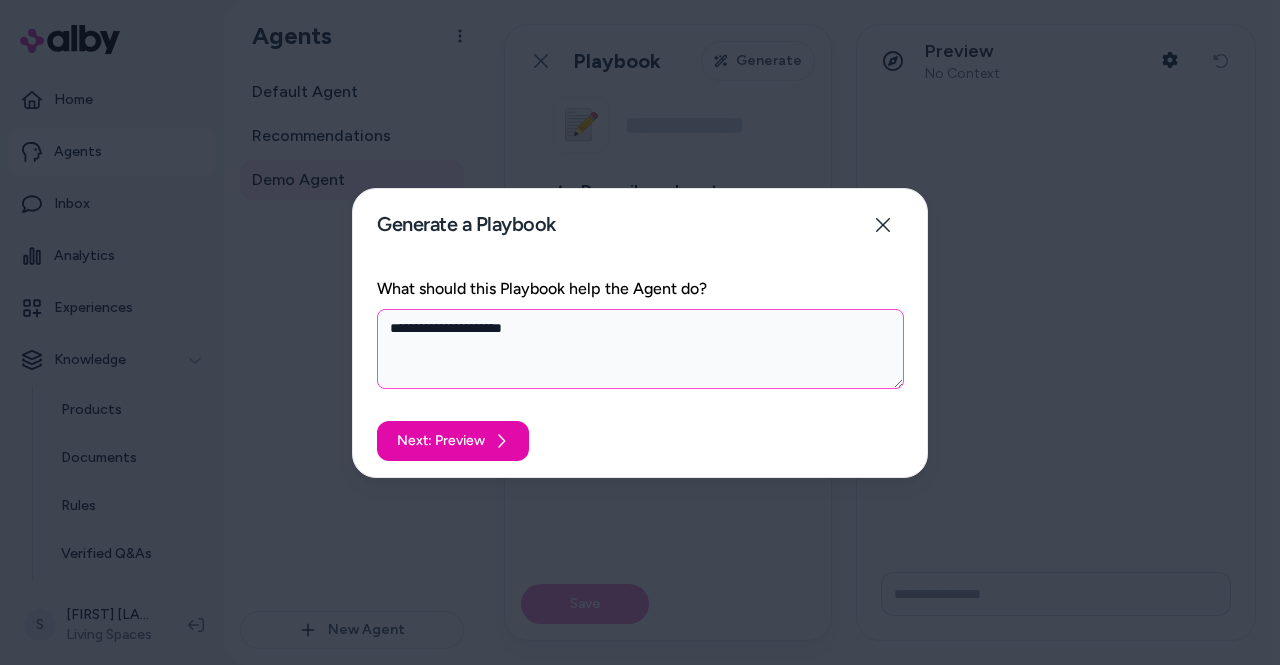 type on "*" 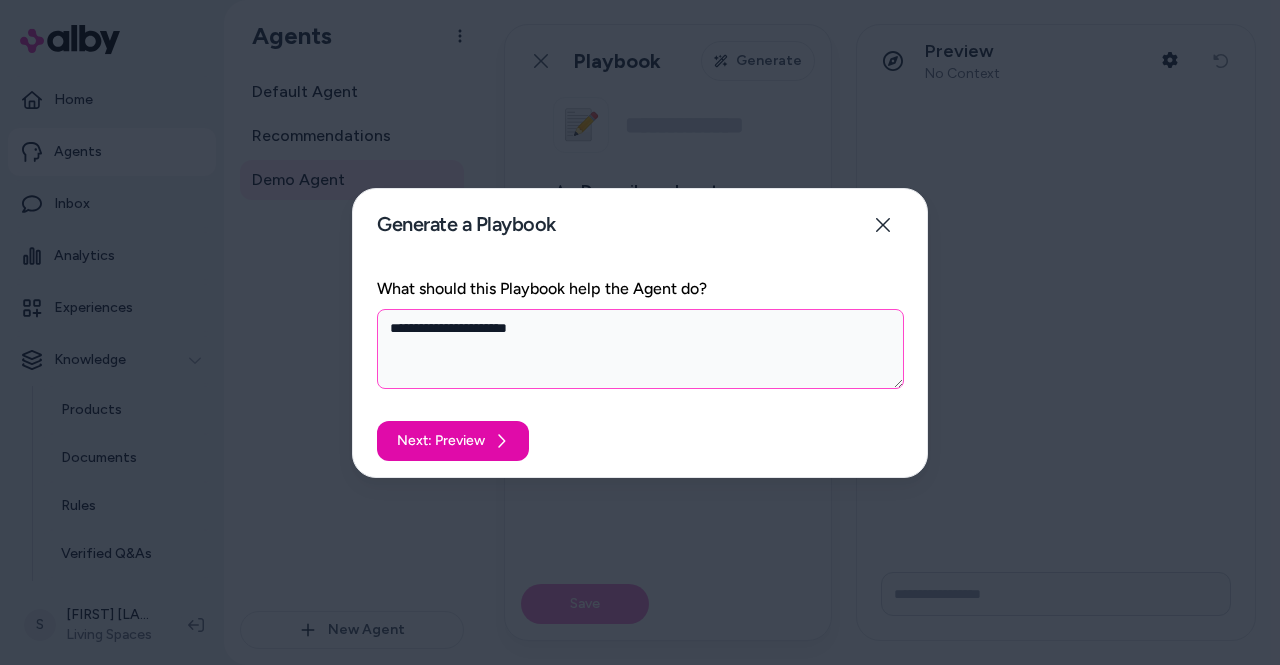 type on "*" 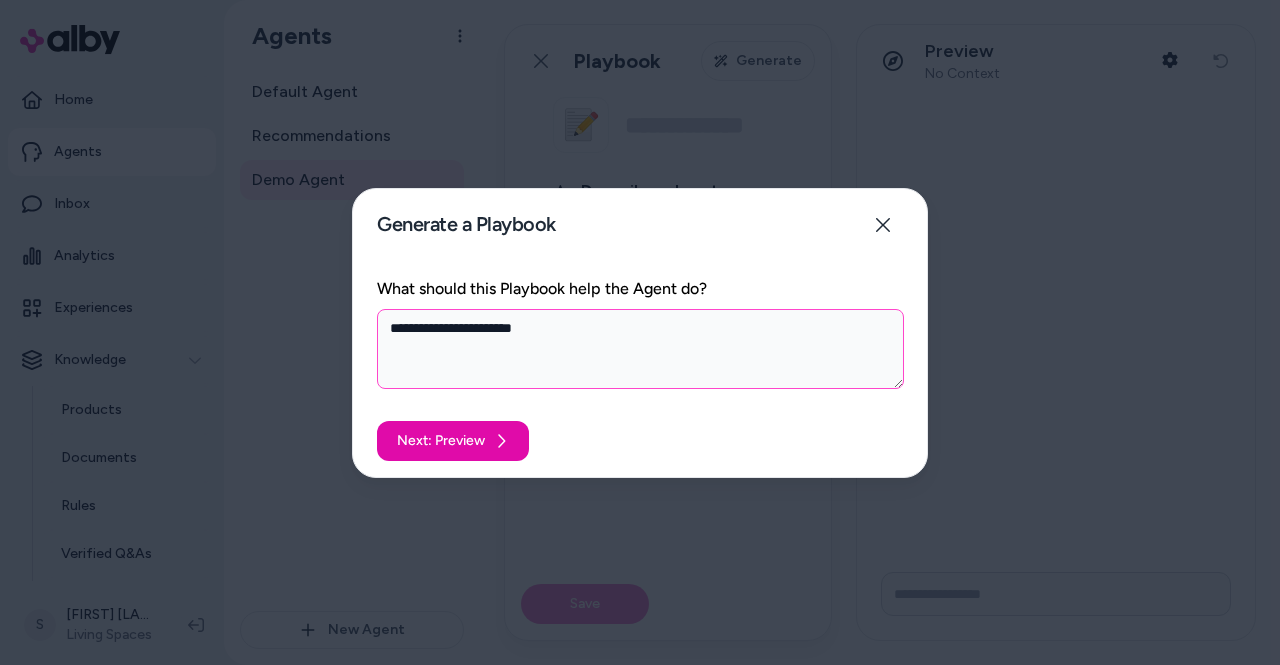 type on "*" 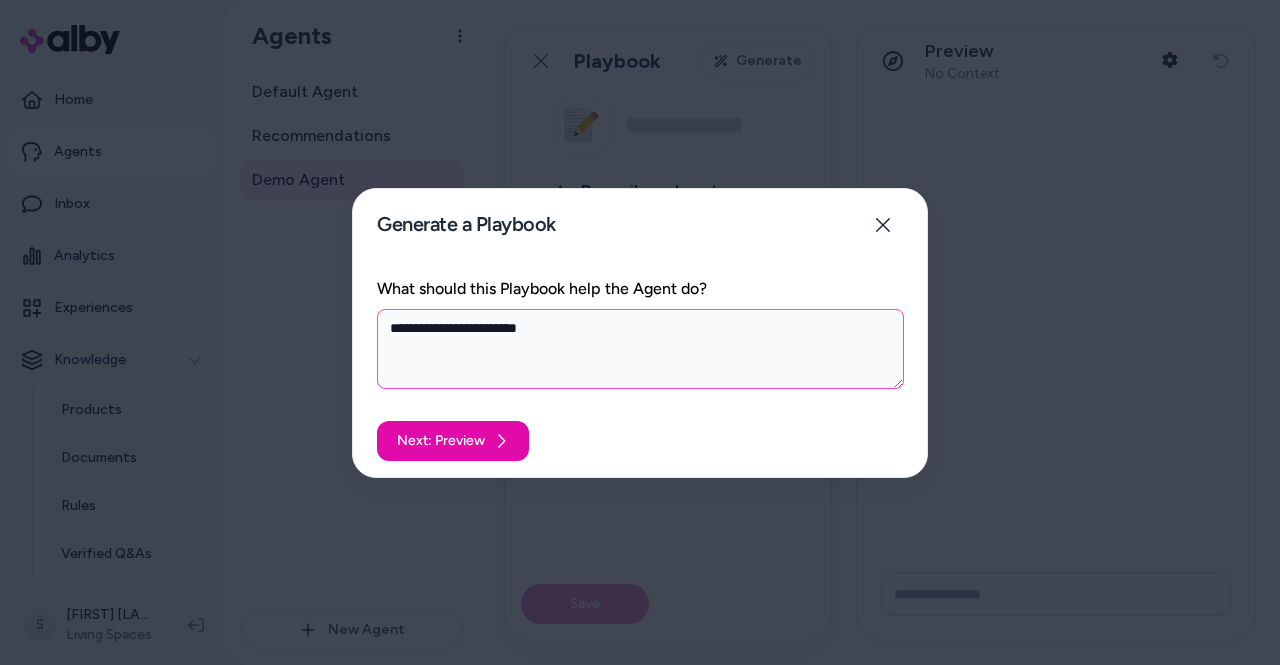 type on "*" 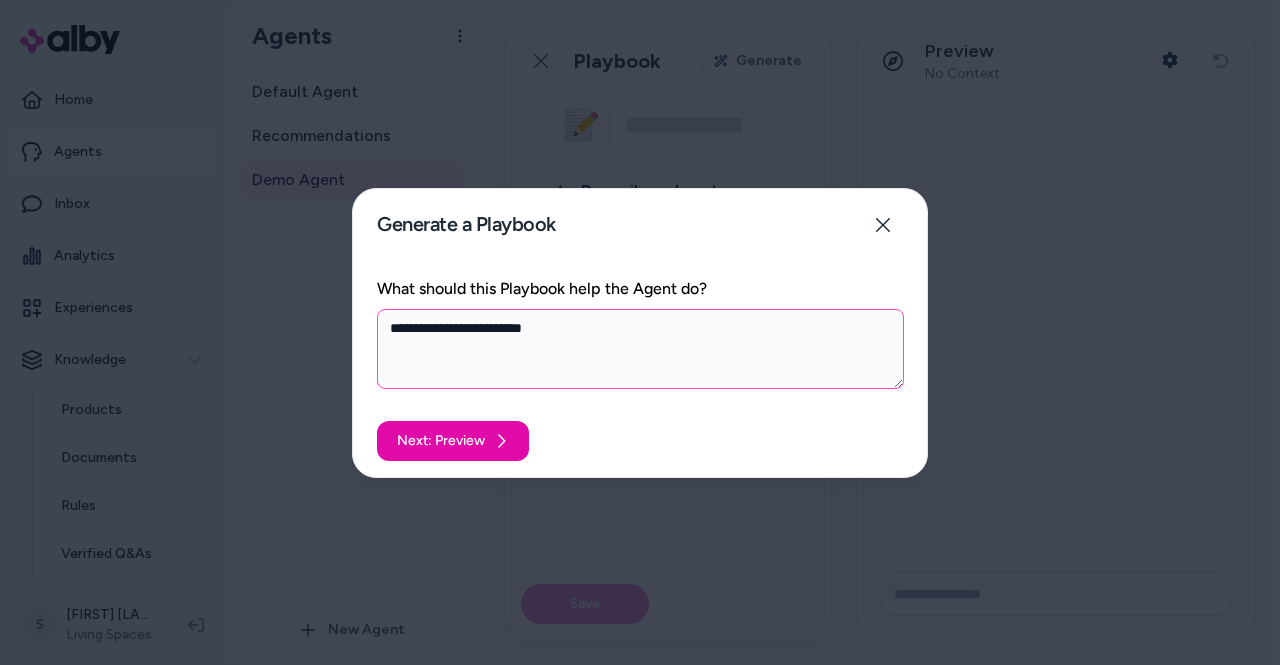 type on "**********" 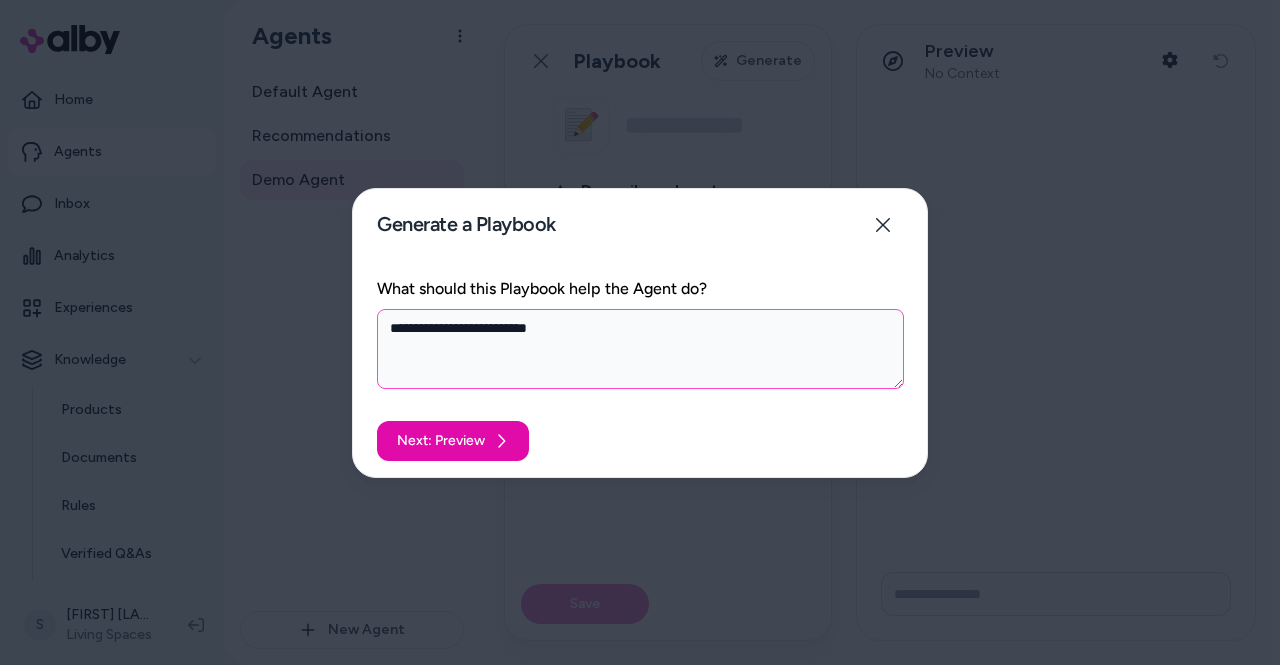 type on "*" 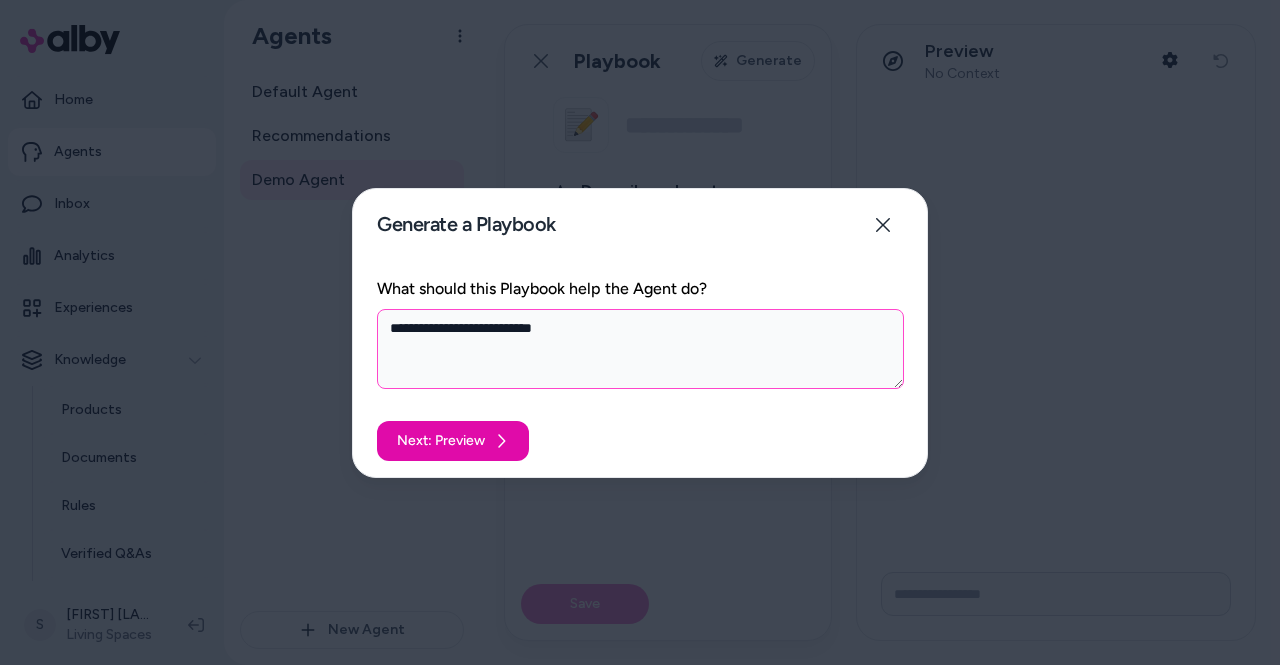 type on "*" 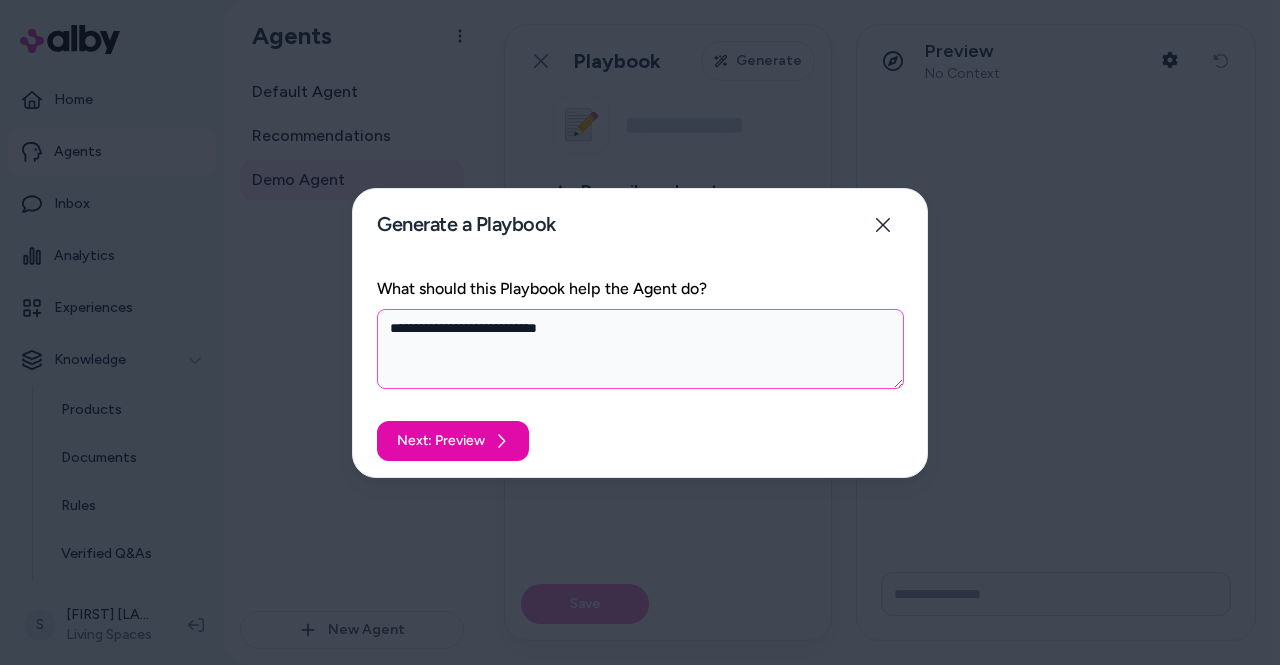 type on "**********" 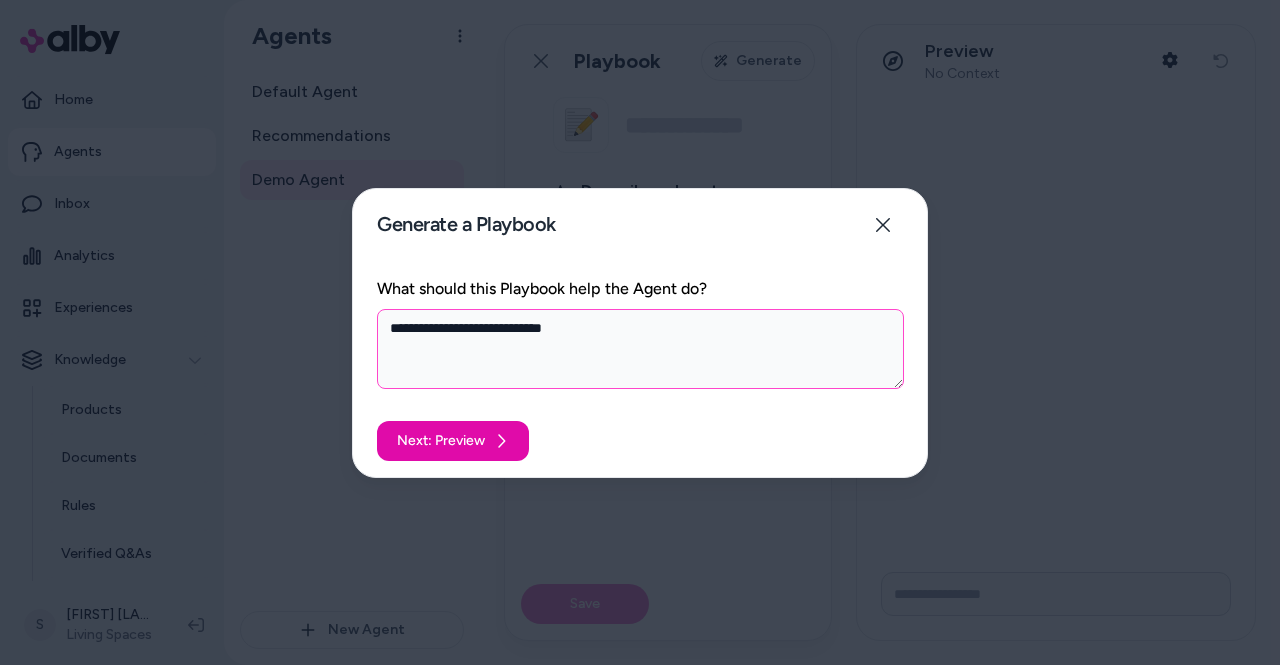 type on "*" 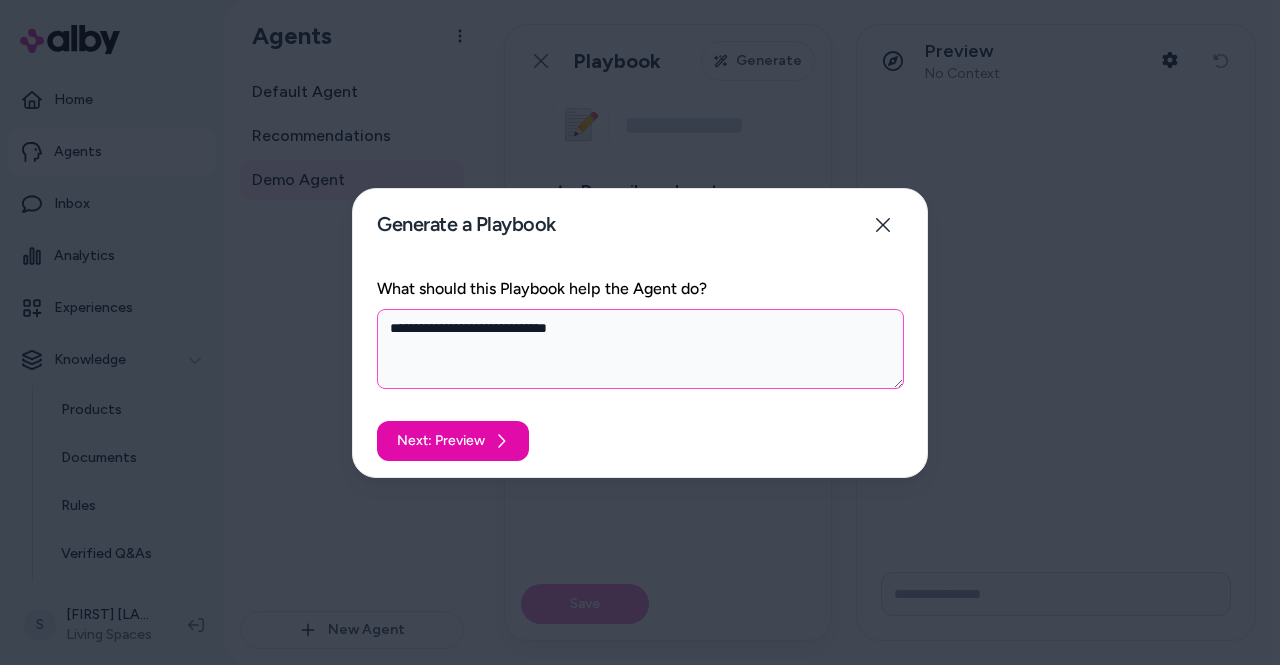 type on "**********" 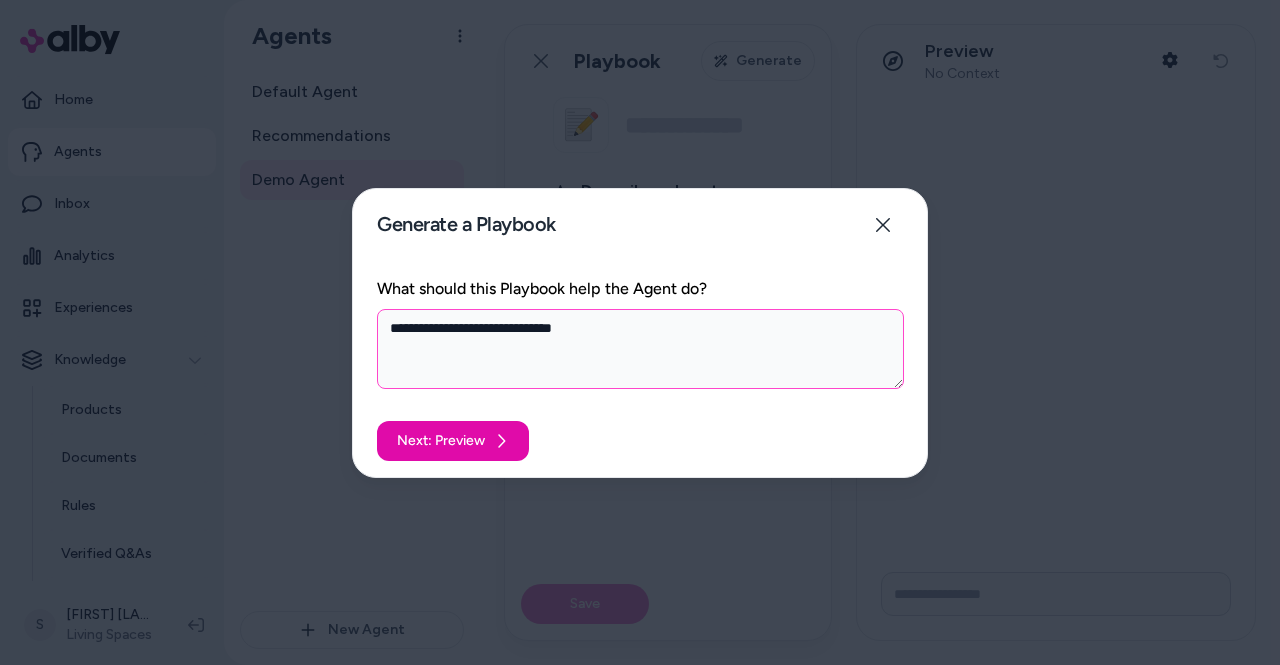 type on "*" 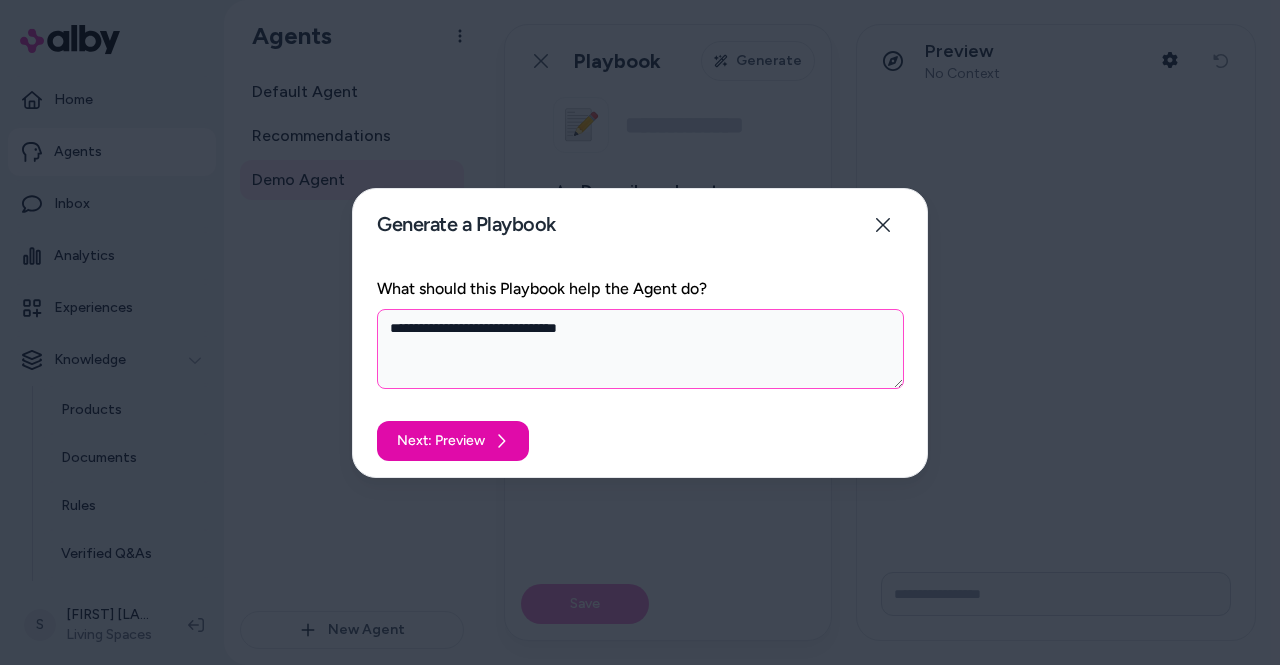 type on "*" 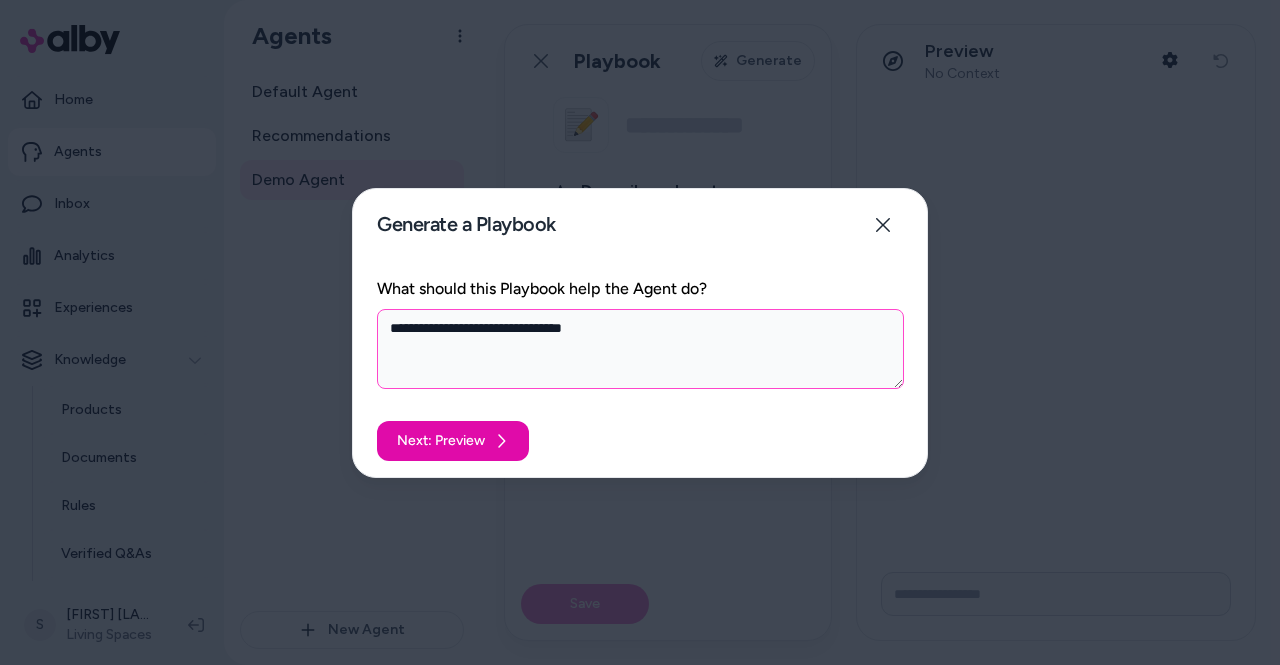 type on "*" 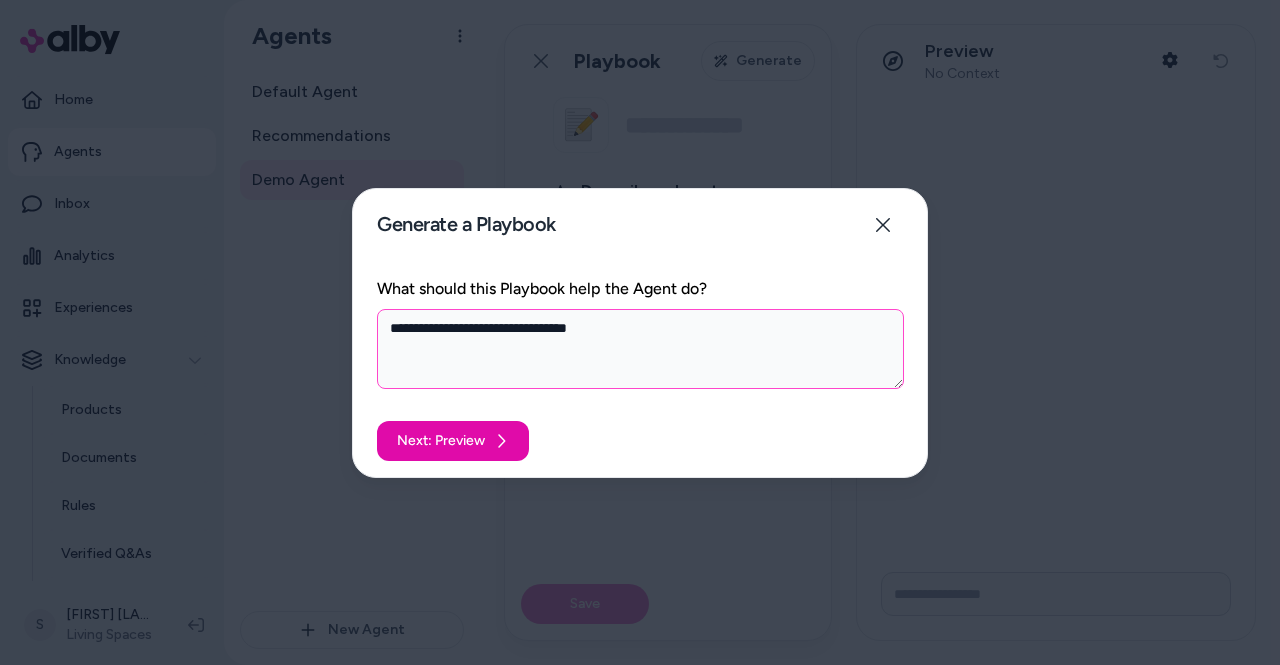 type on "*" 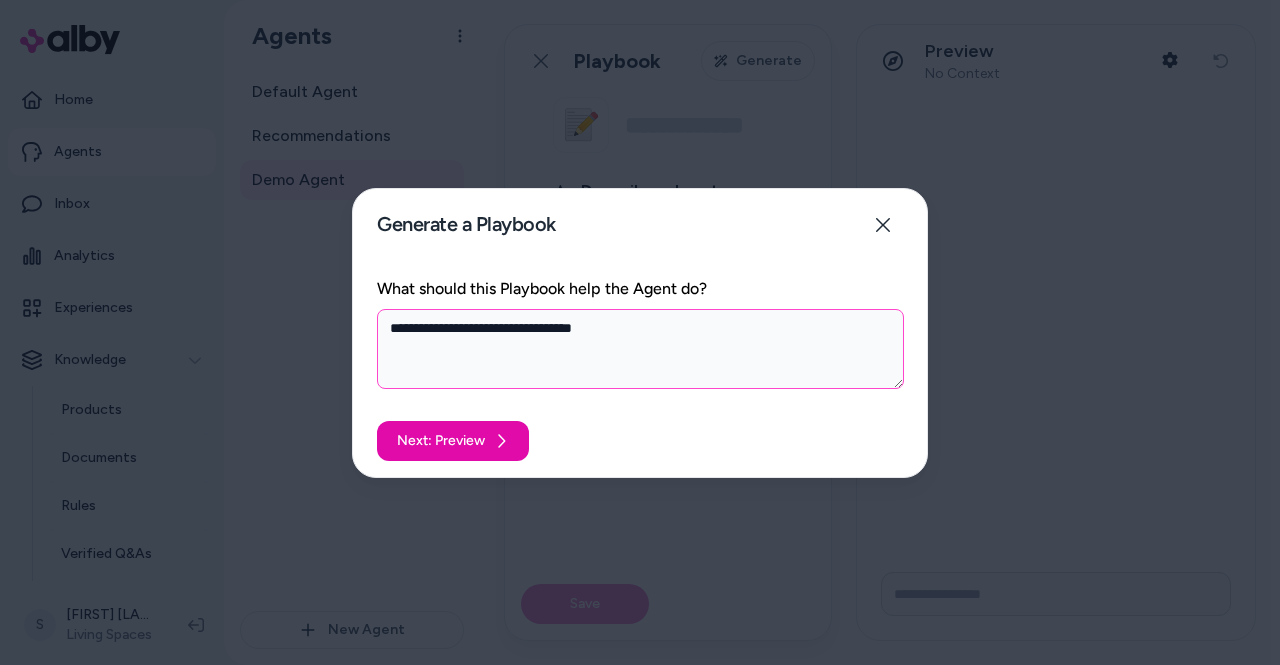 type on "*" 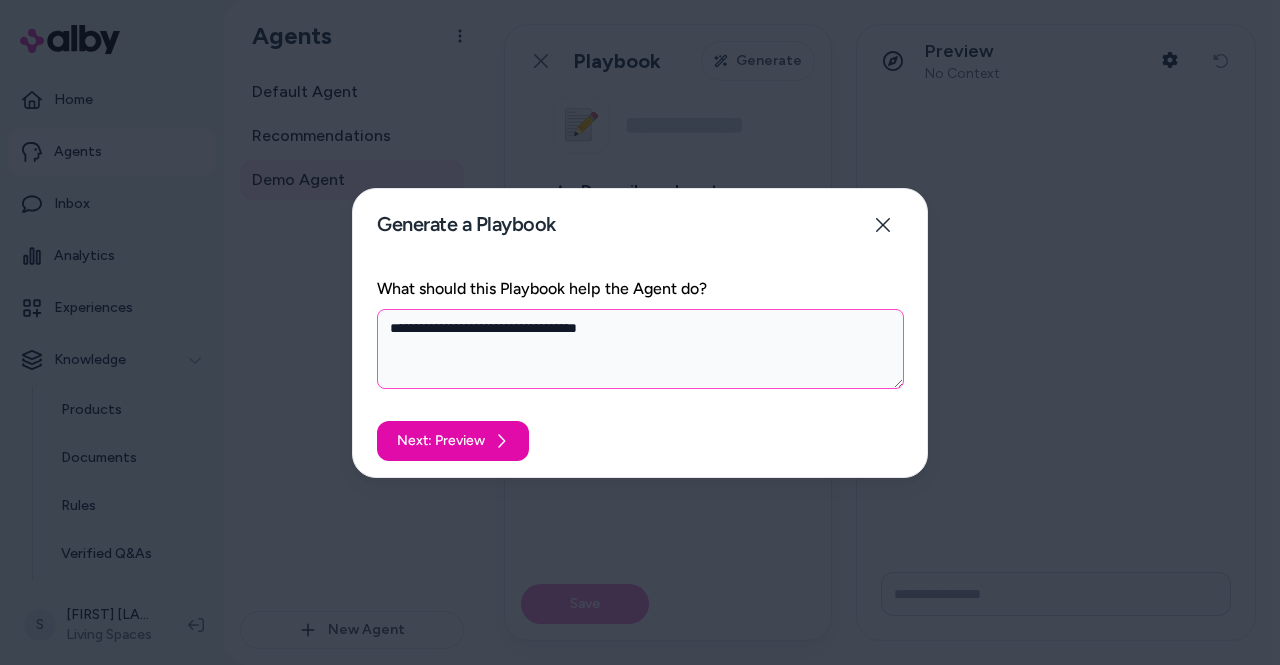 type on "*" 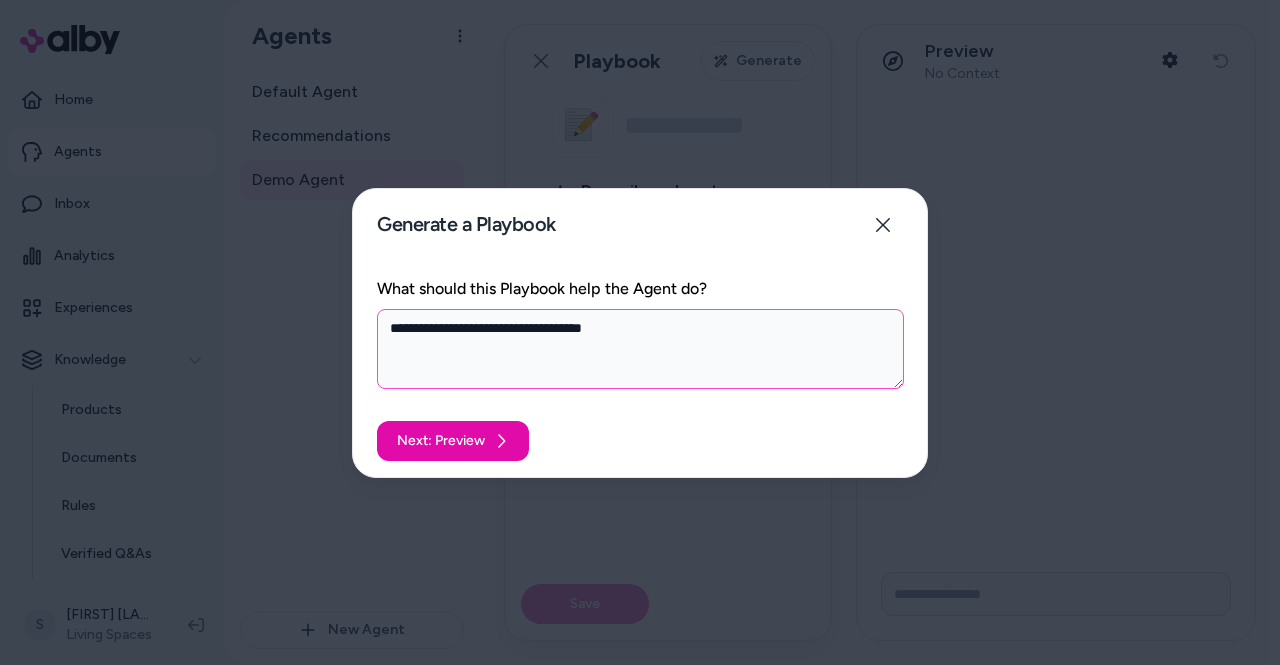 type on "*" 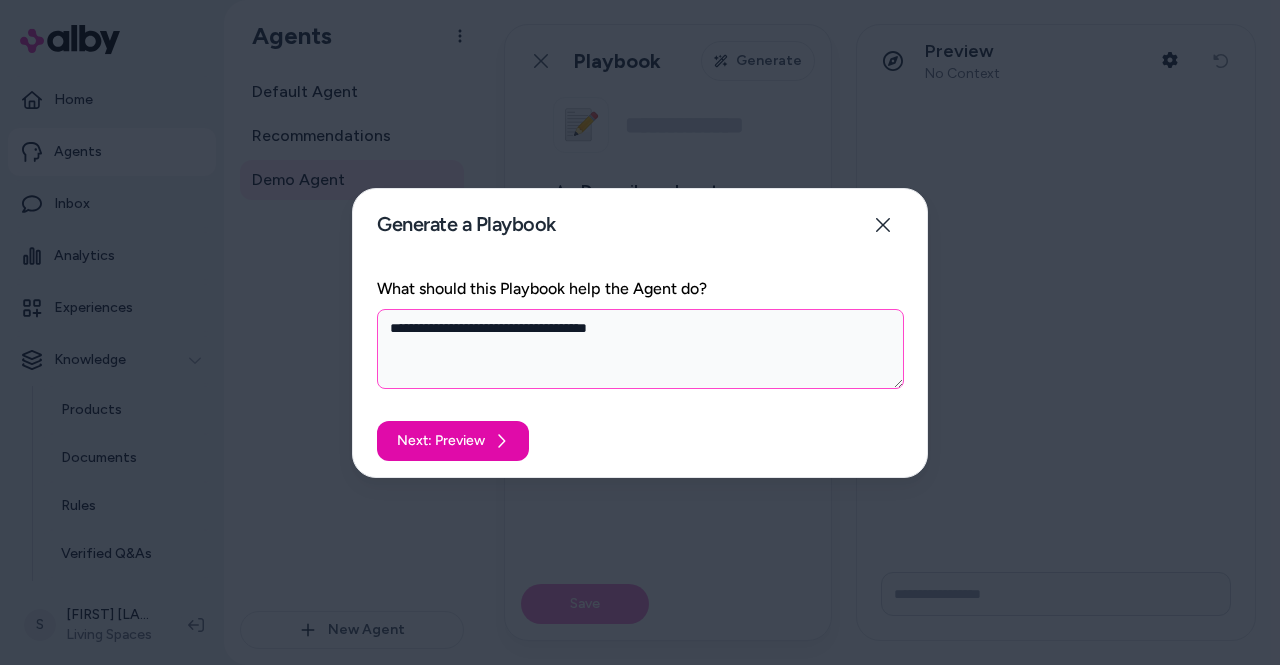 type on "*" 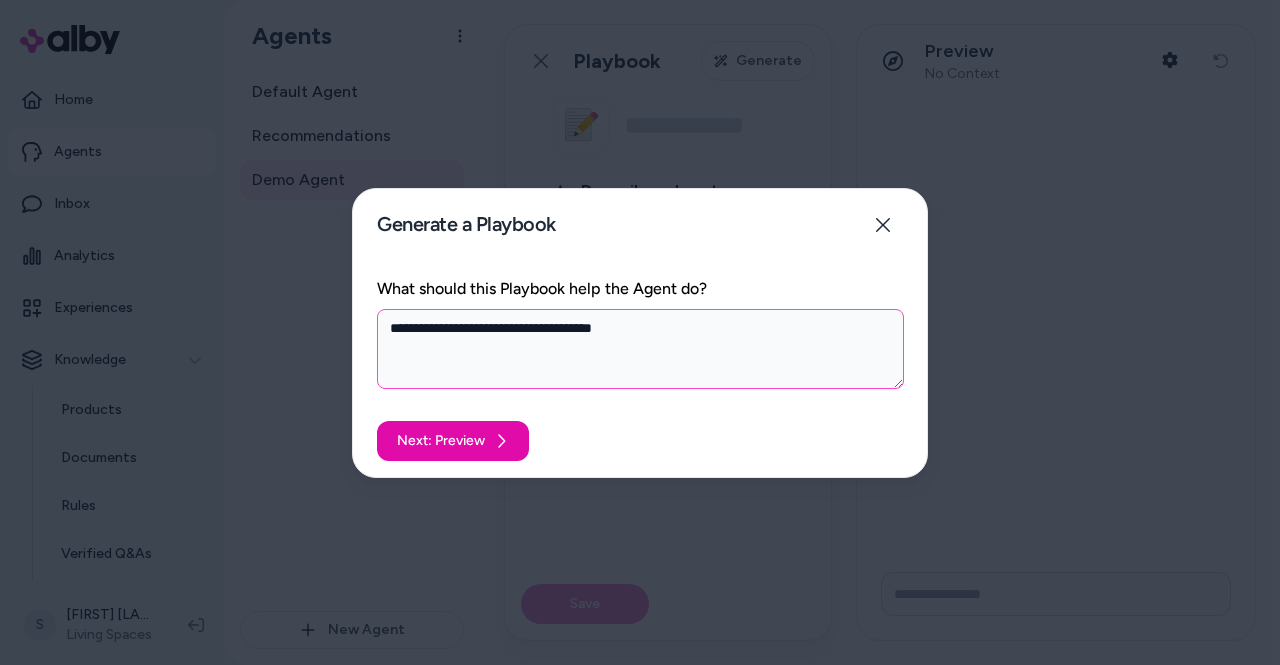 type on "*" 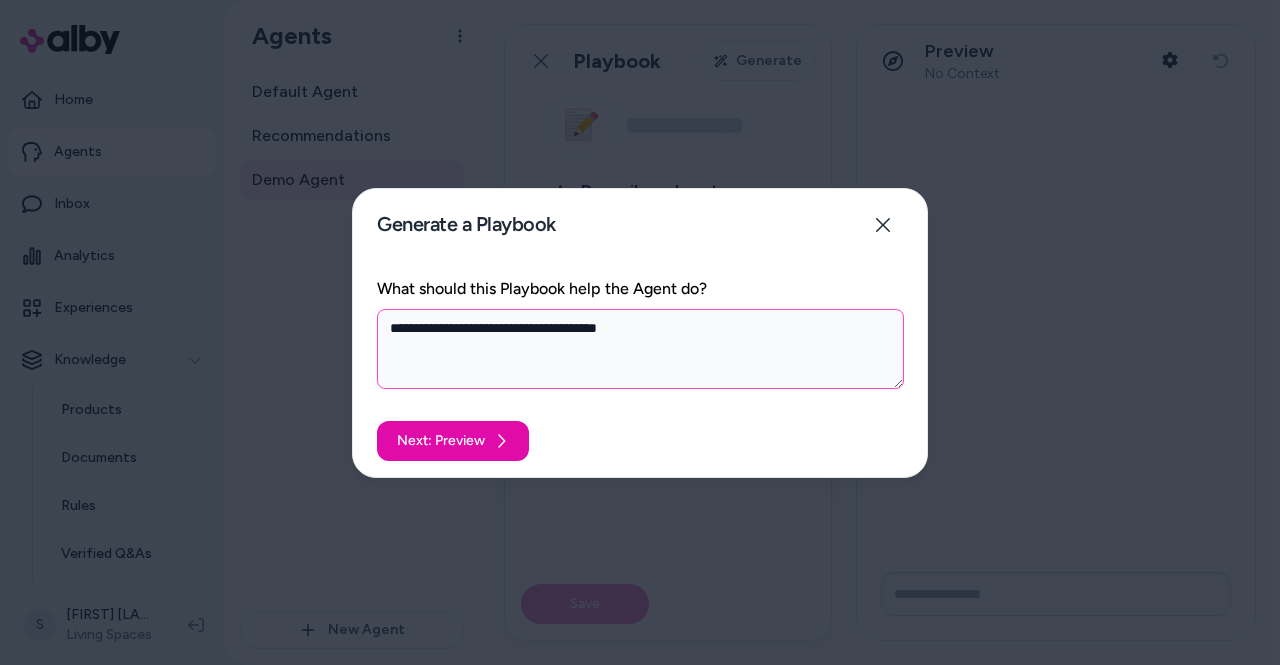 type on "**********" 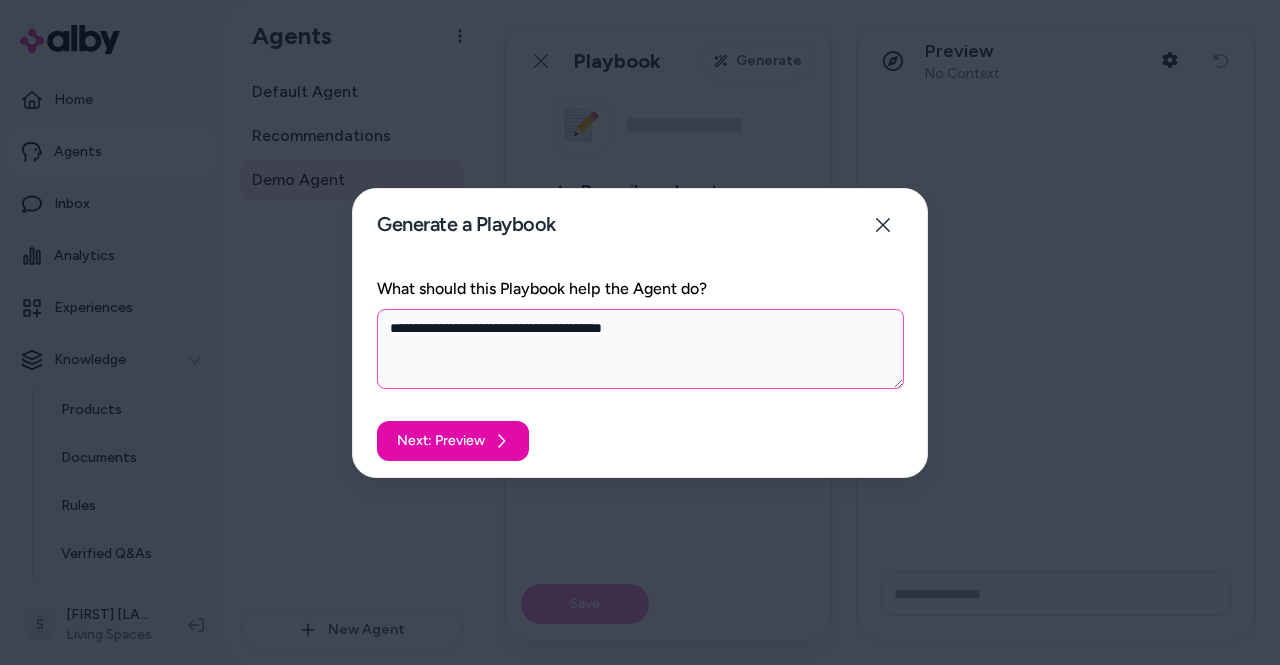 type on "*" 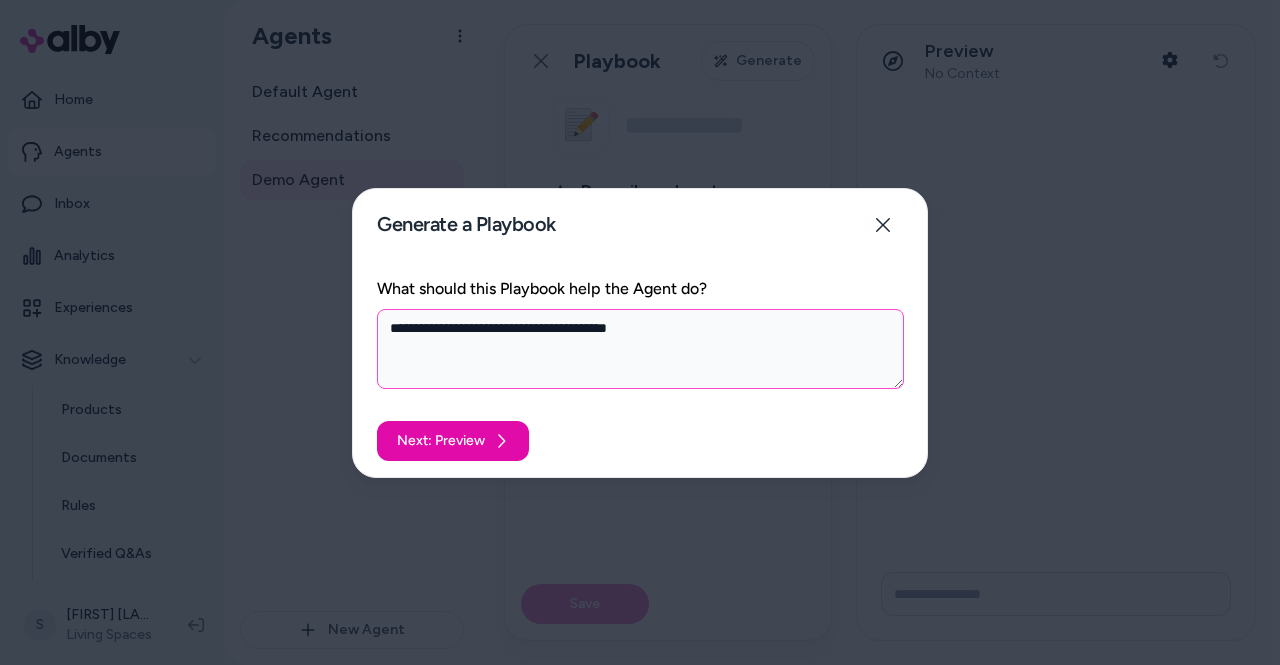 type on "**********" 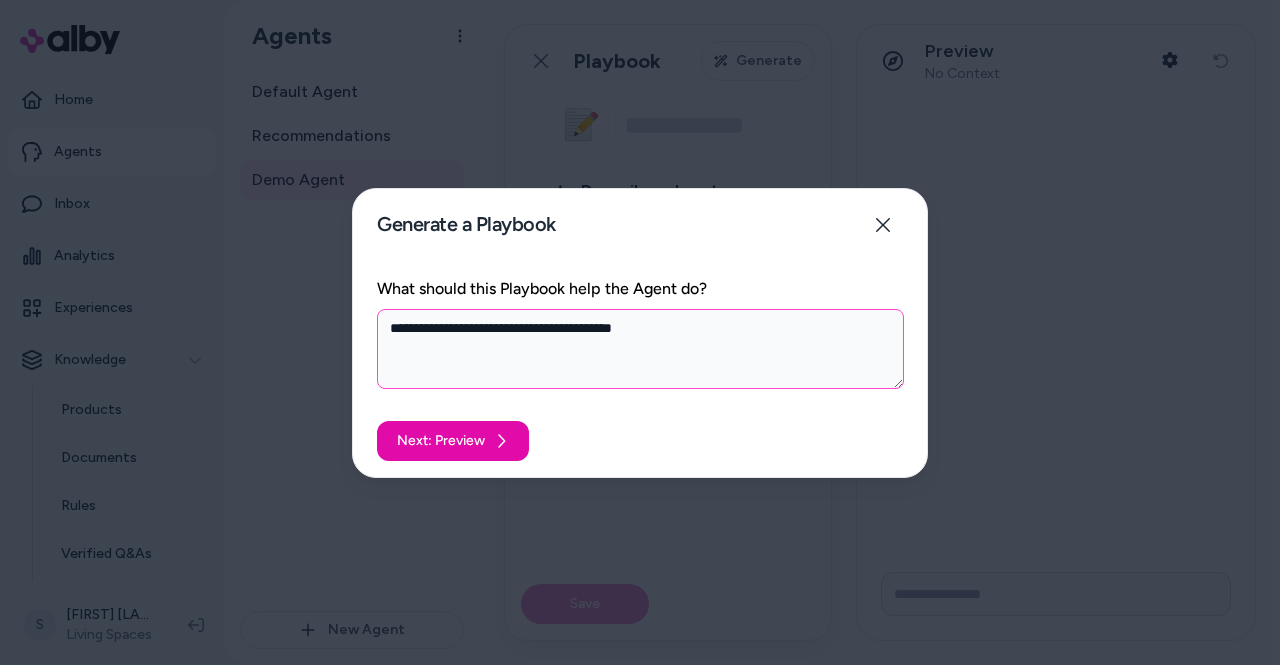 type on "*" 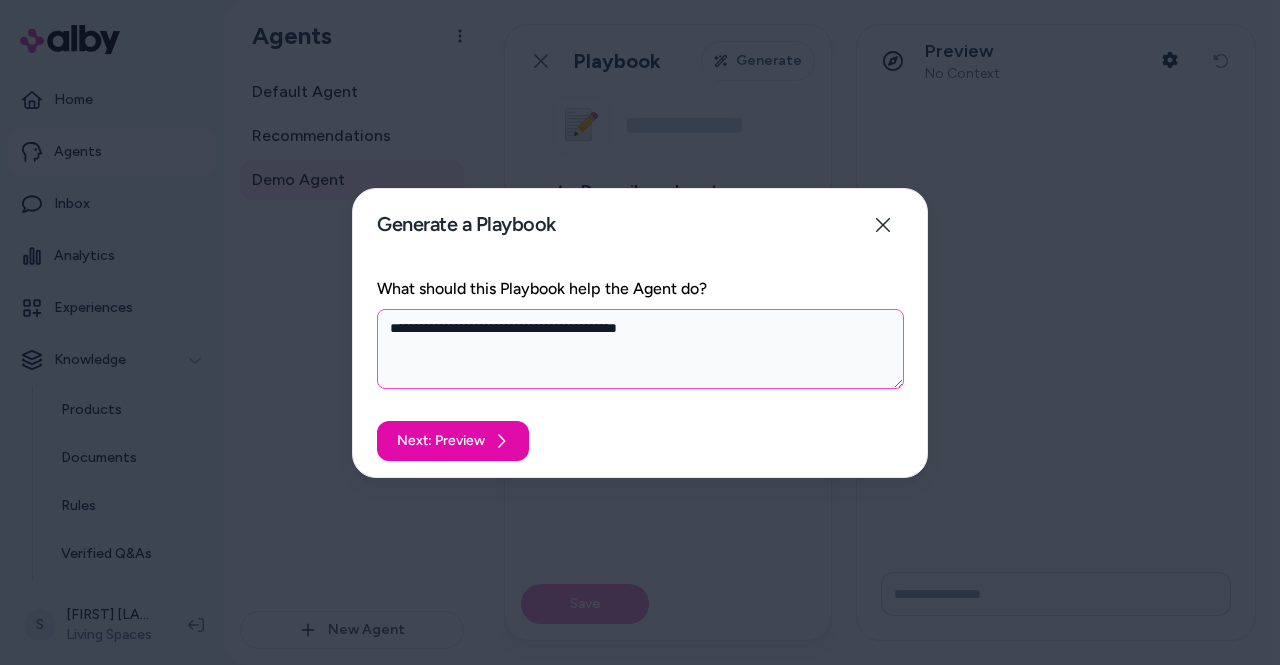 type on "*" 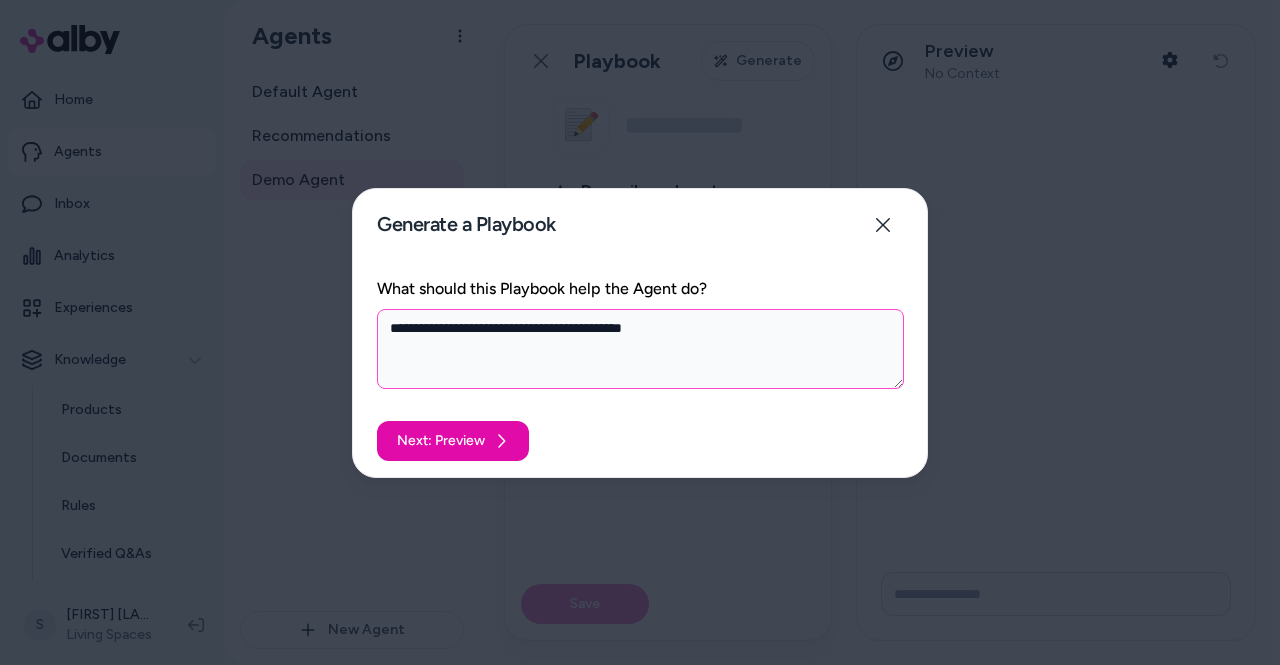 type on "*" 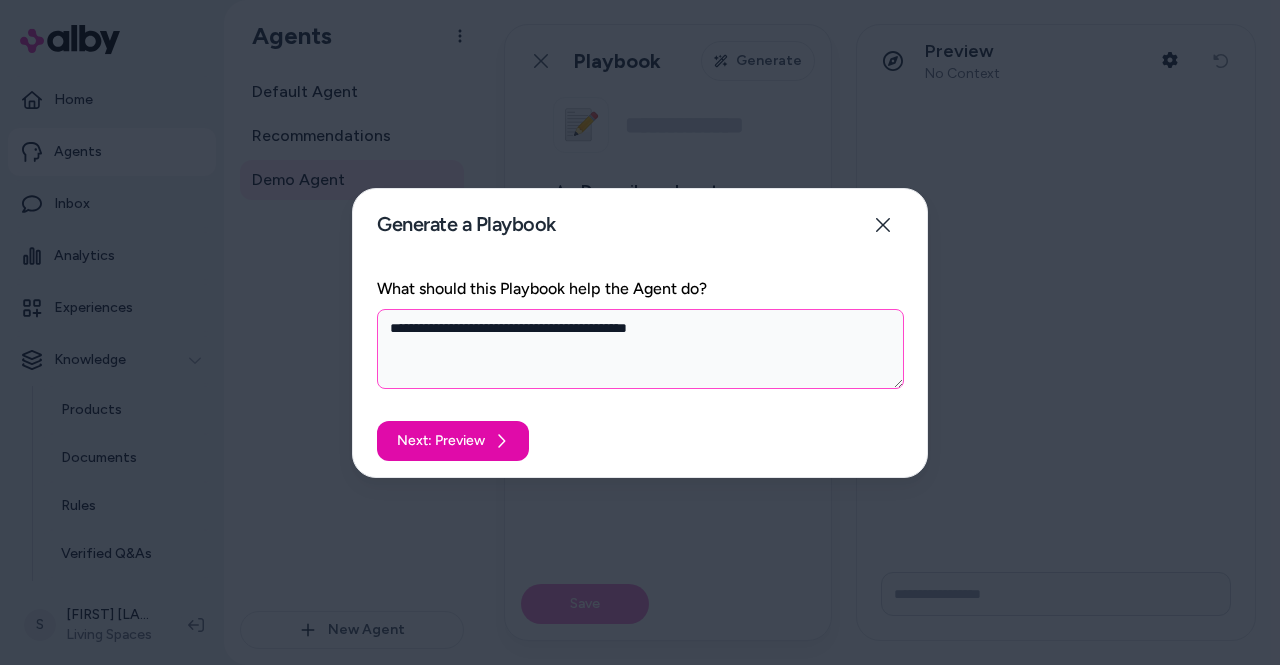 type on "*" 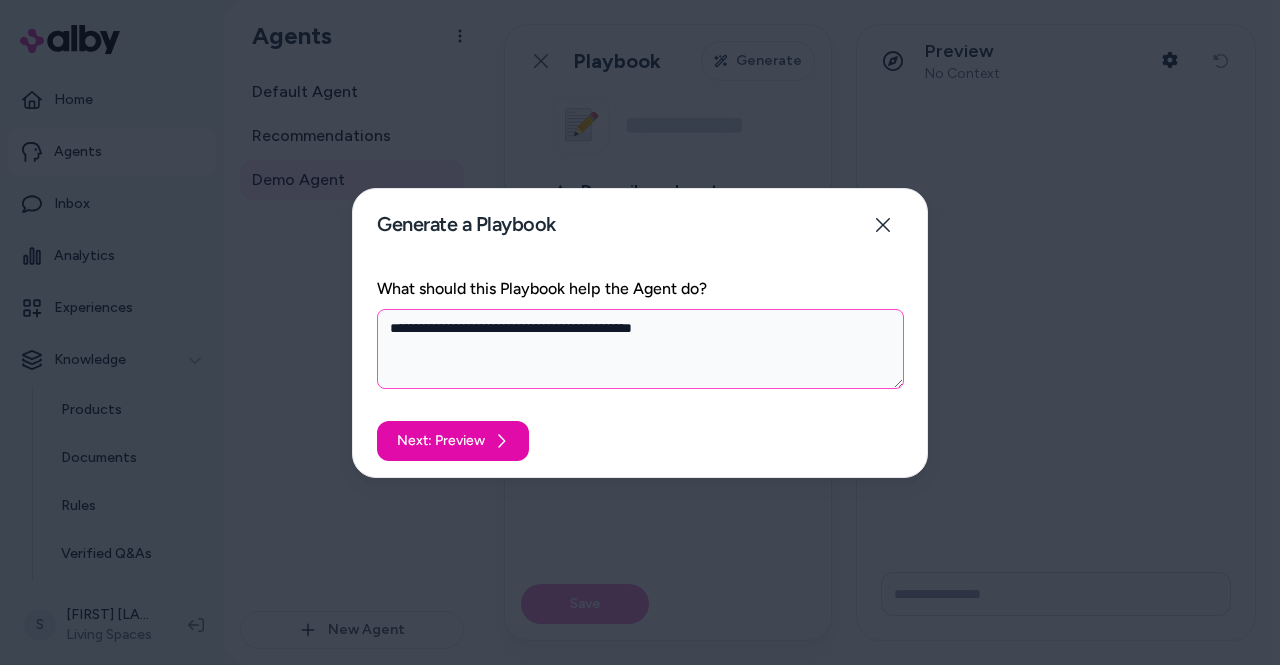 type on "*" 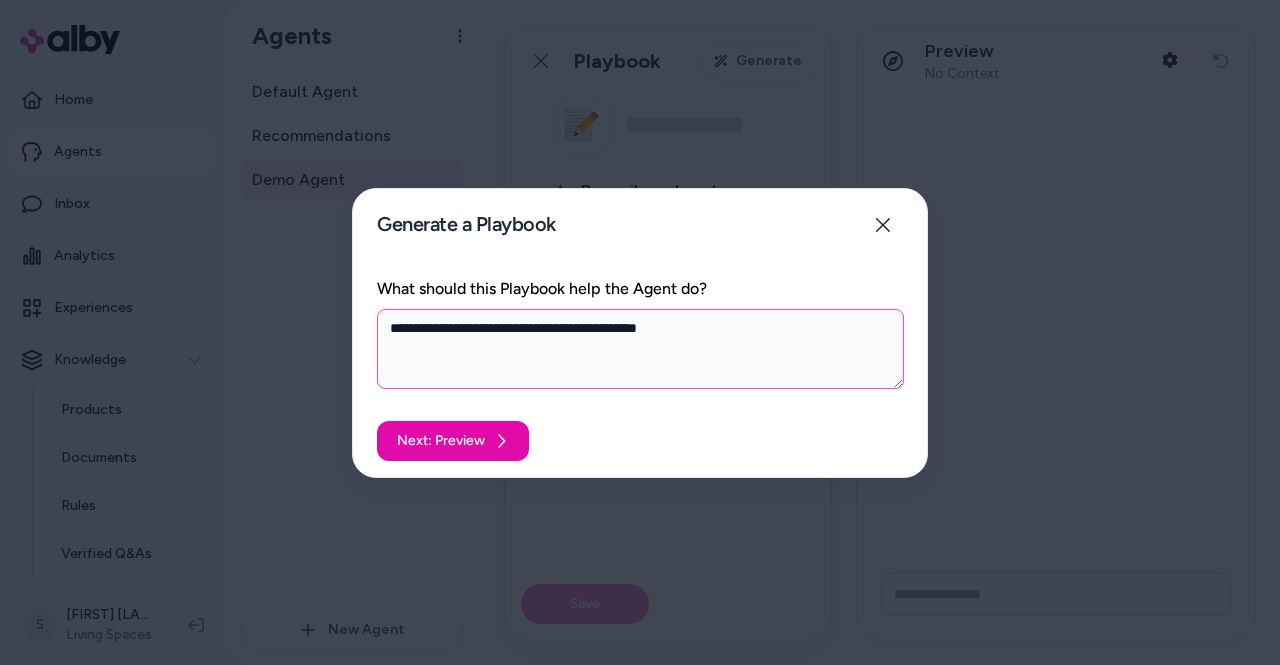 type on "*" 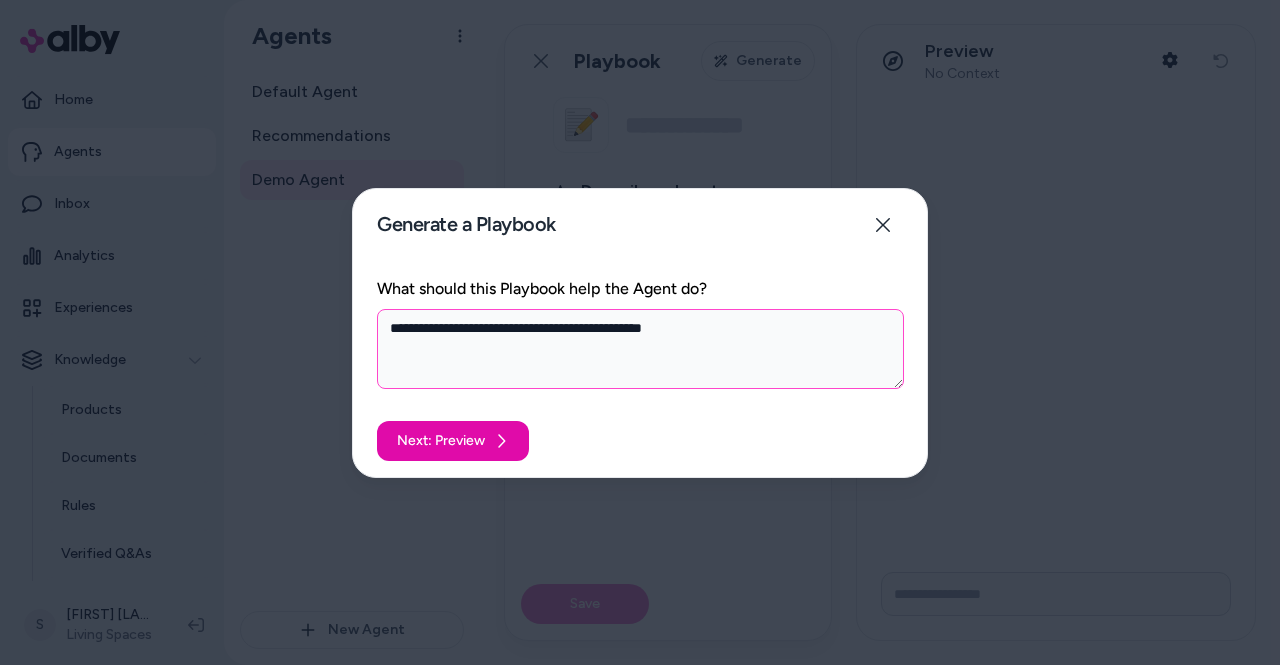 type on "*" 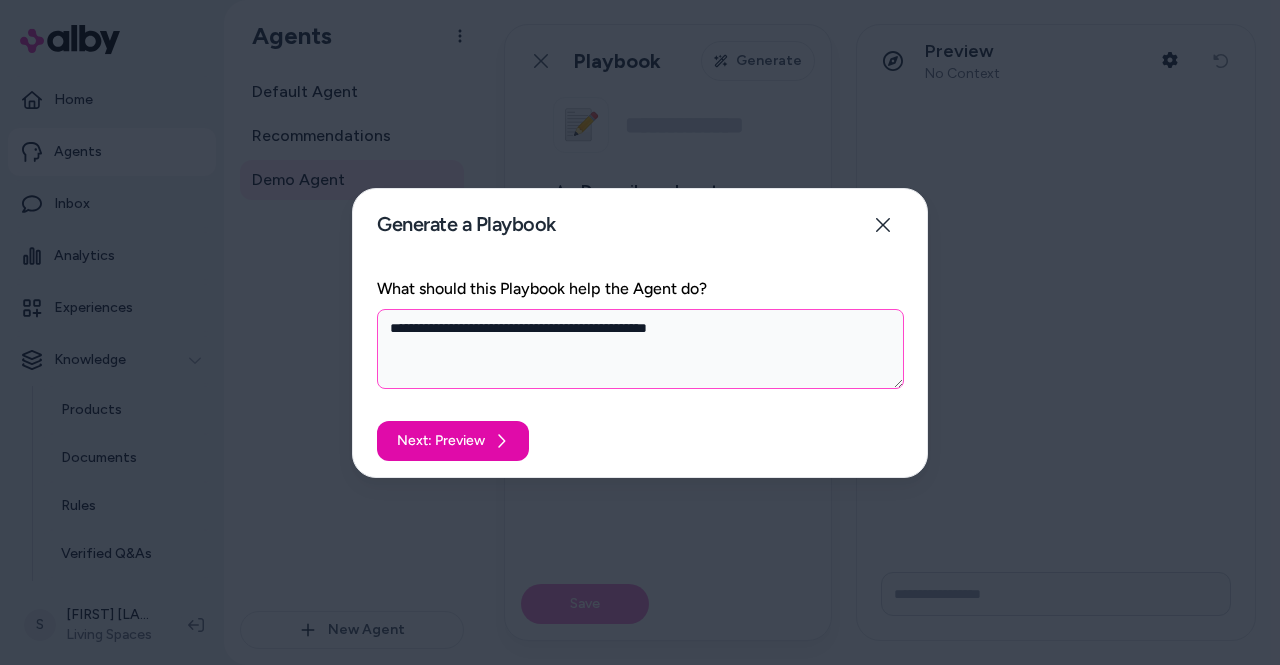 type on "*" 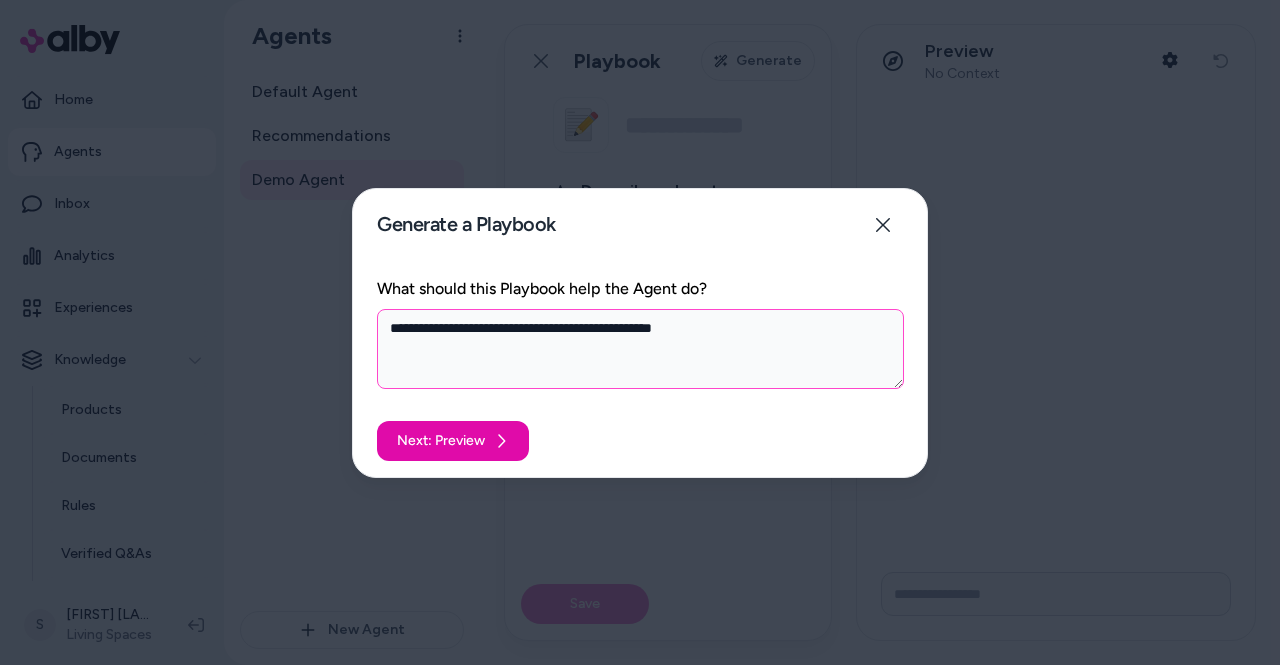 type on "**********" 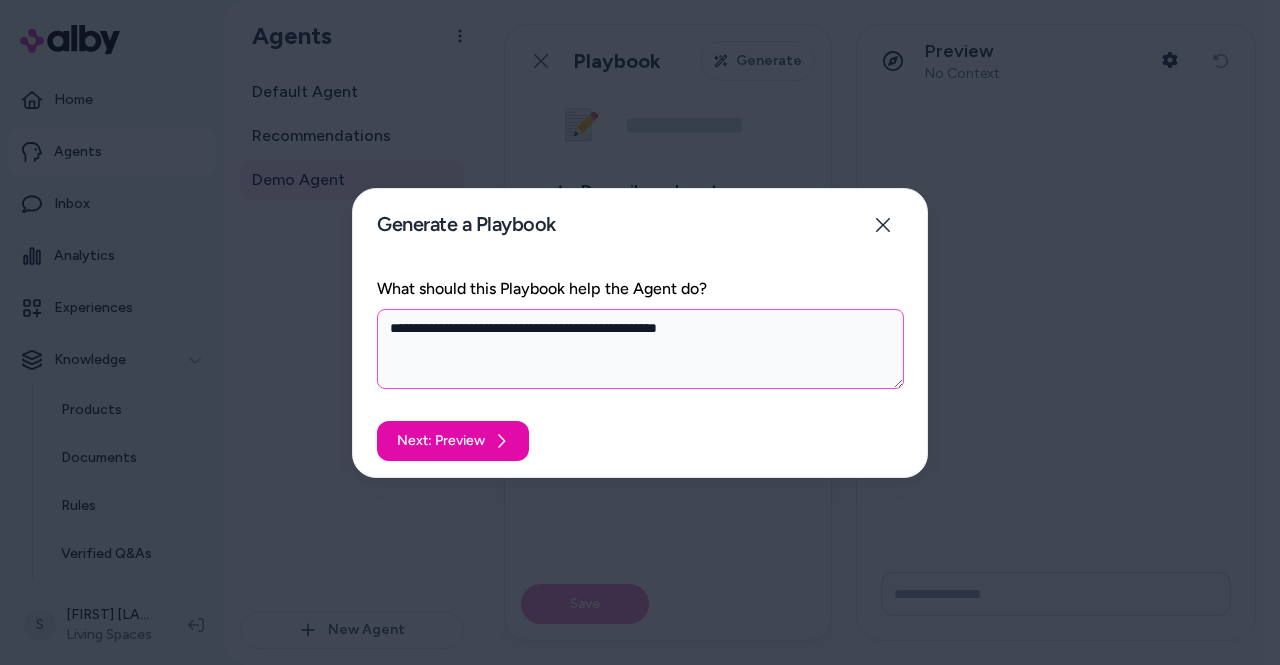 type on "*" 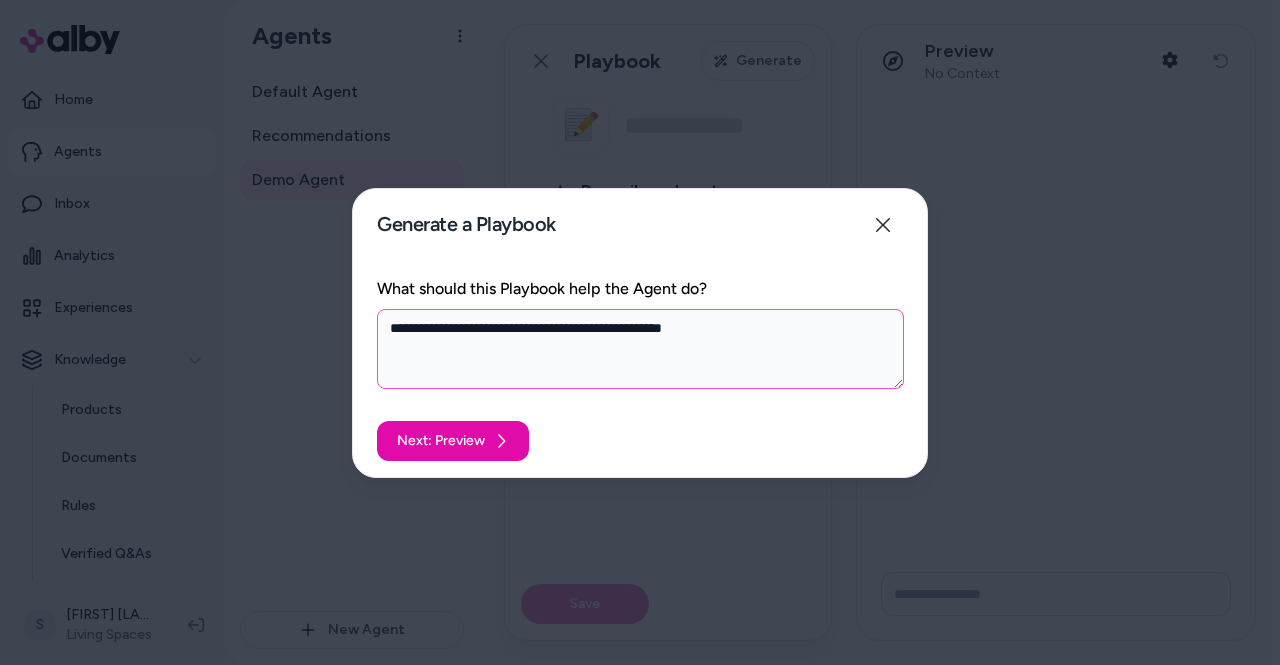 type on "*" 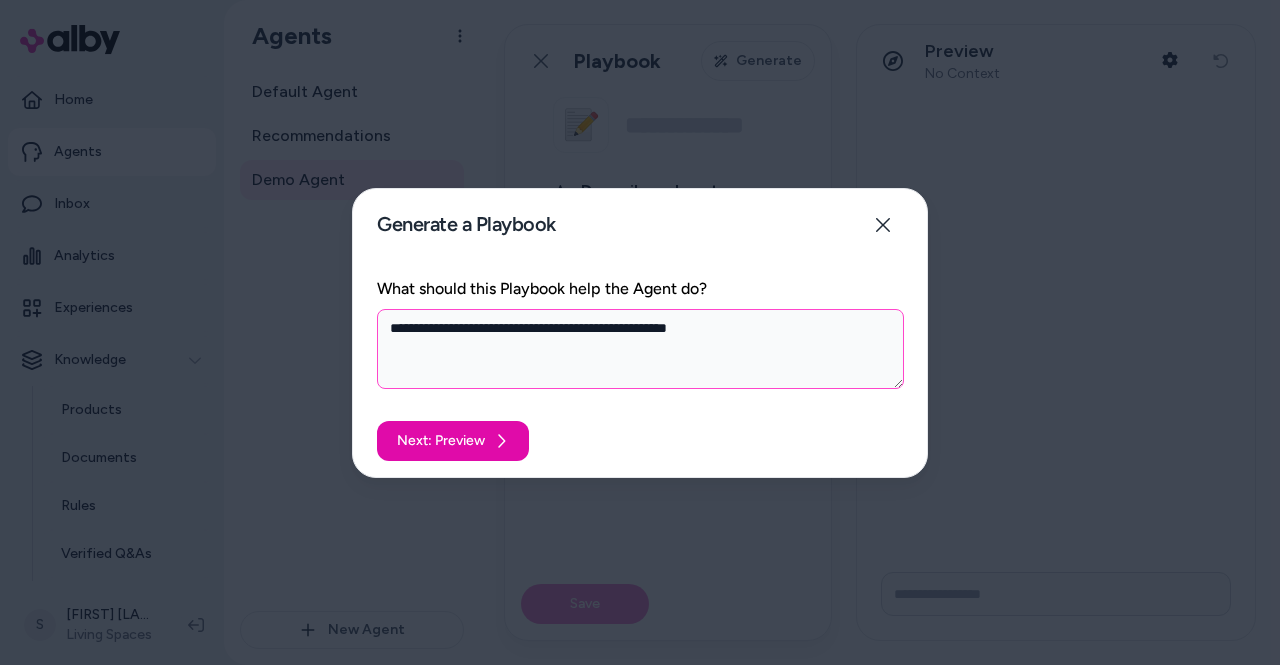 type on "*" 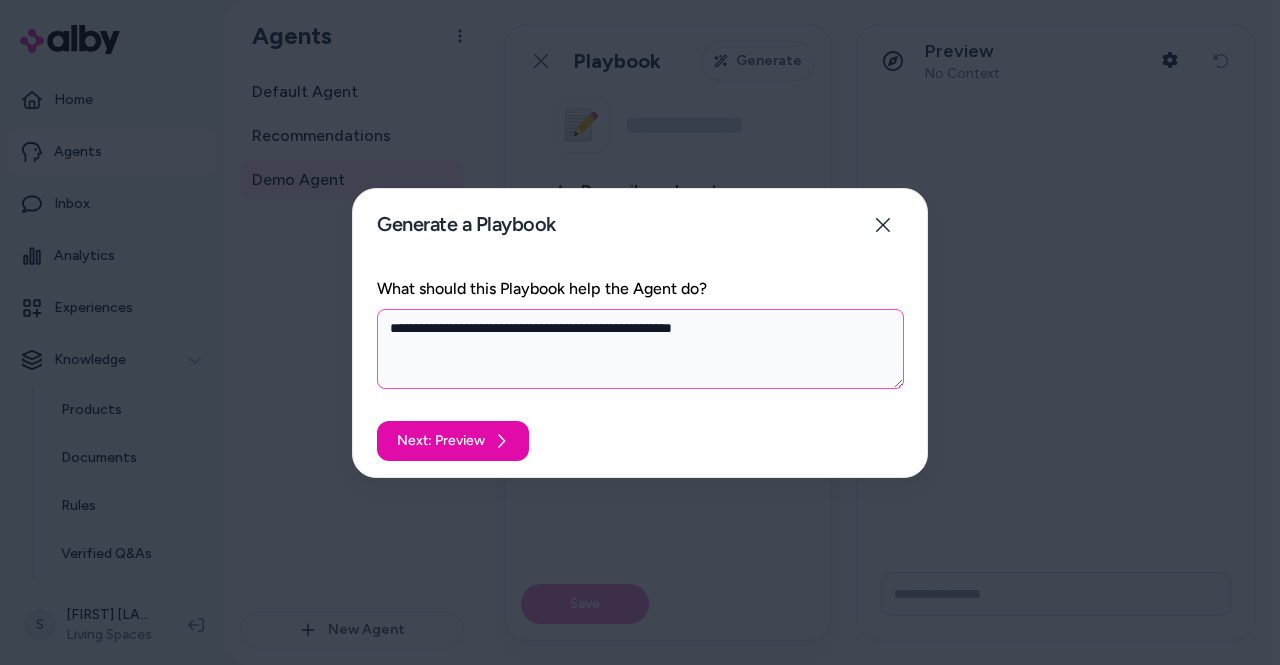 type on "*" 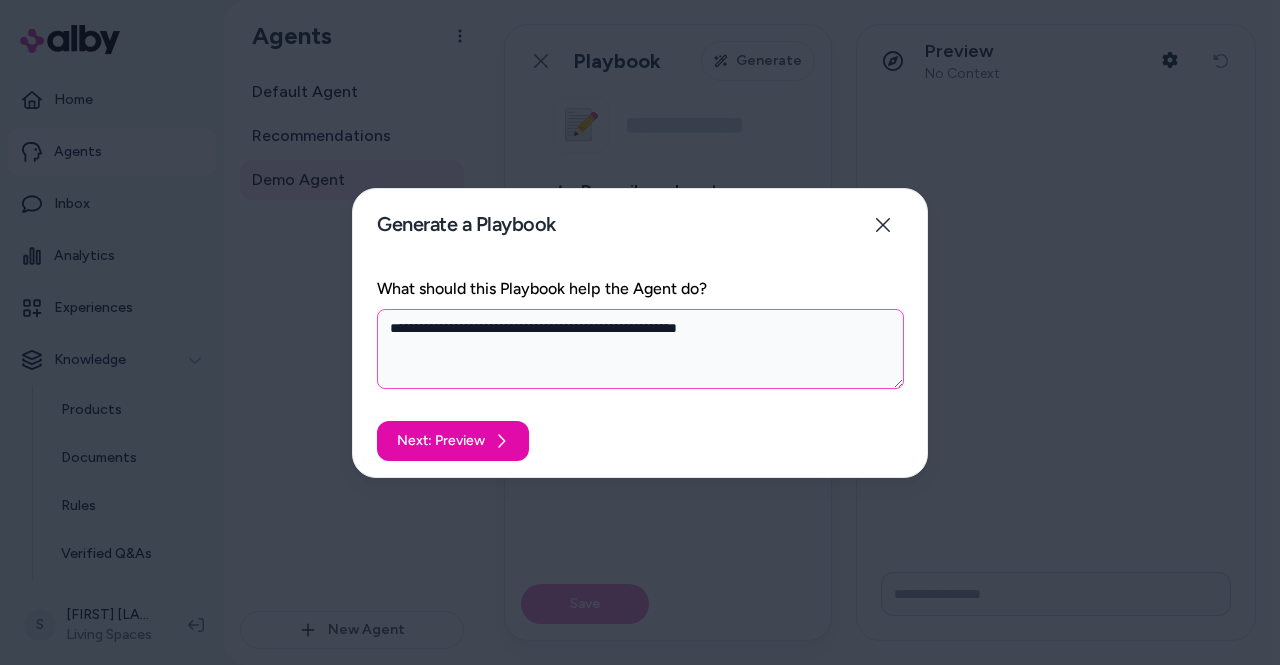 type on "*" 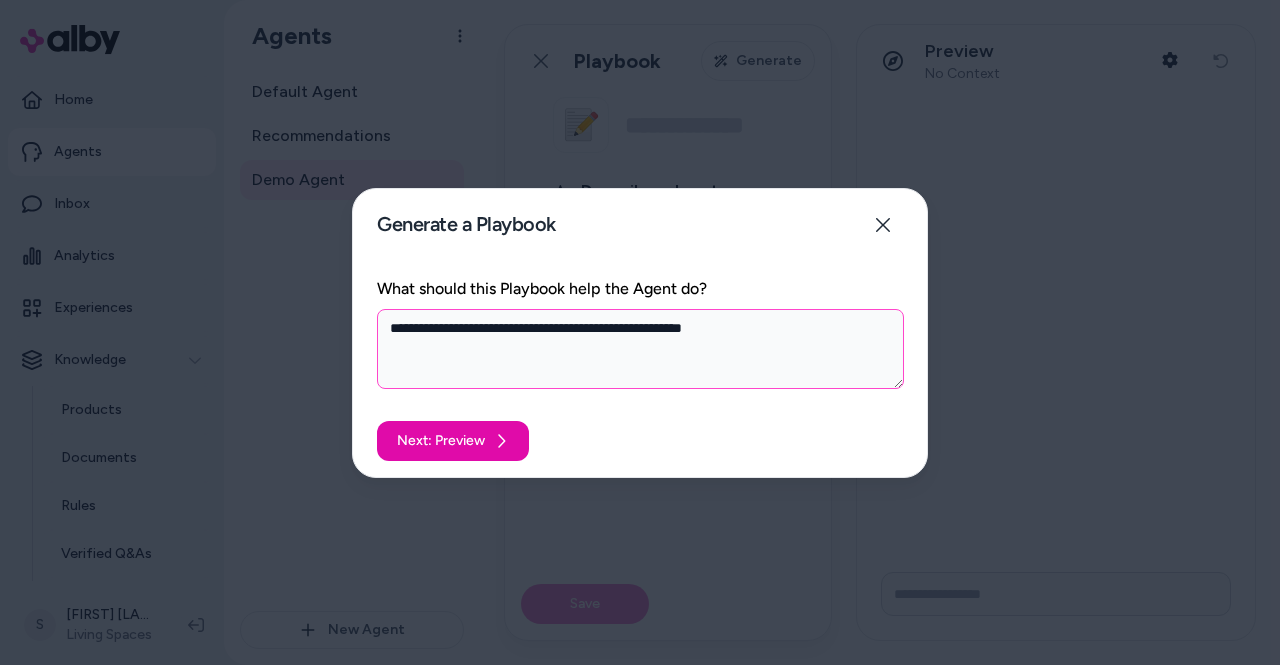 type on "*" 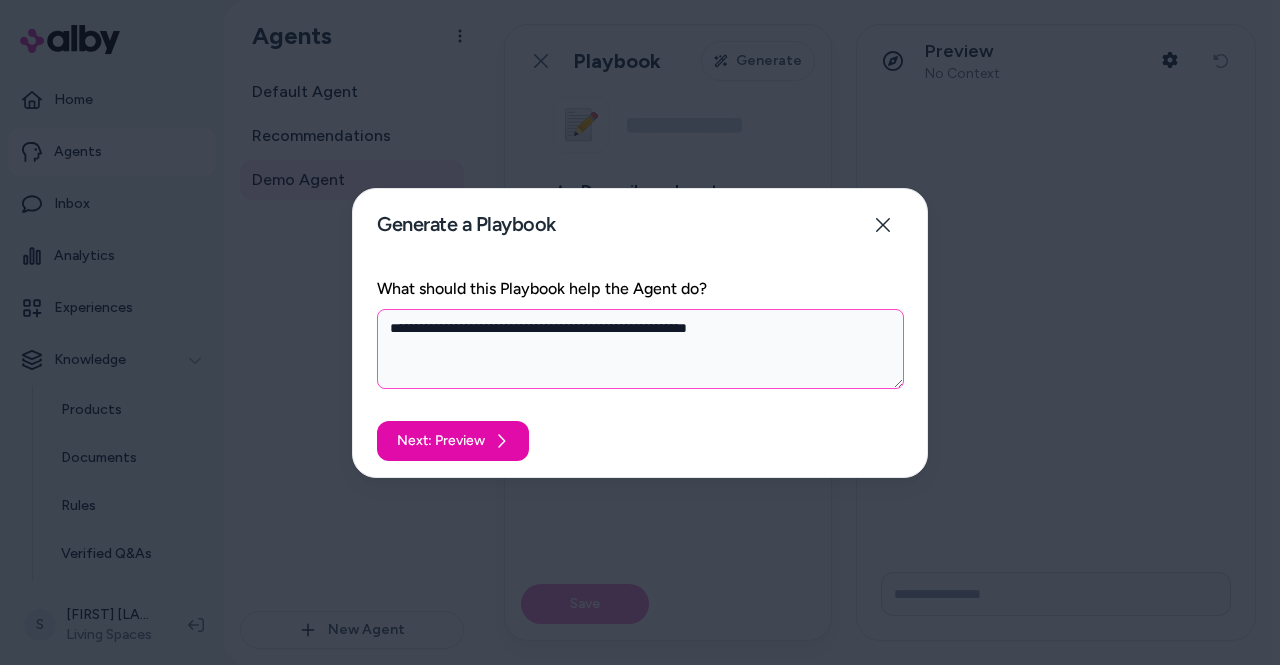 type on "*" 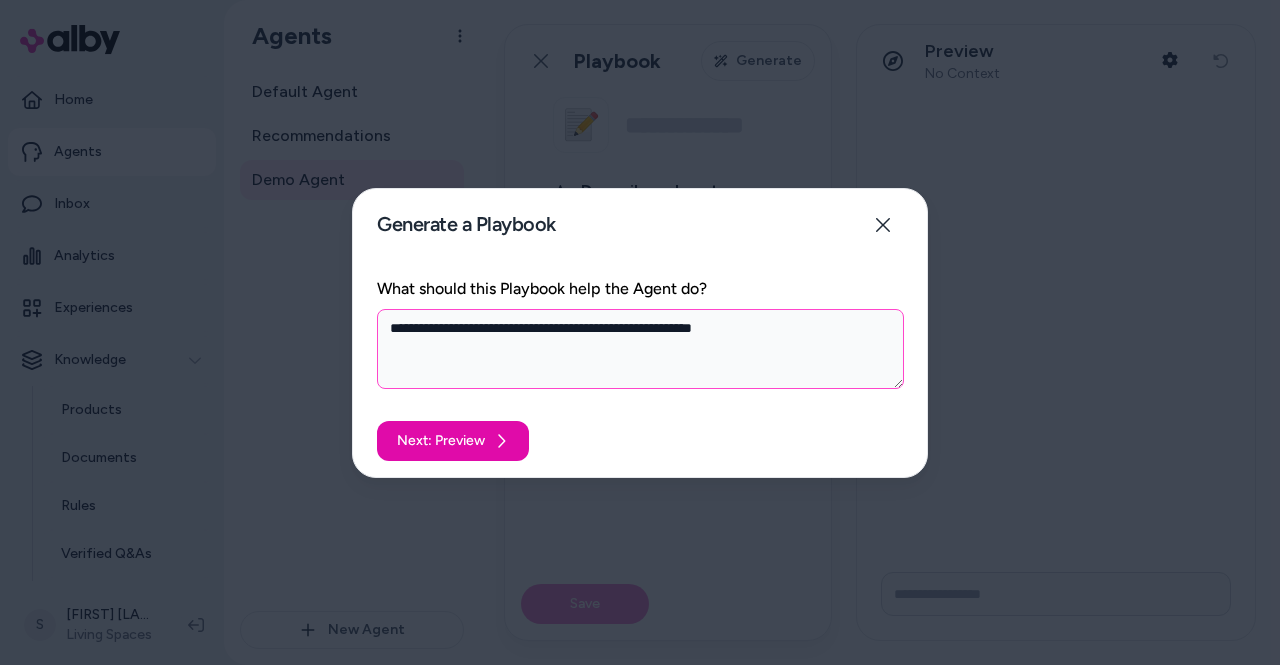 type on "*" 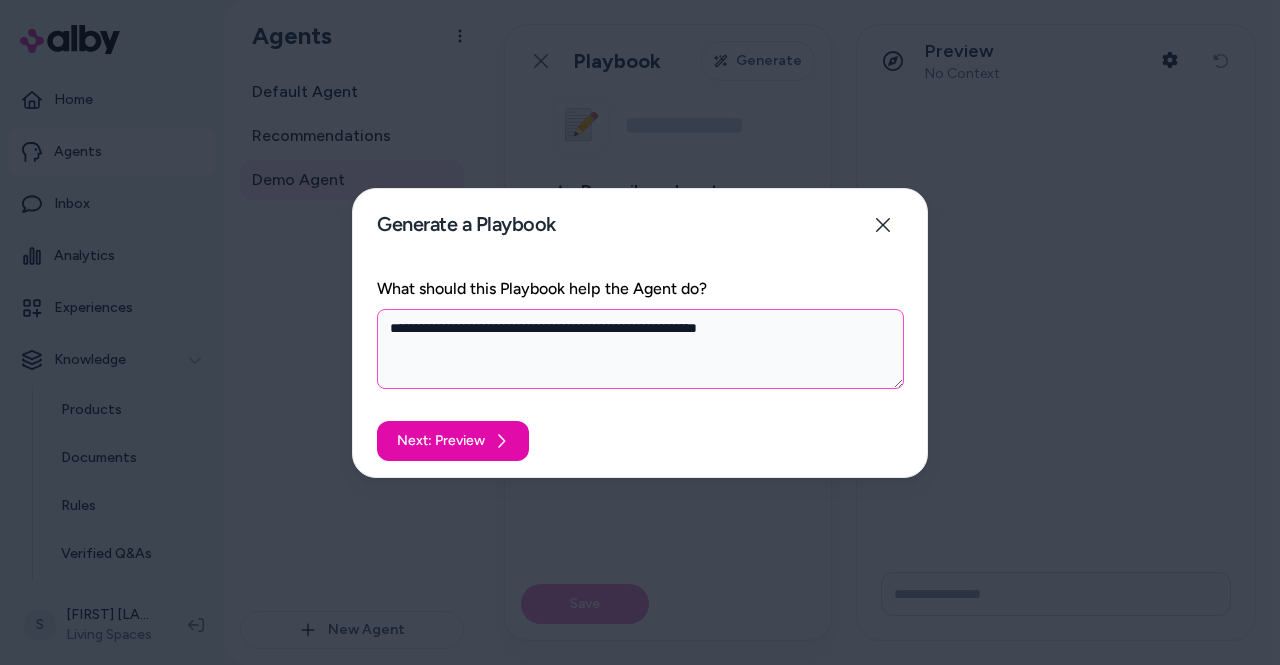 type on "*" 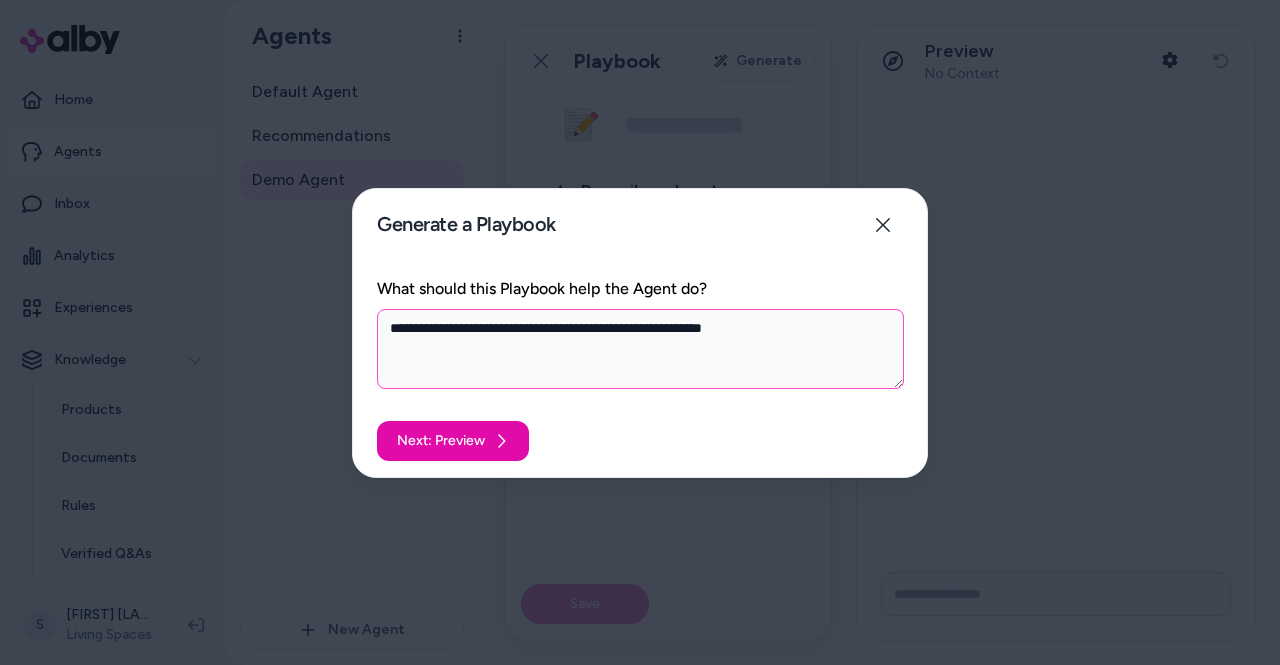 type on "*" 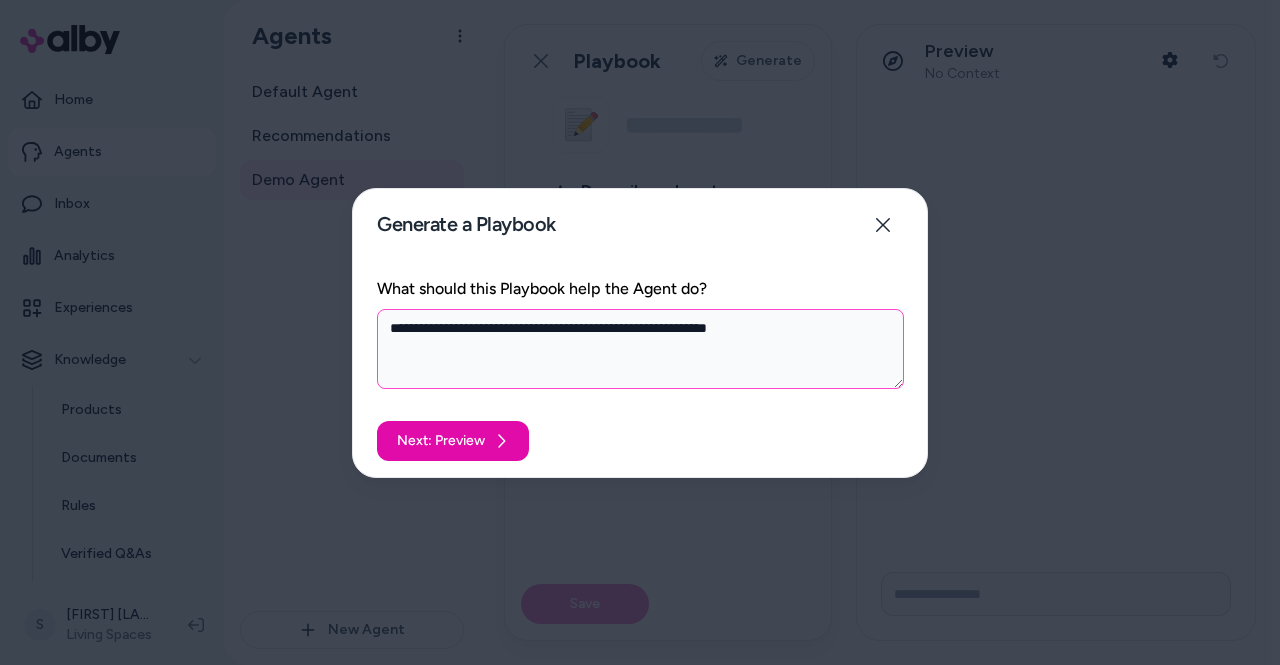 type on "*" 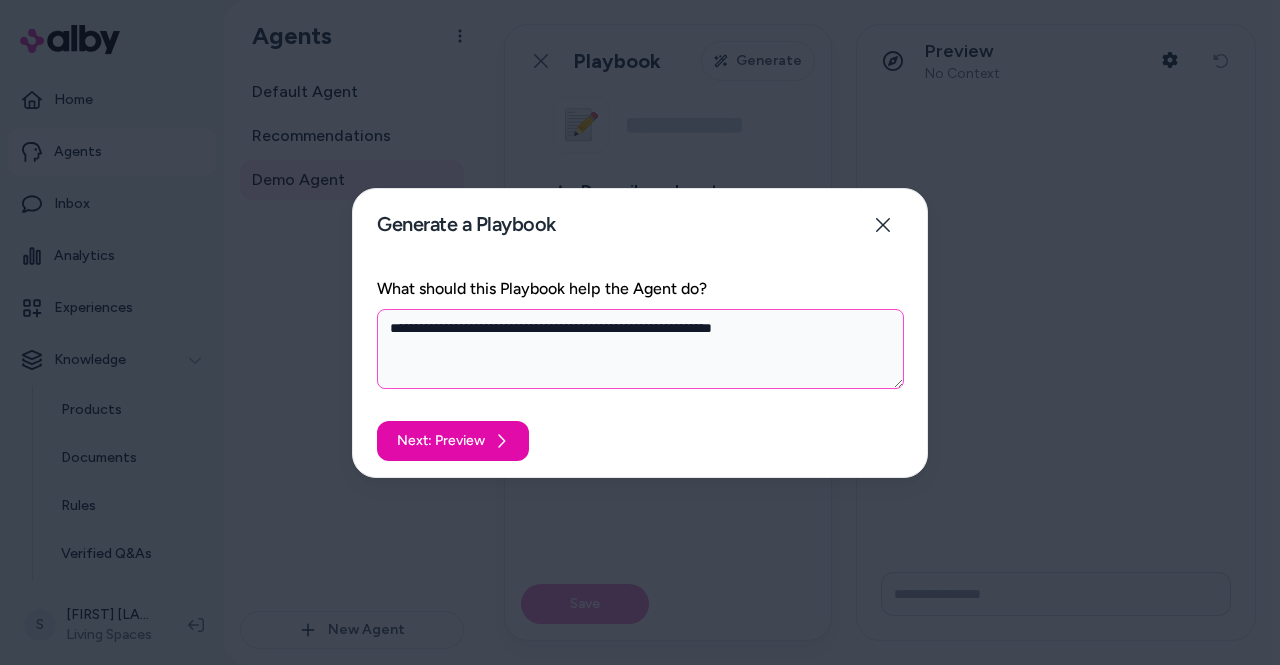 type on "*" 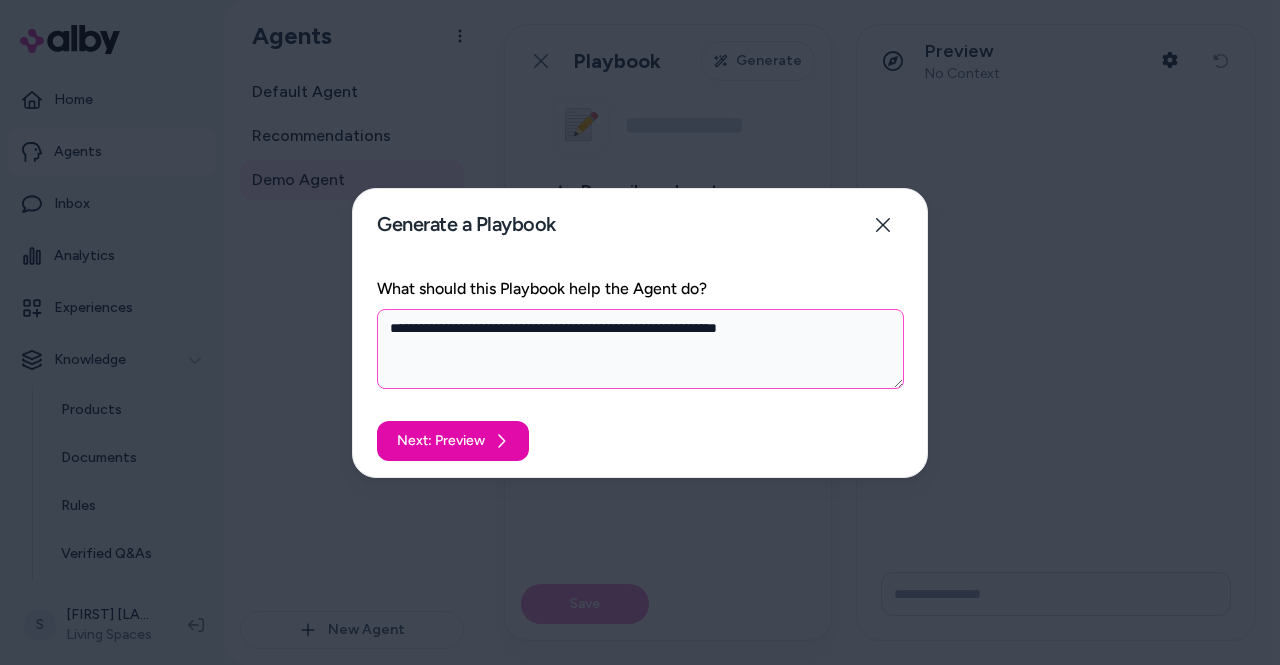type on "*" 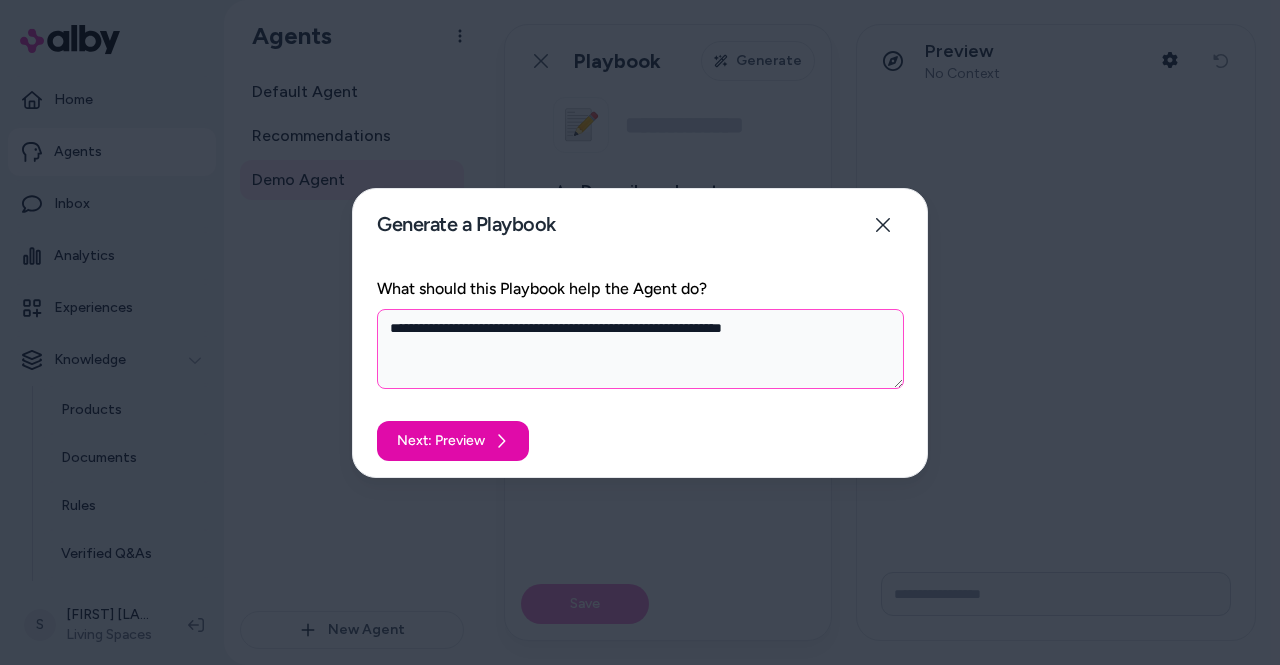 type on "*" 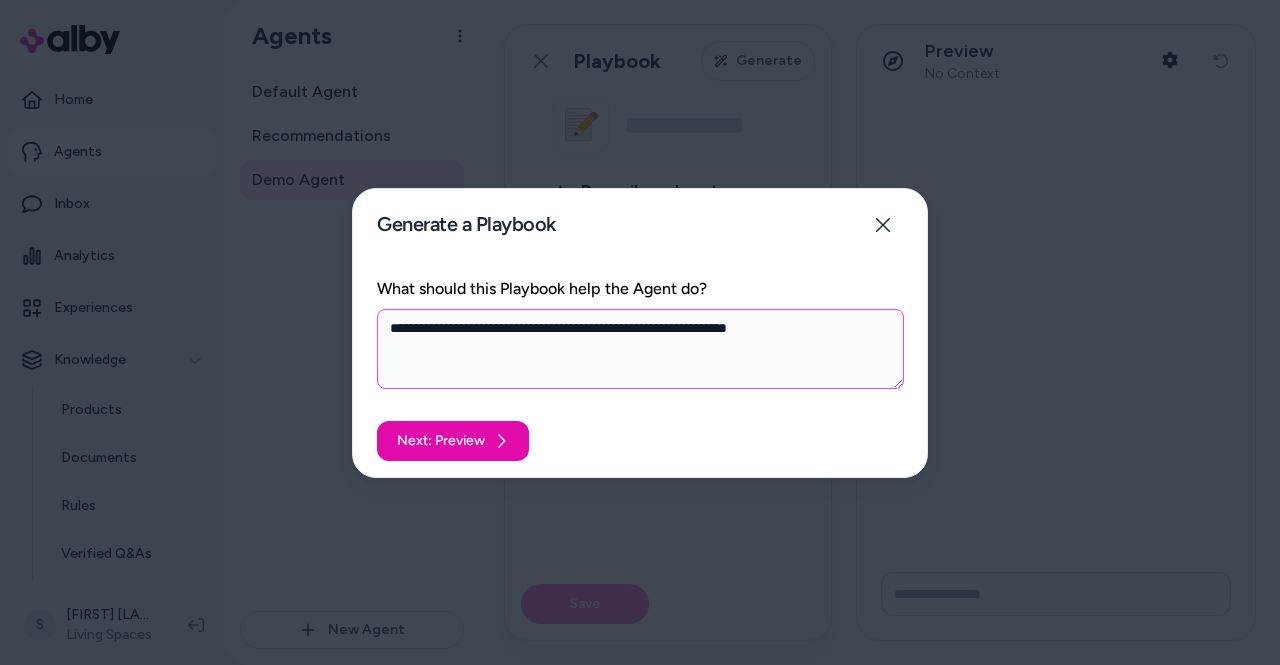 type on "**********" 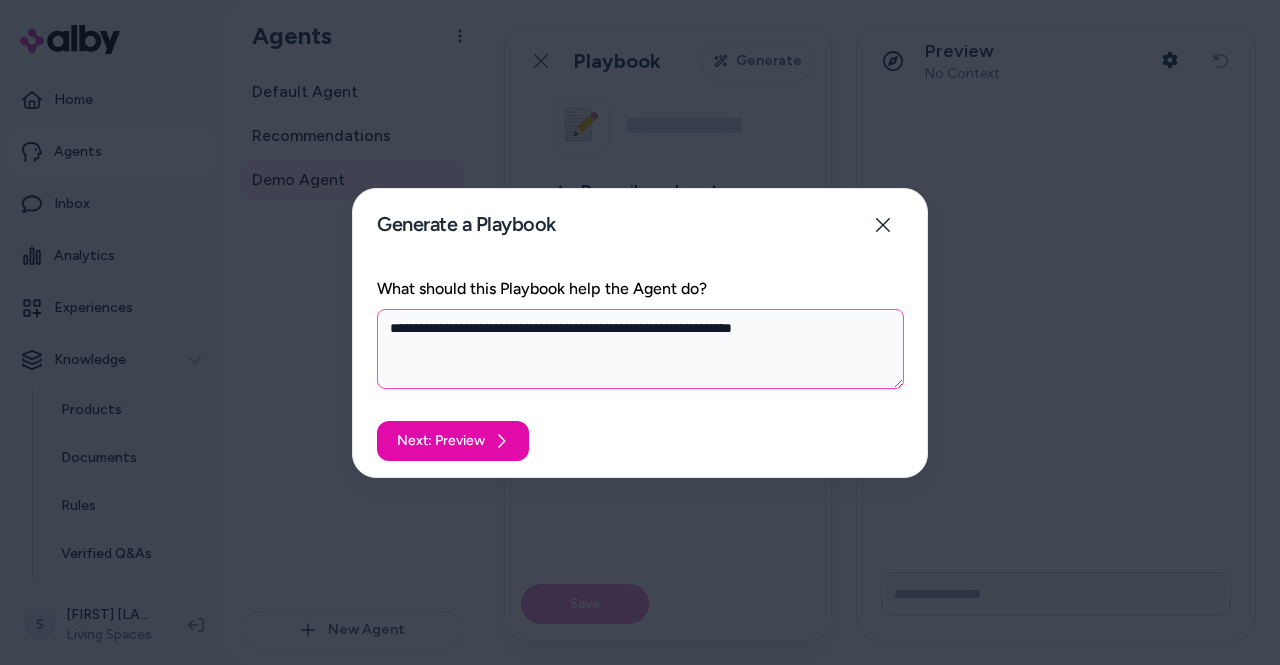 type on "*" 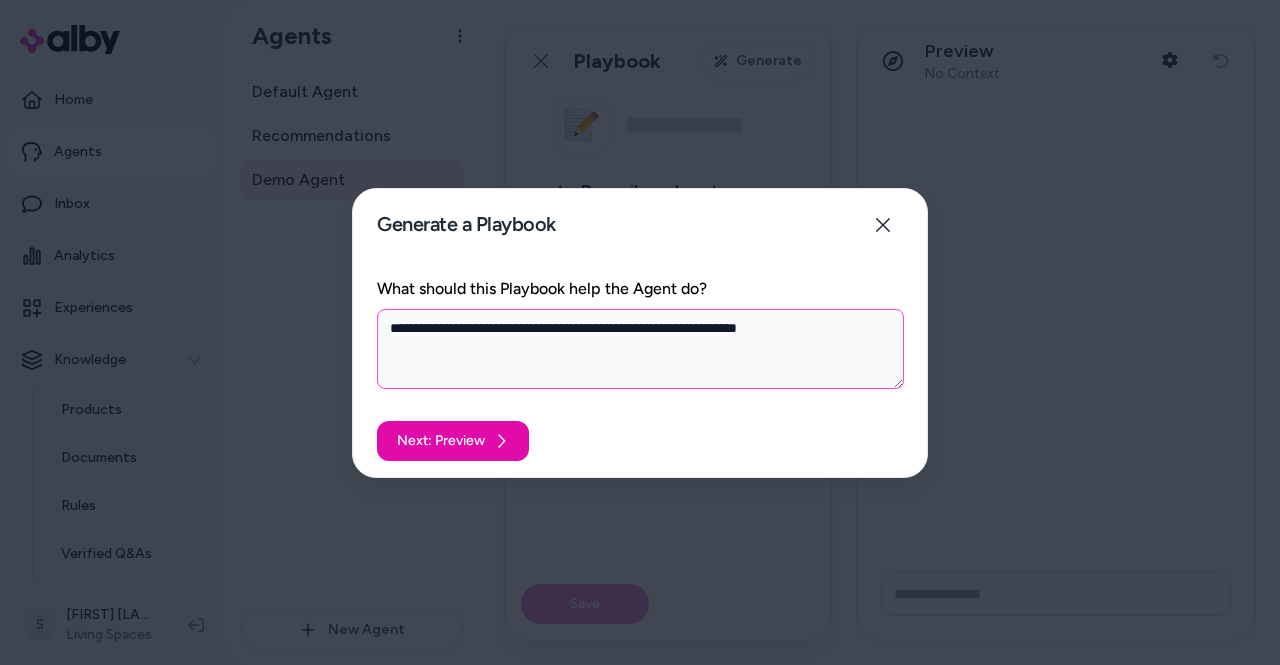 type on "*" 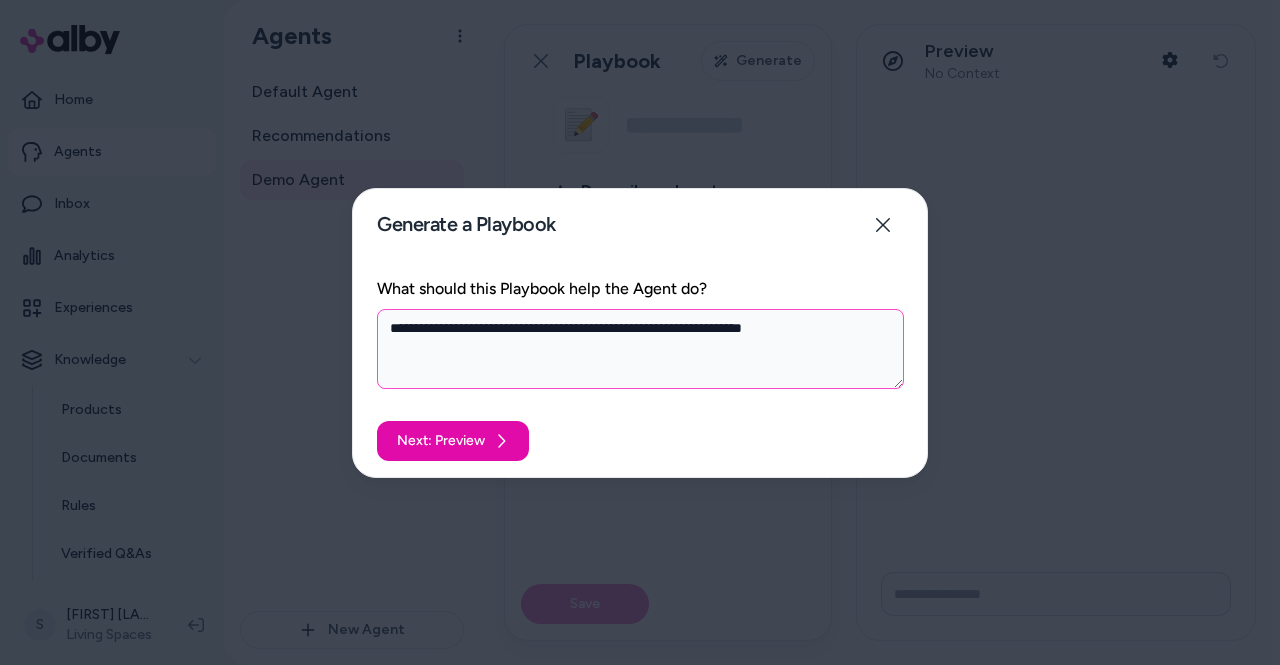 type on "*" 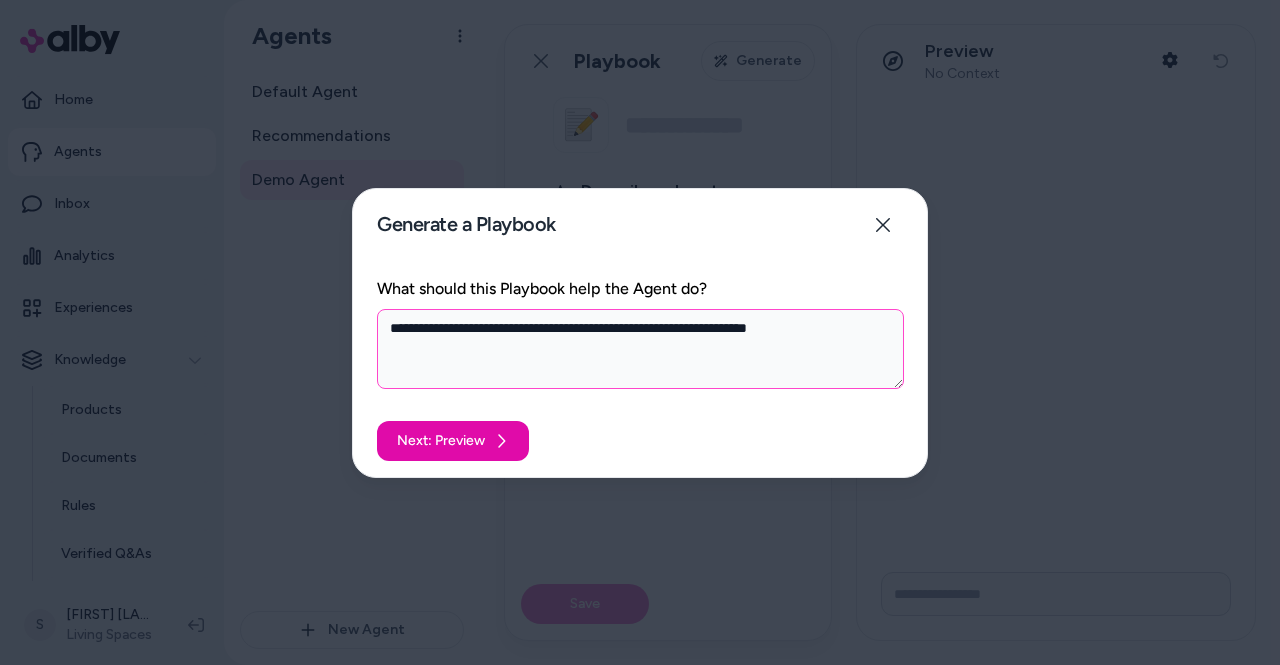 type on "*" 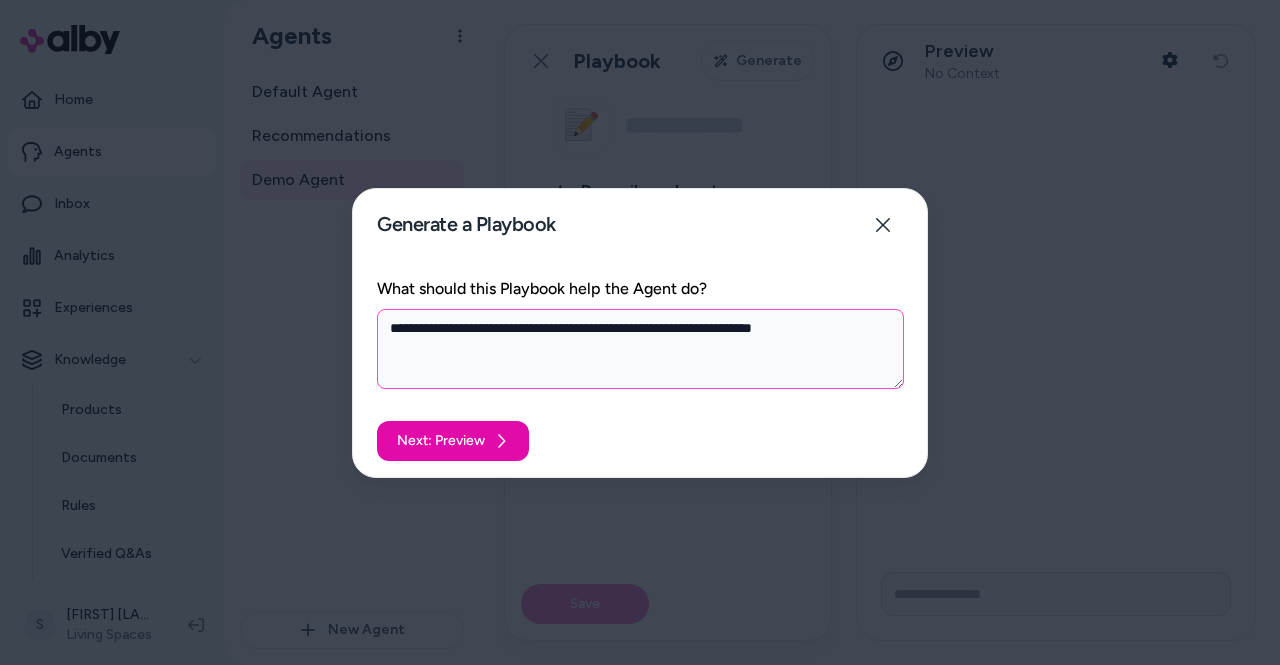 type on "*" 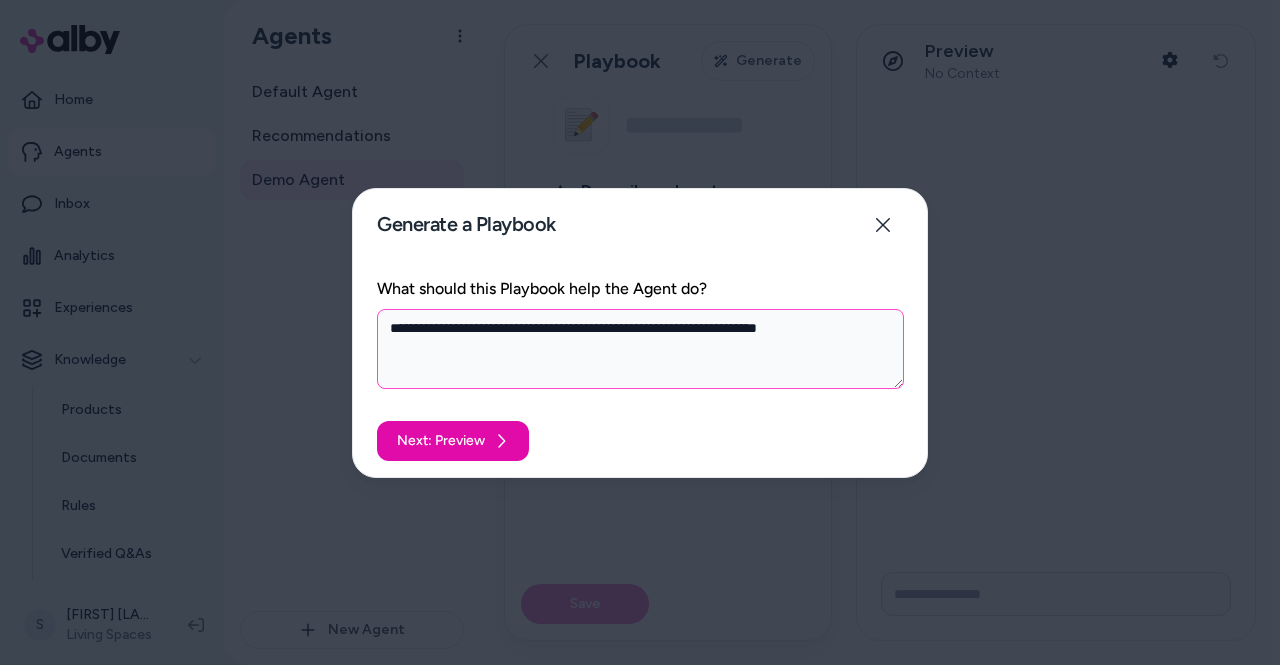 type on "**********" 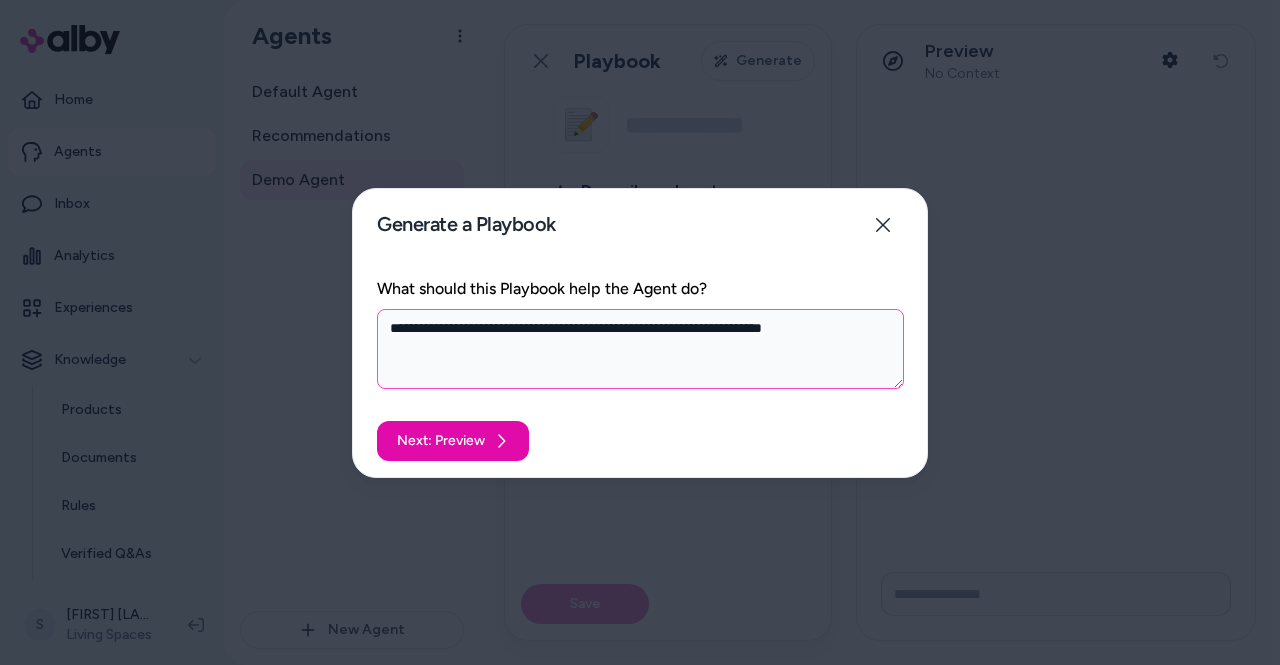 type on "*" 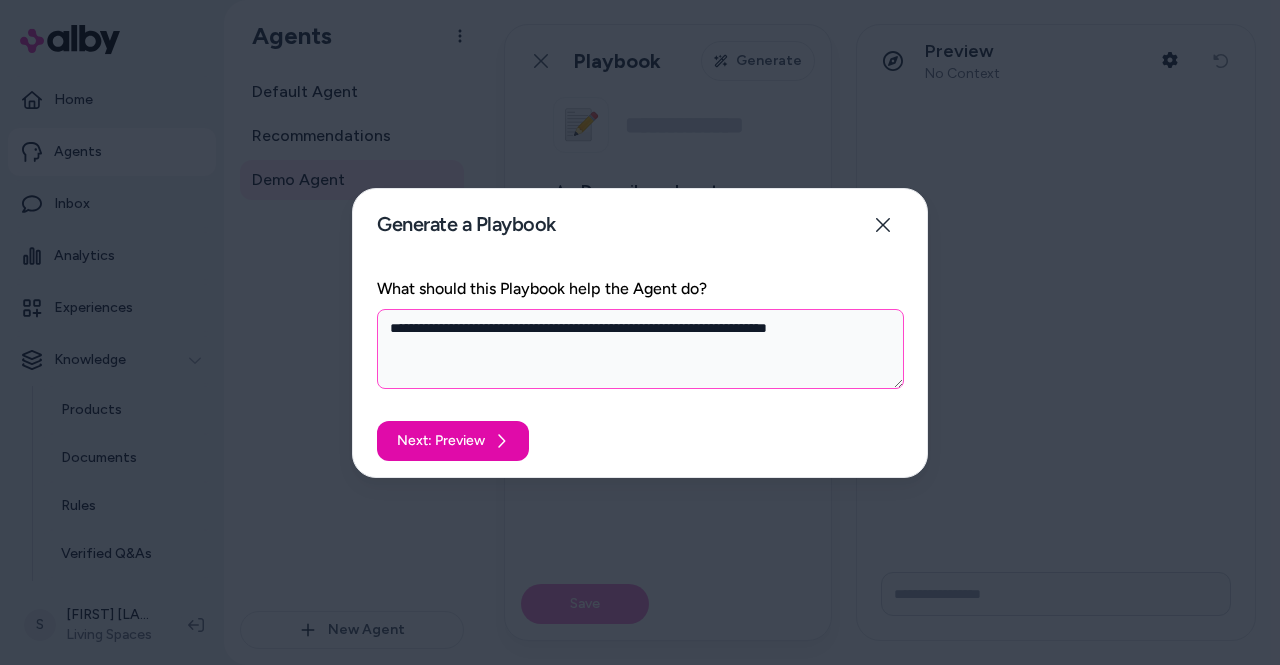 type on "*" 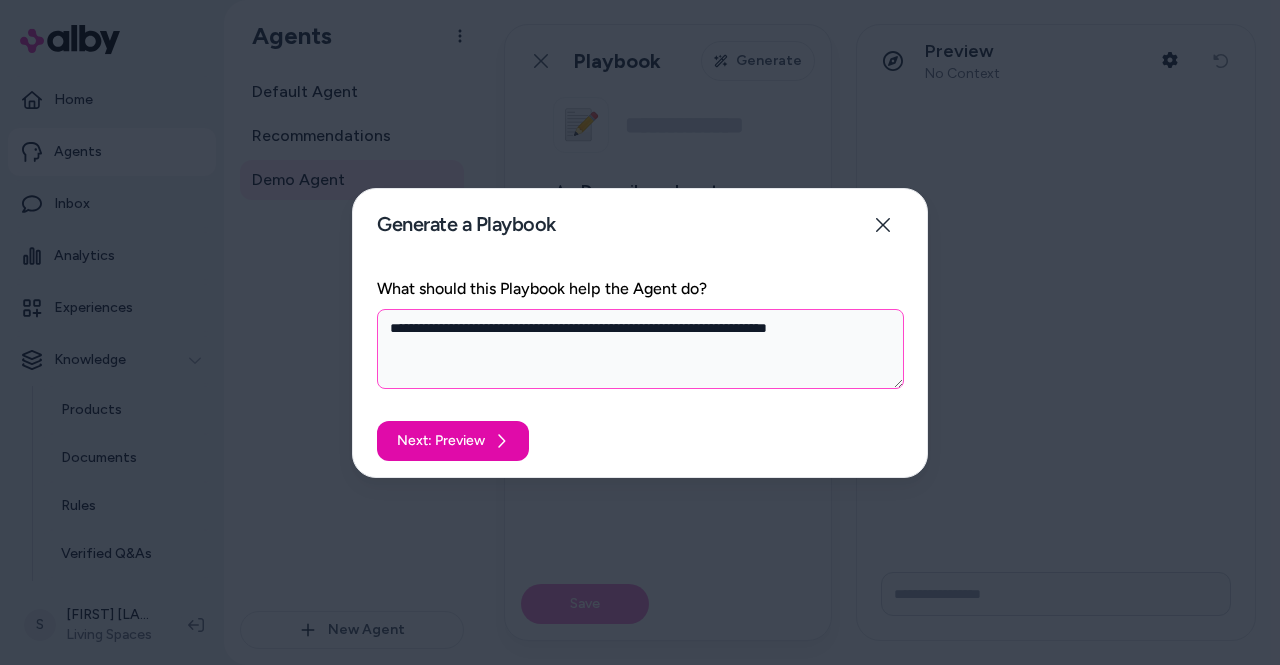 type on "**********" 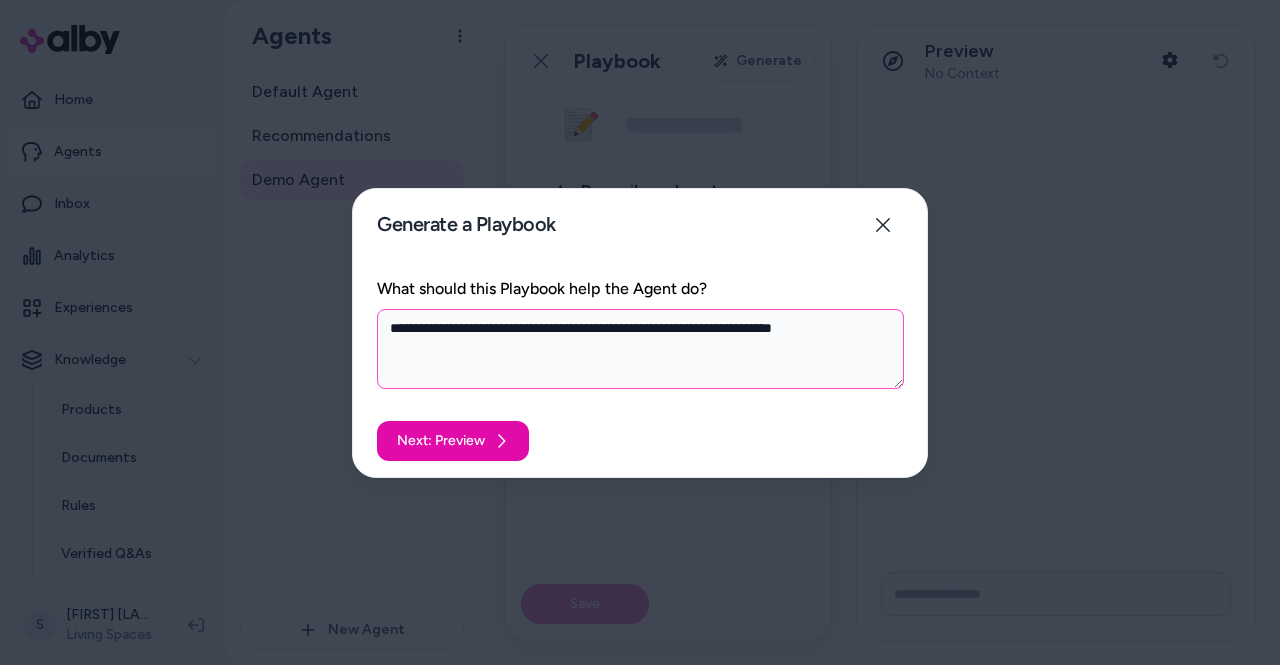 type on "*" 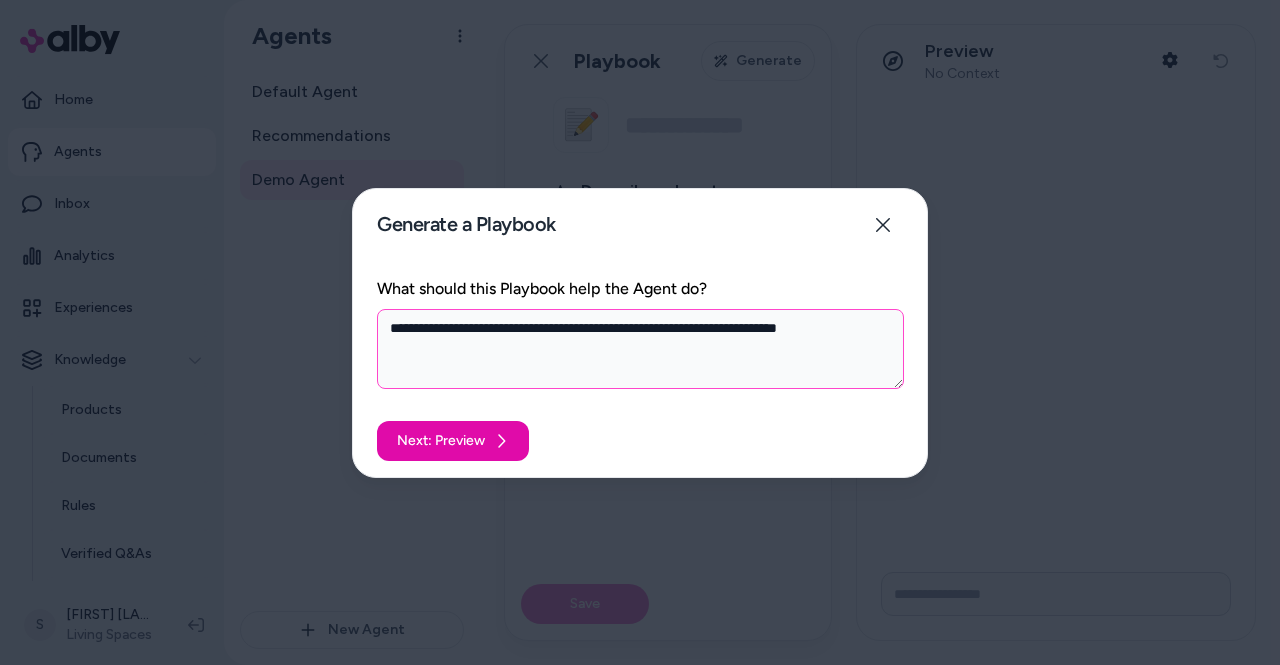 type on "*" 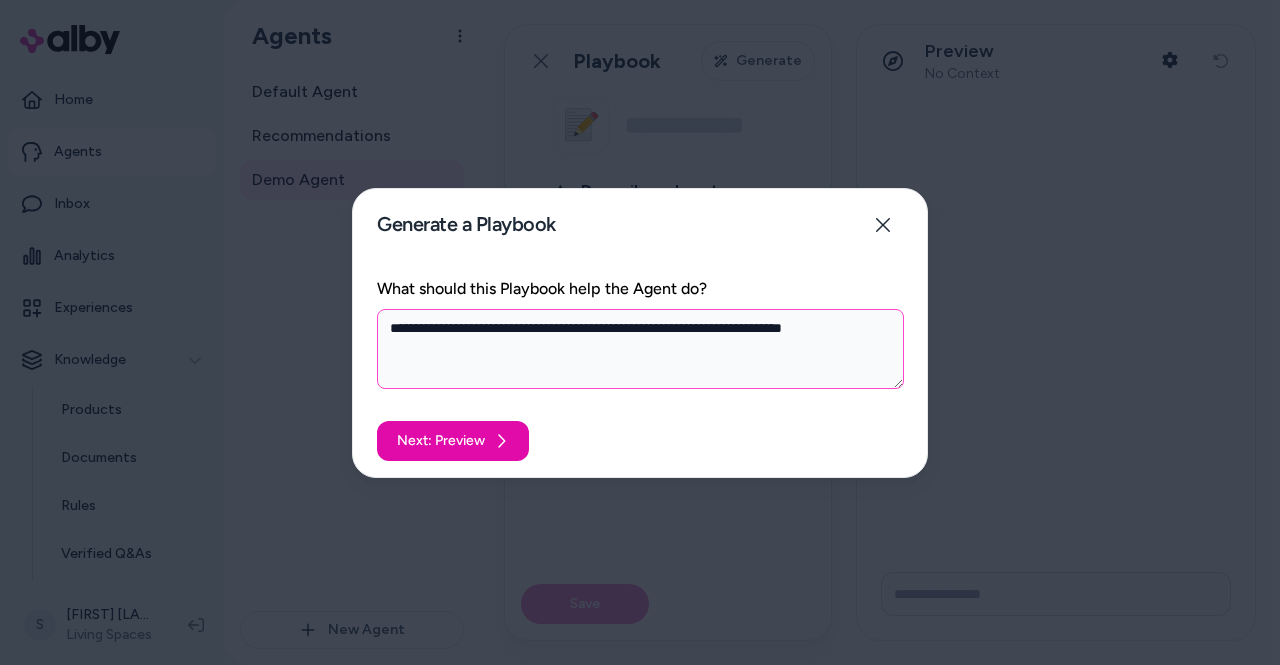 type on "**********" 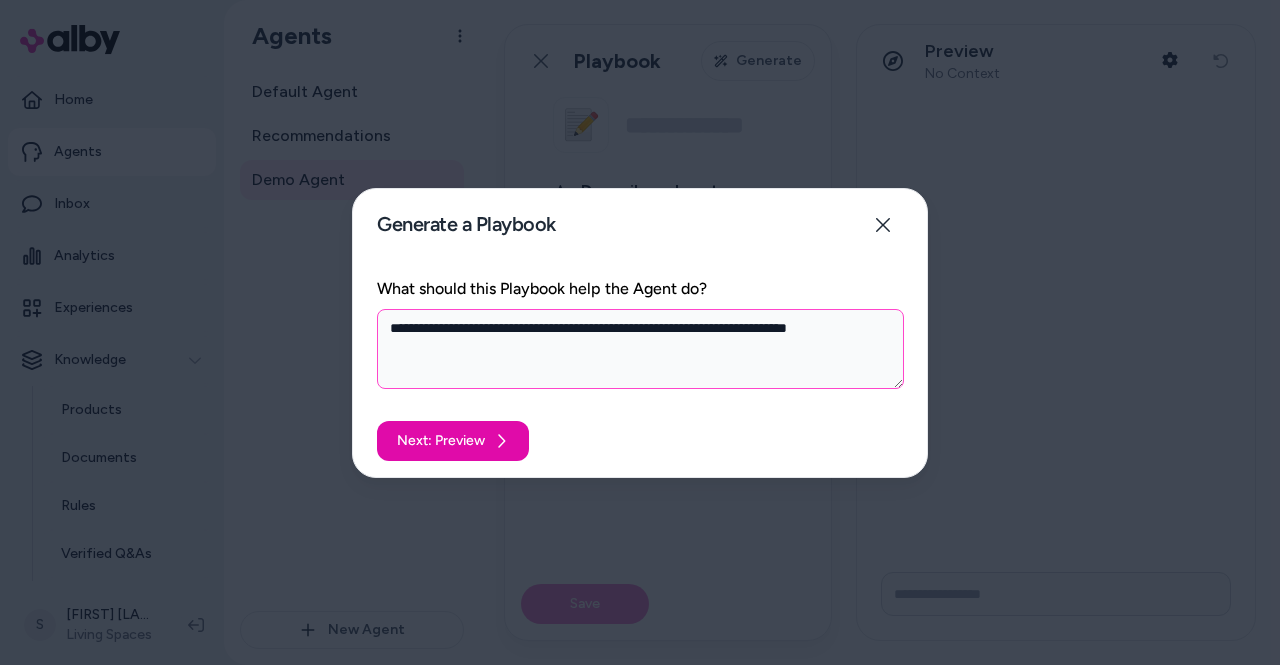type on "*" 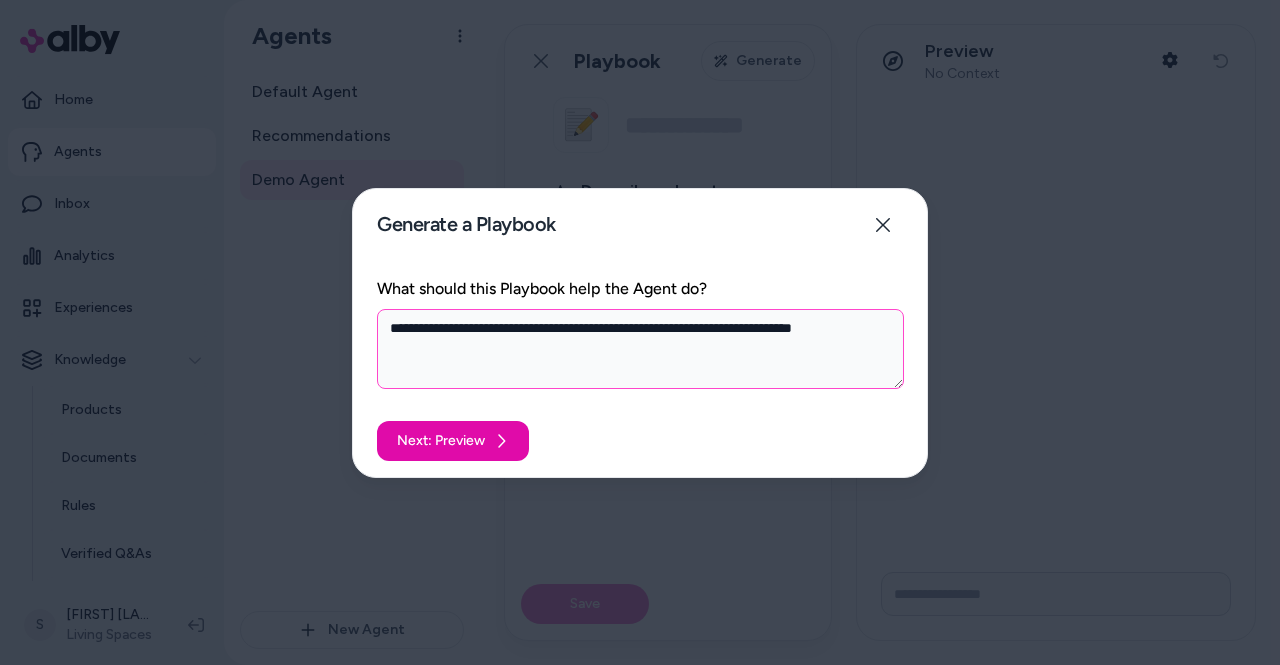 type on "*" 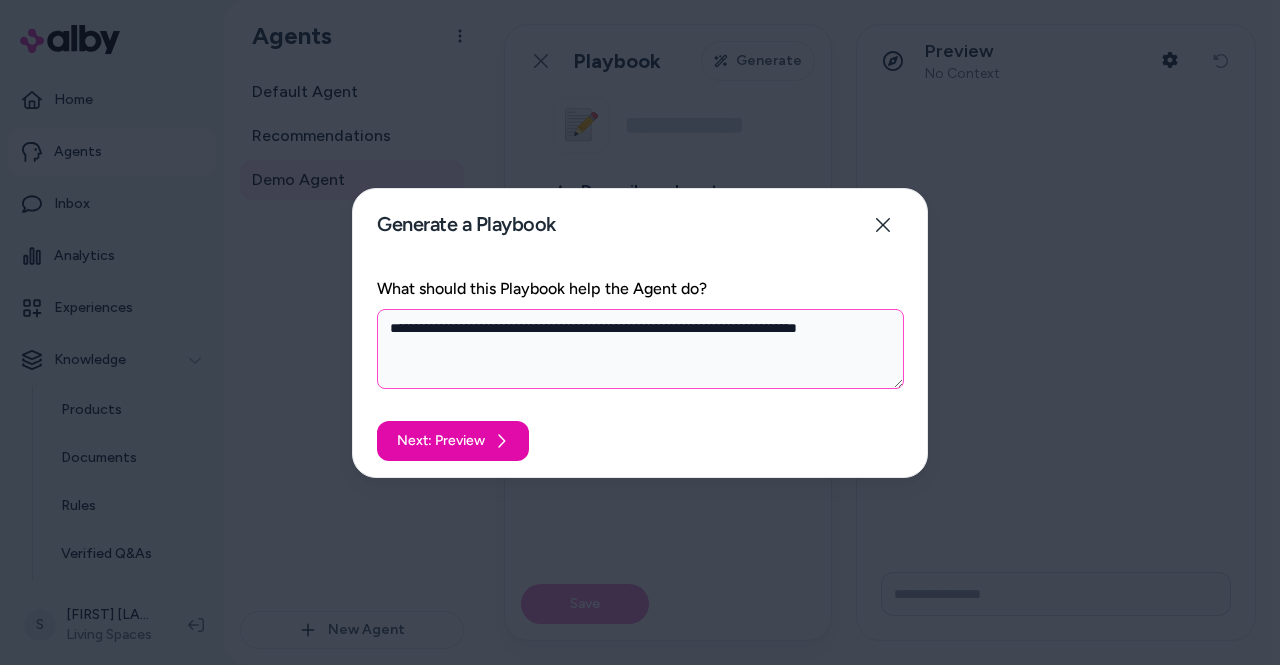 type on "*" 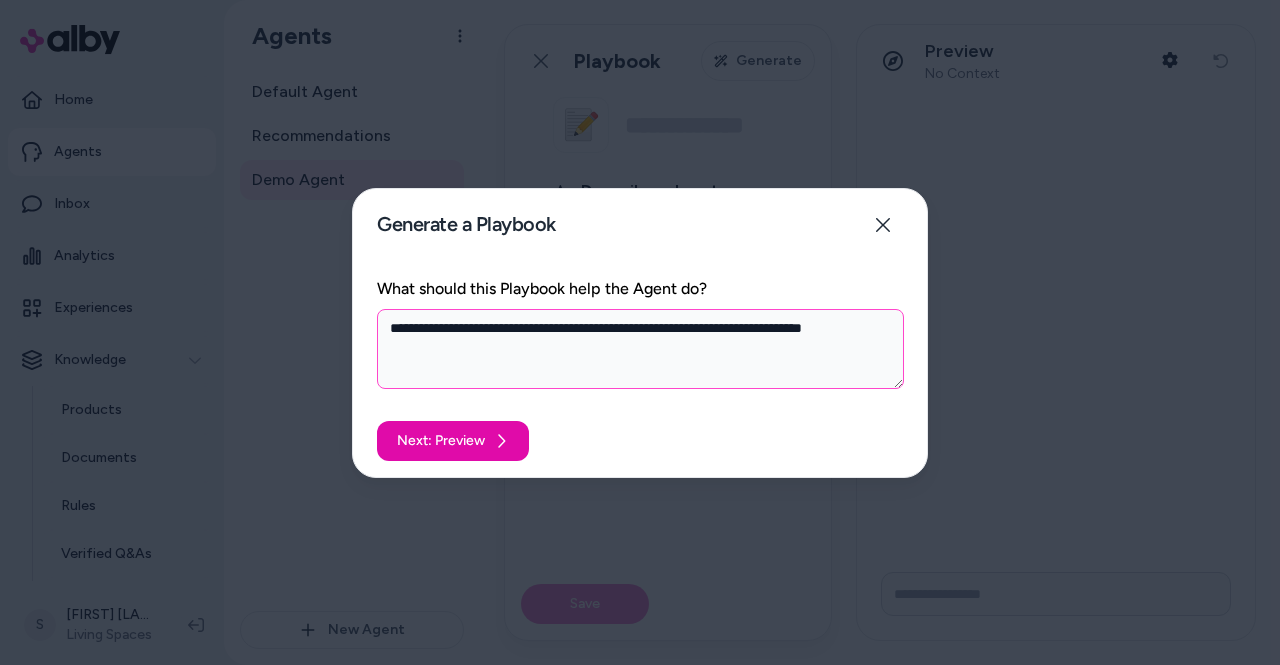 type on "**********" 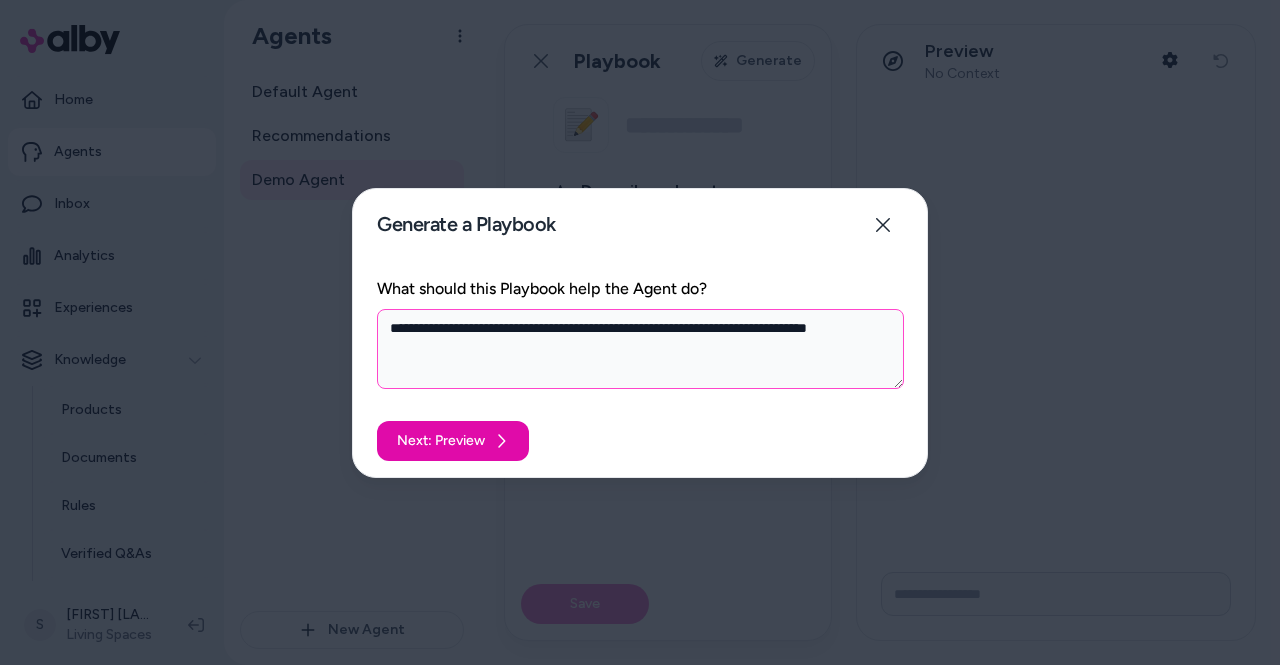 type on "*" 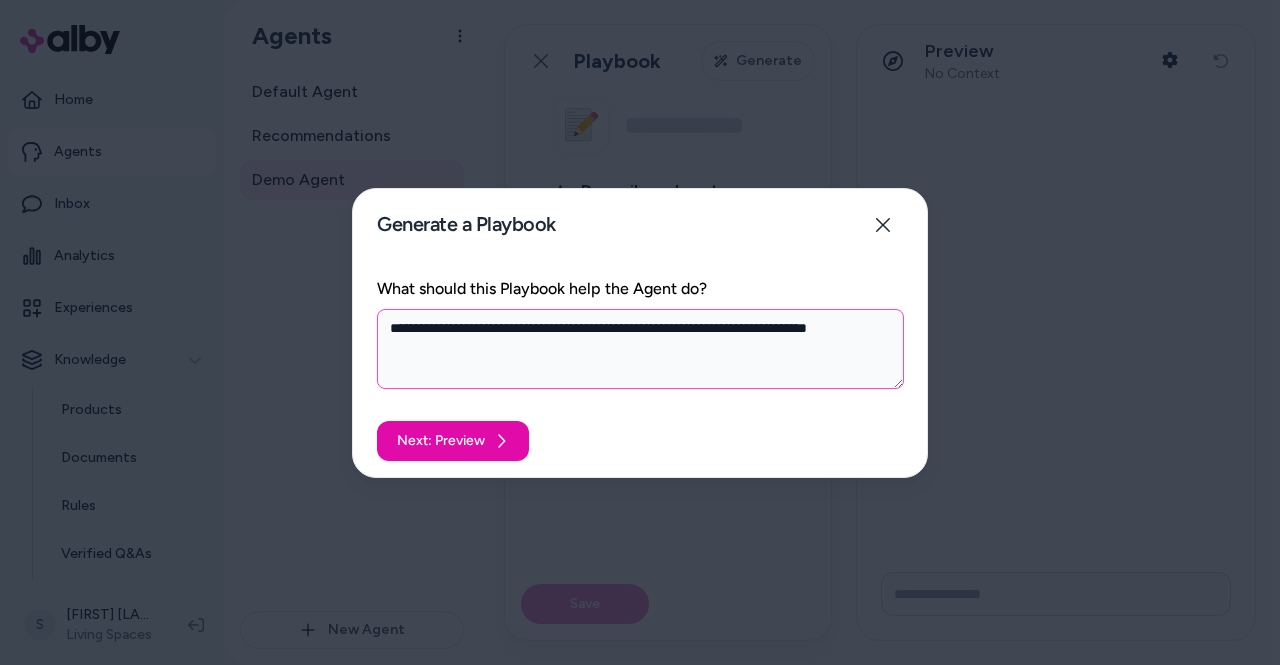 type on "**********" 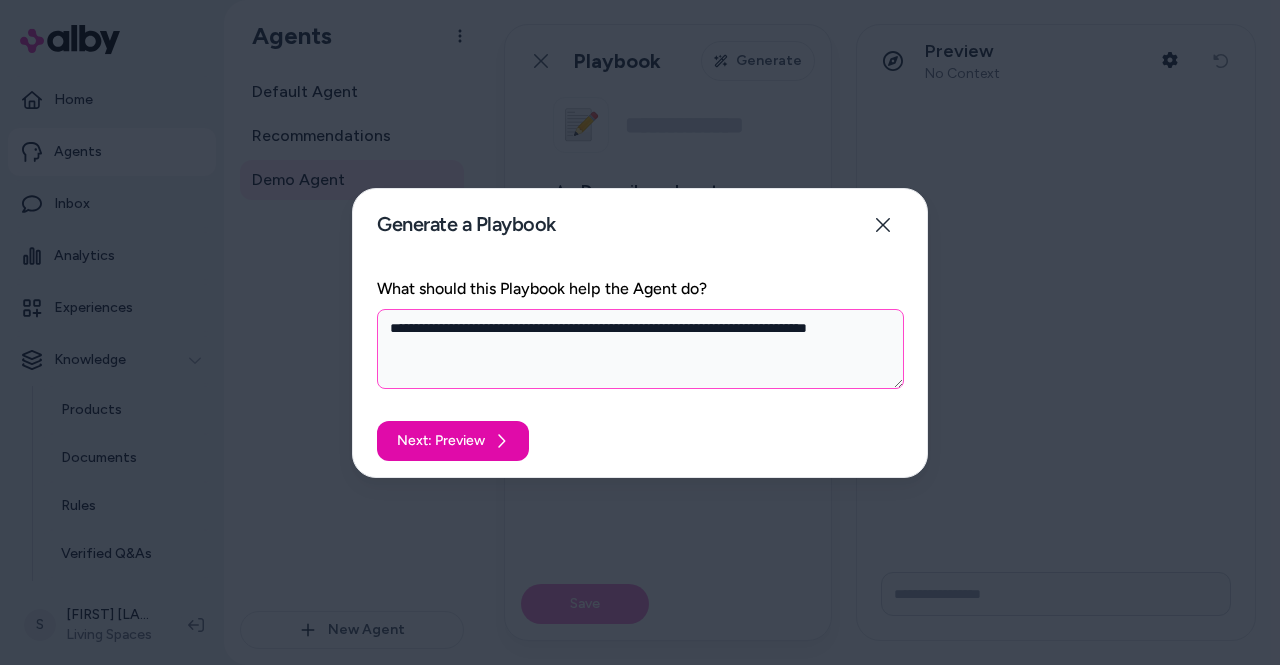 click on "**********" at bounding box center (640, 349) 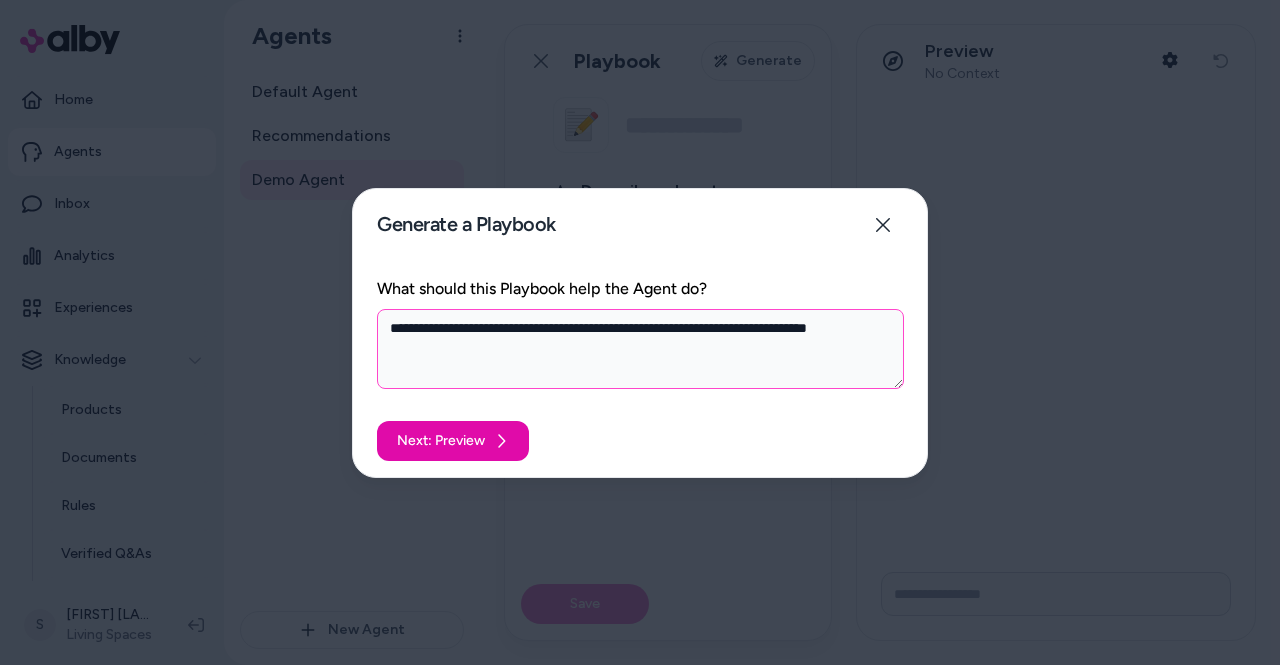 drag, startPoint x: 447, startPoint y: 345, endPoint x: 330, endPoint y: 301, distance: 125 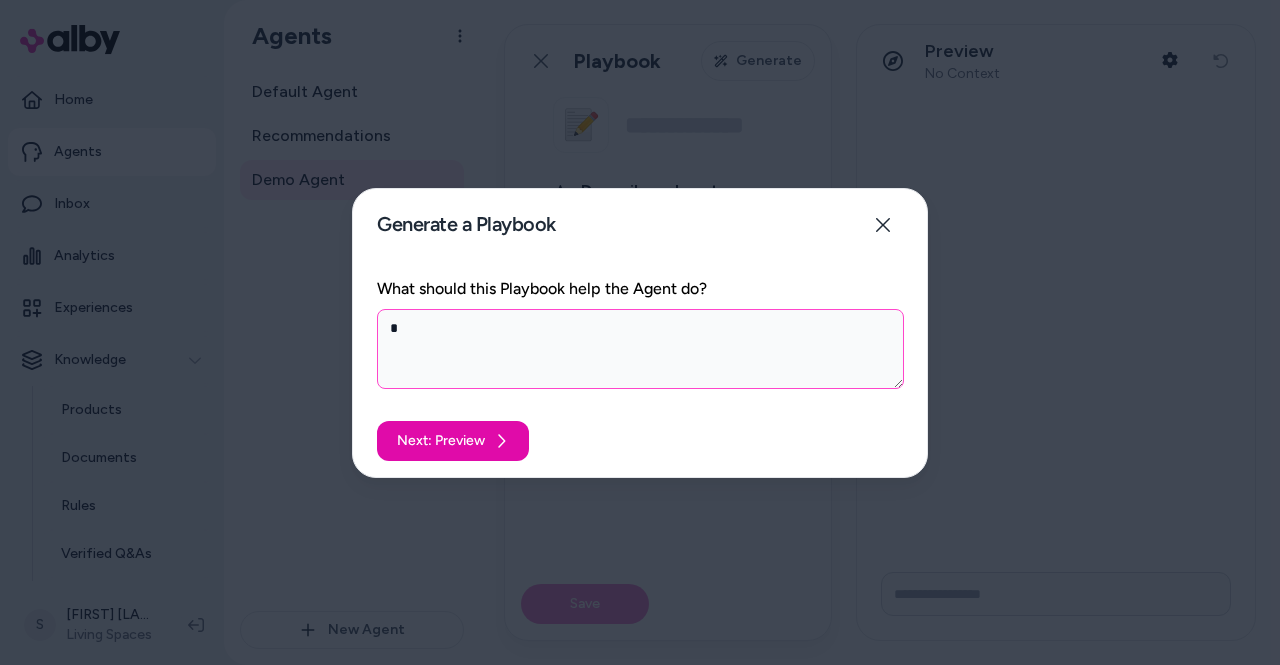 type on "**" 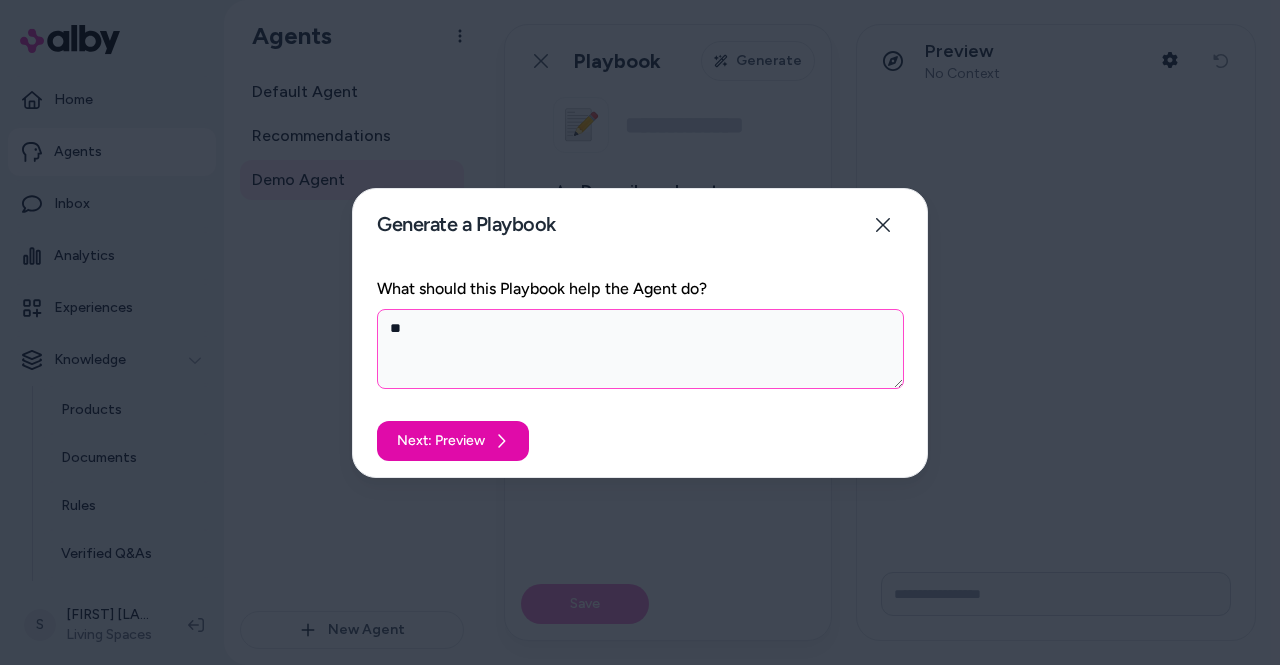 type on "*" 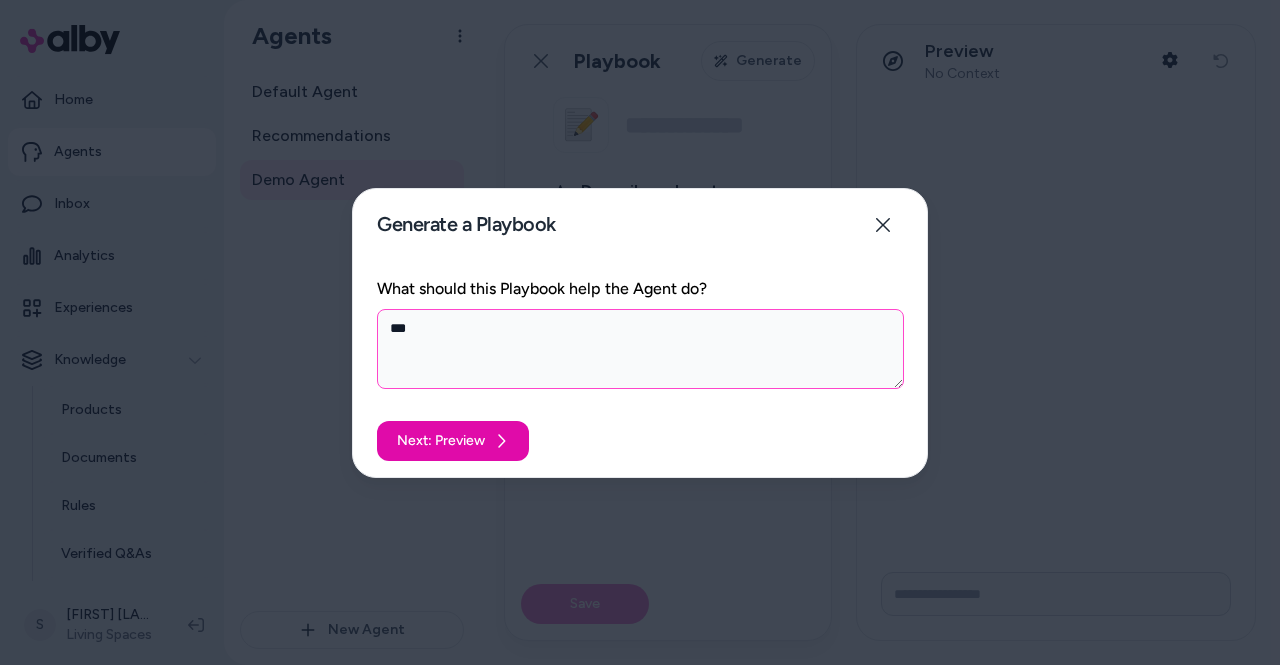 type on "*" 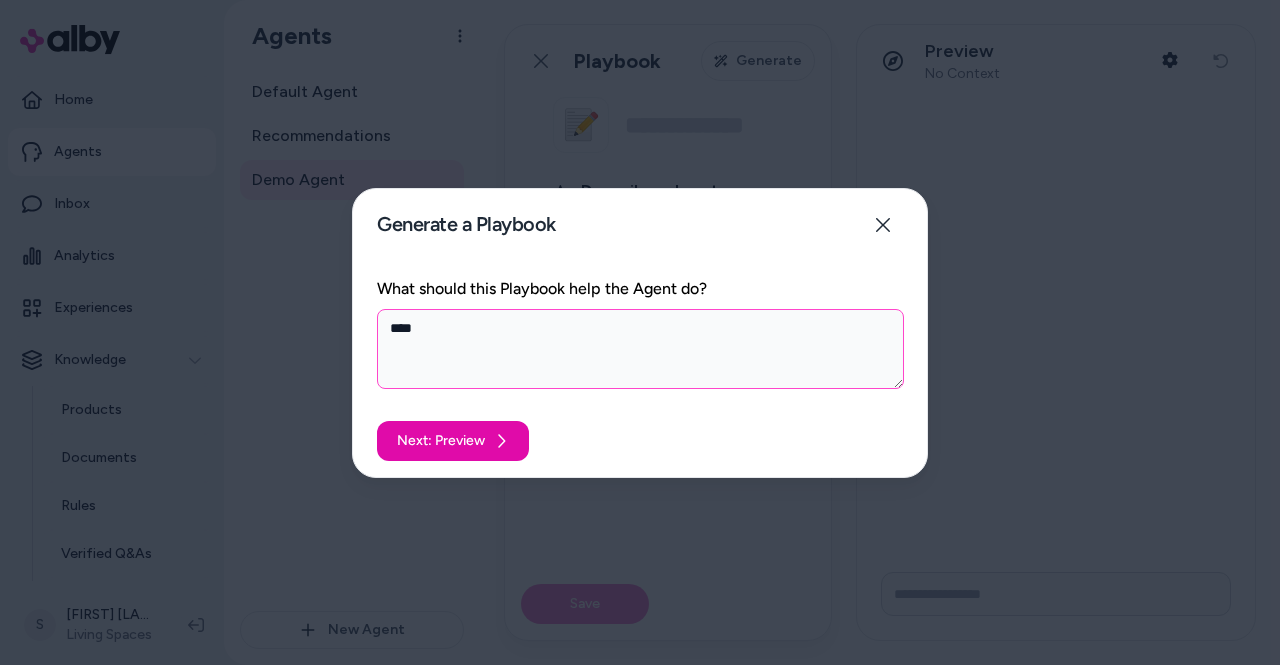 type on "*" 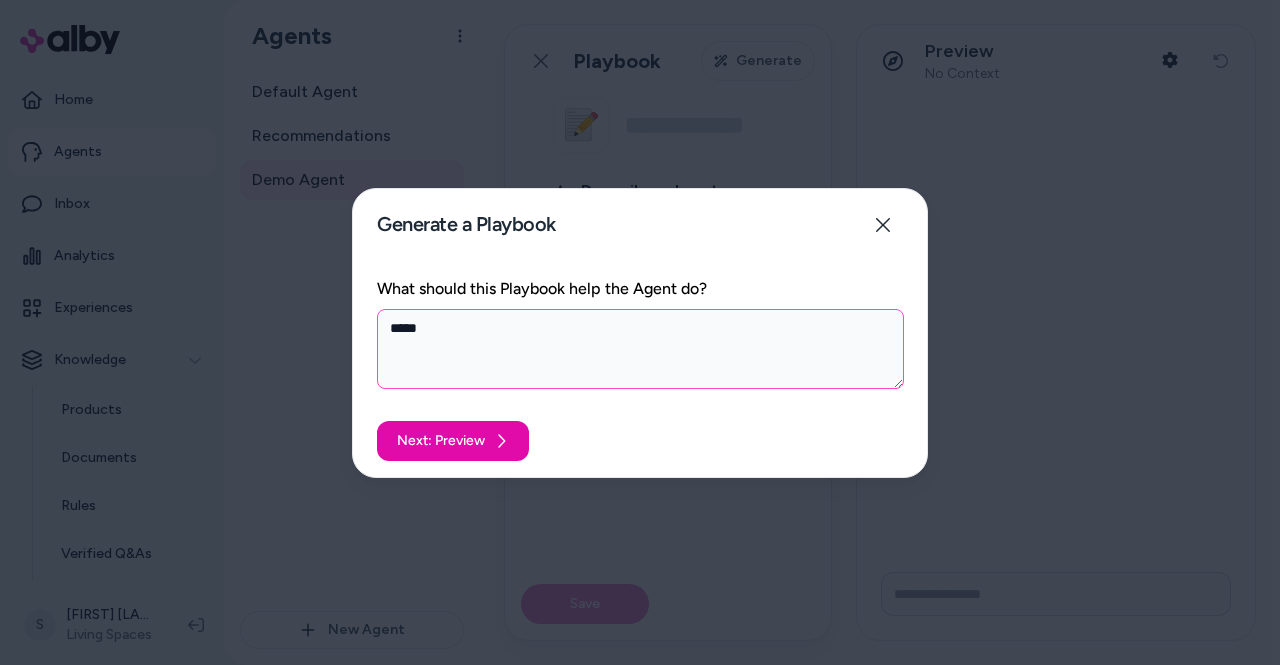 type on "*" 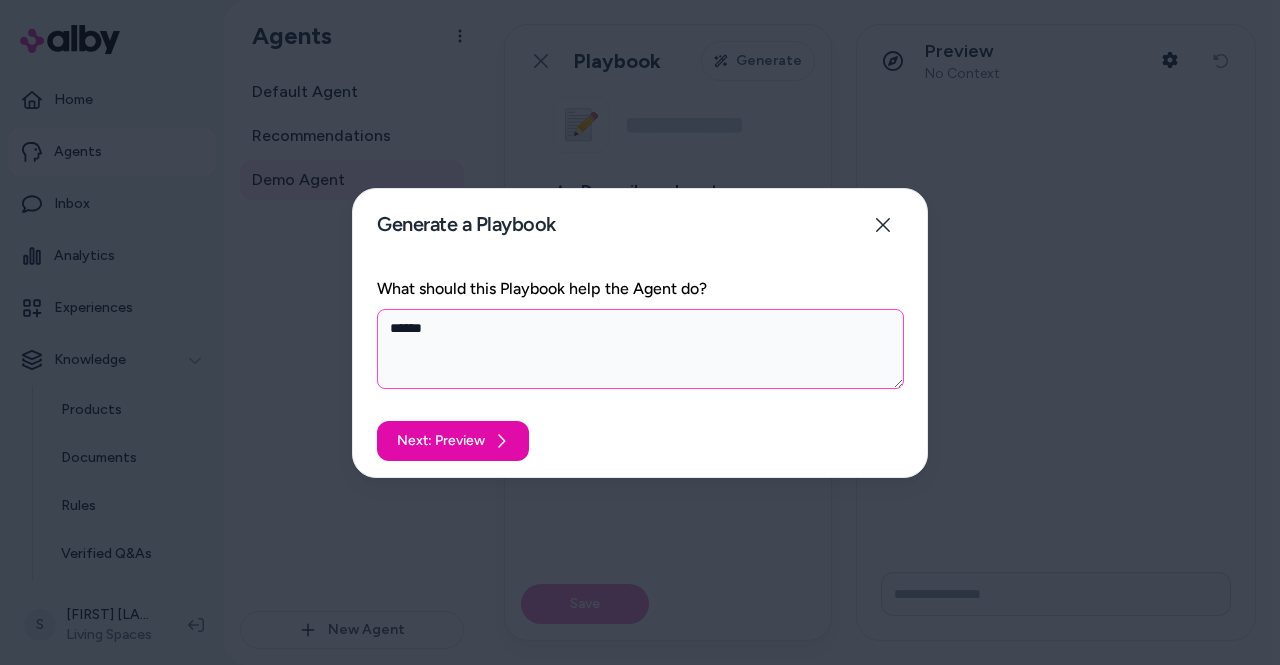 type on "*" 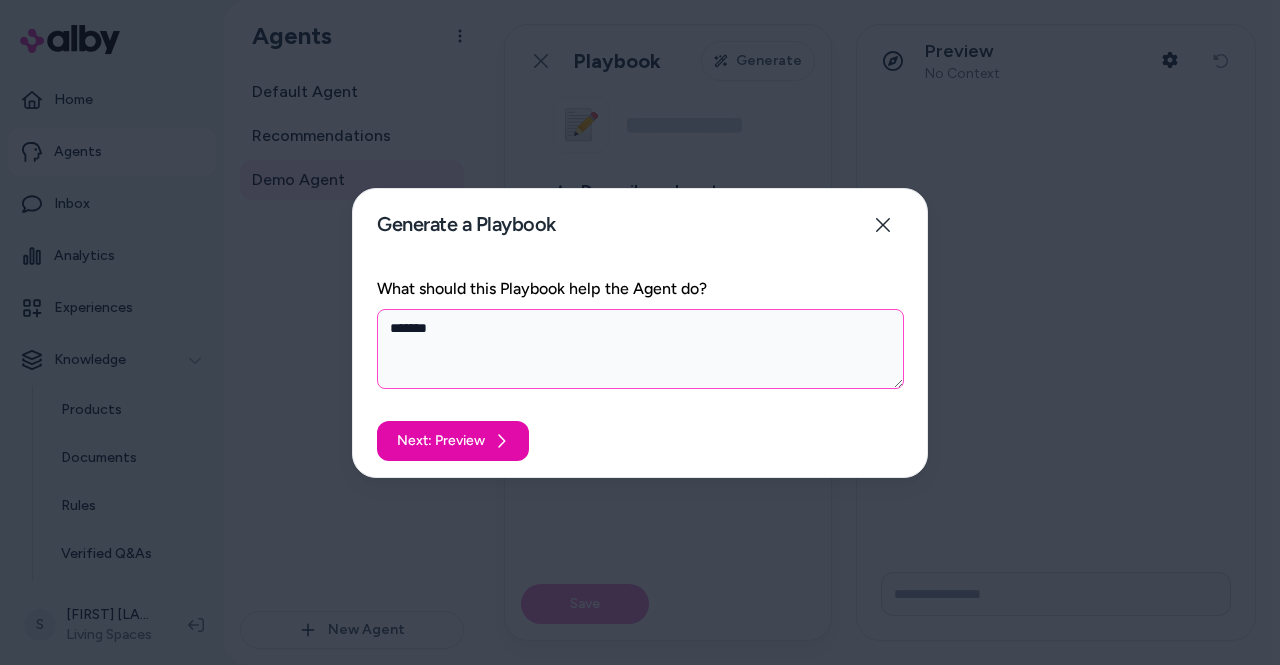 type on "********" 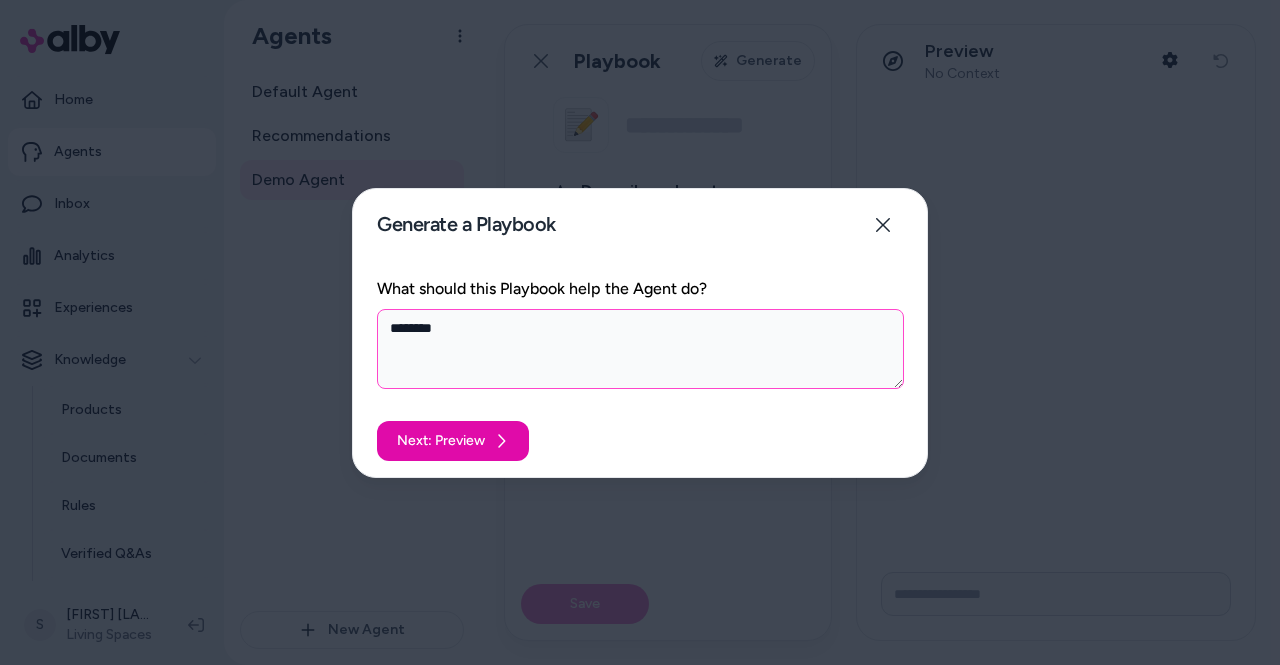 type on "*" 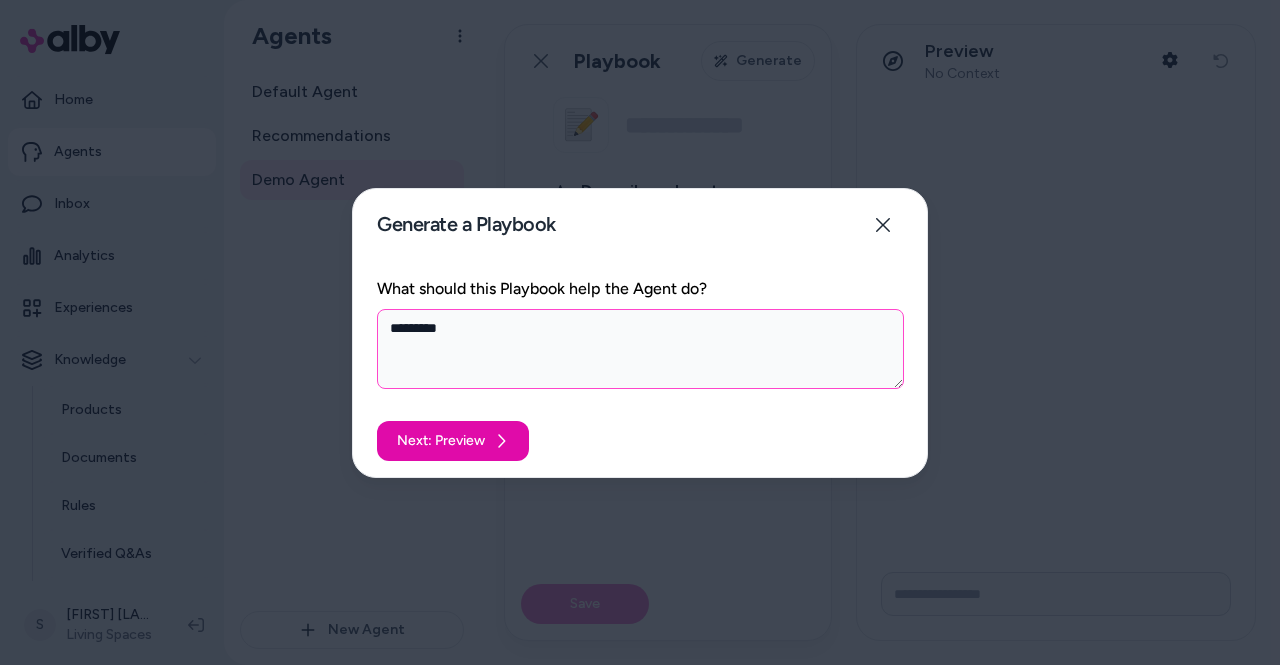 type on "*" 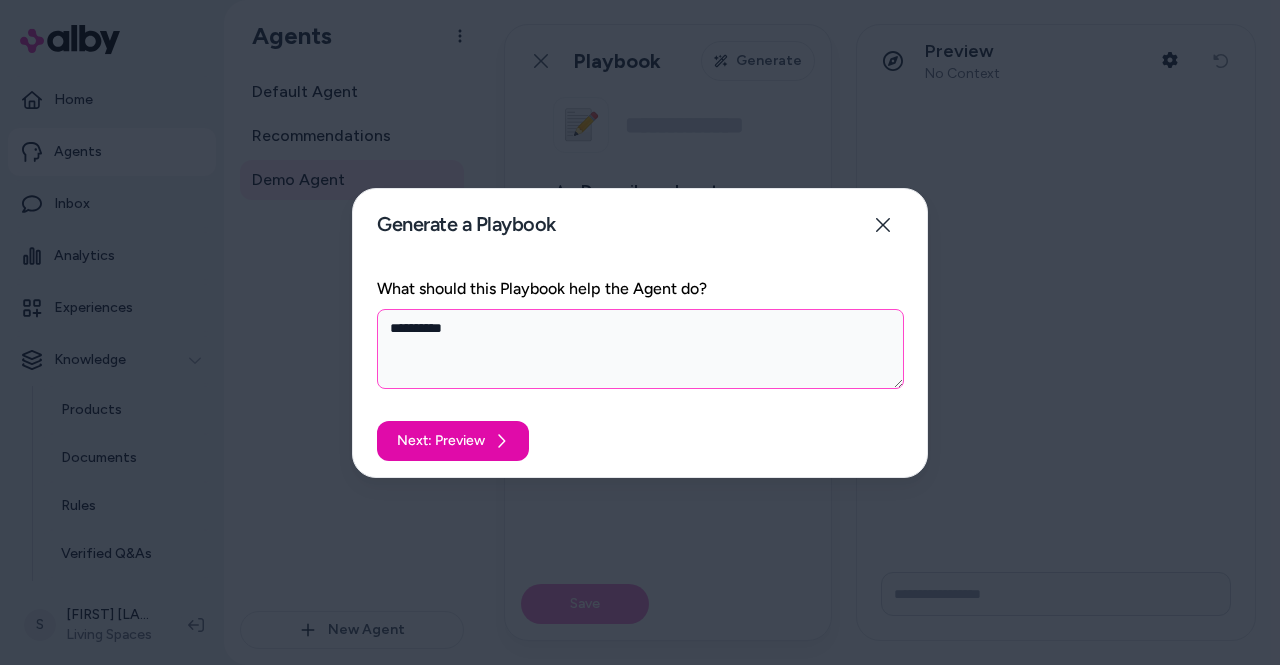 type on "*" 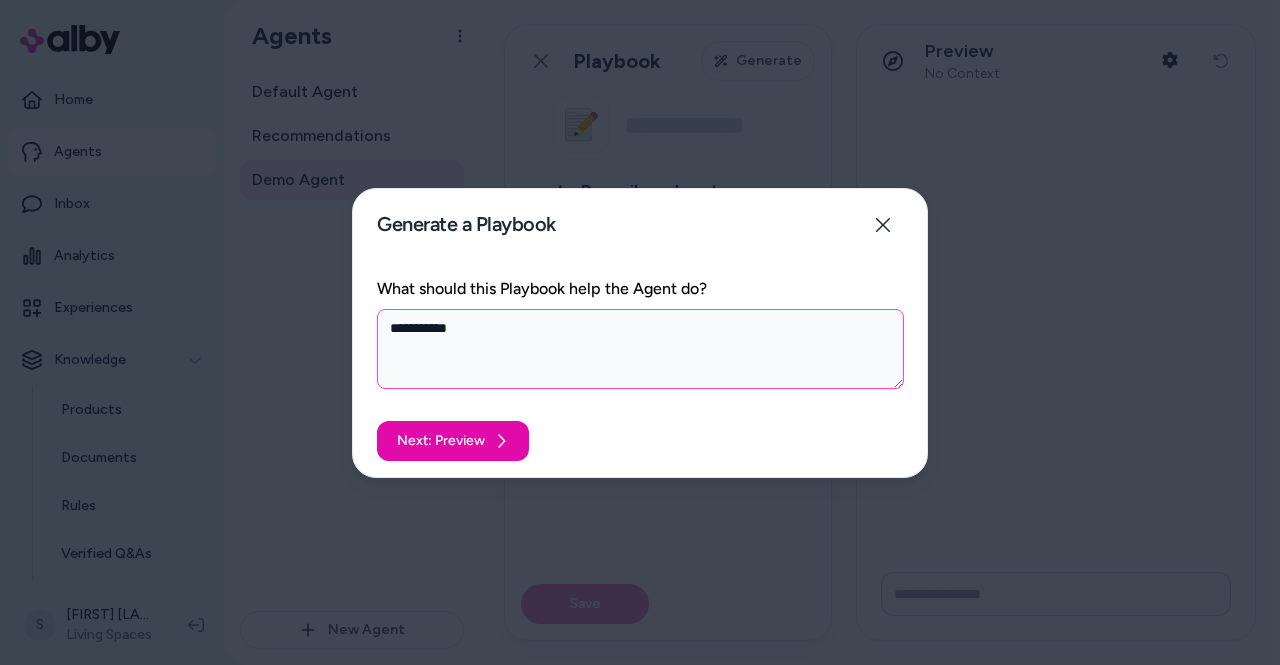type on "*" 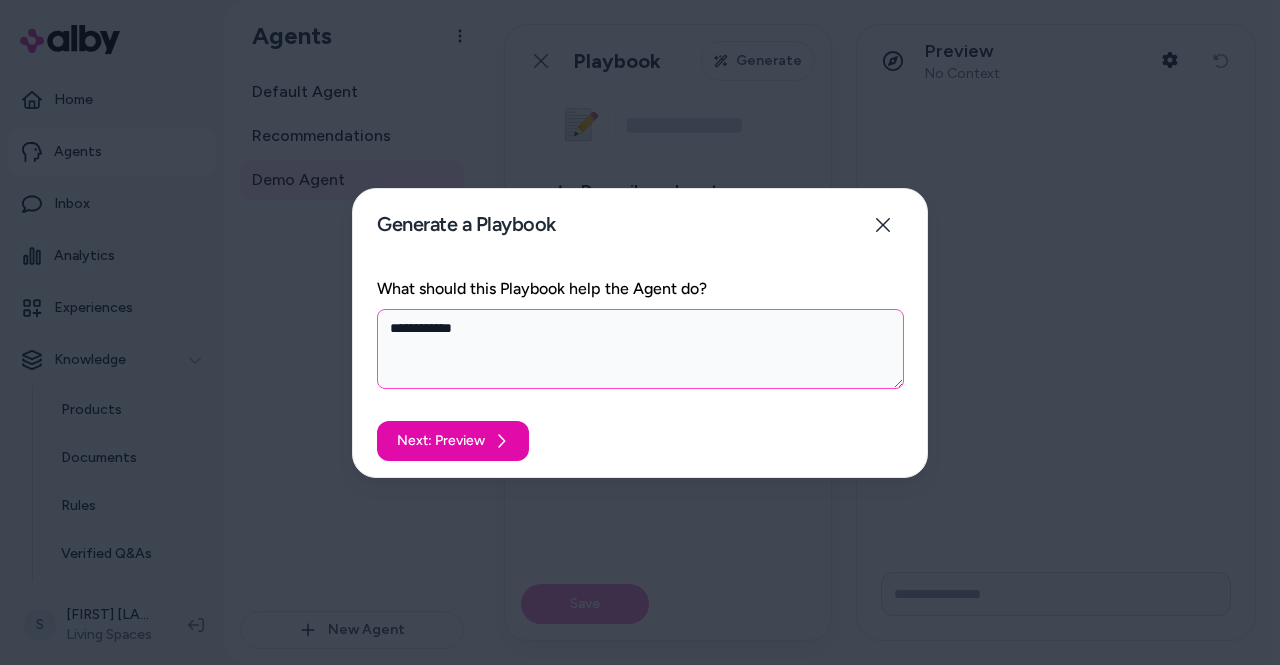 type on "*" 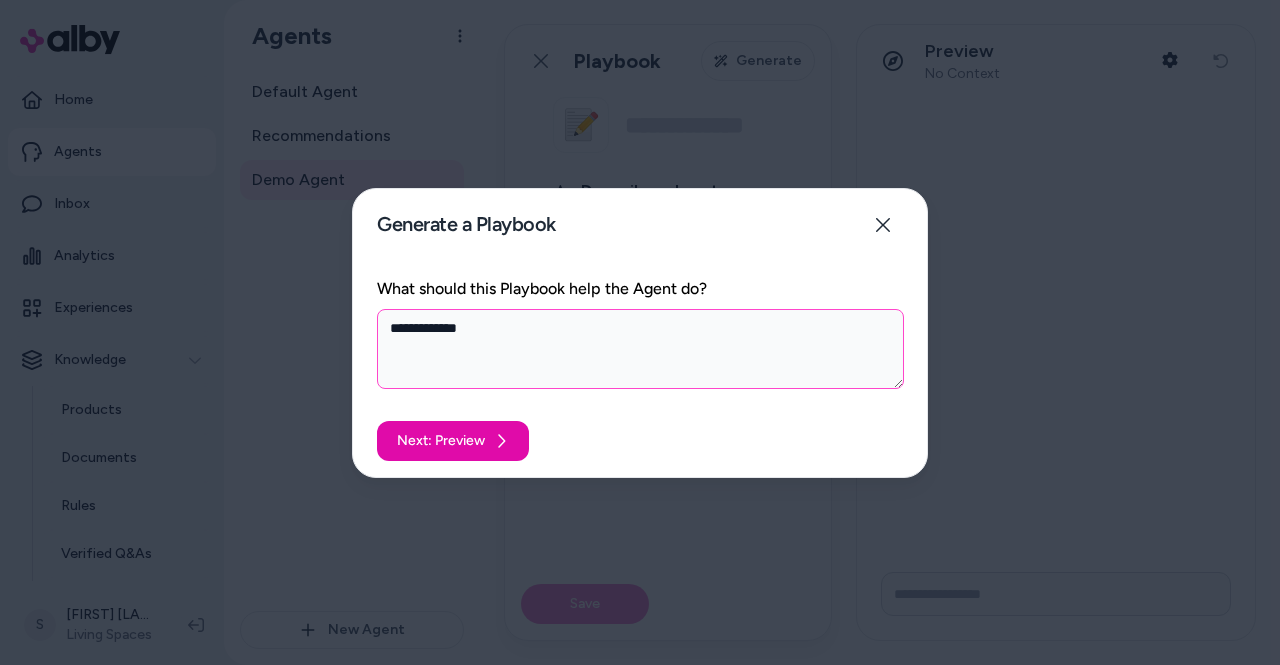 type on "*" 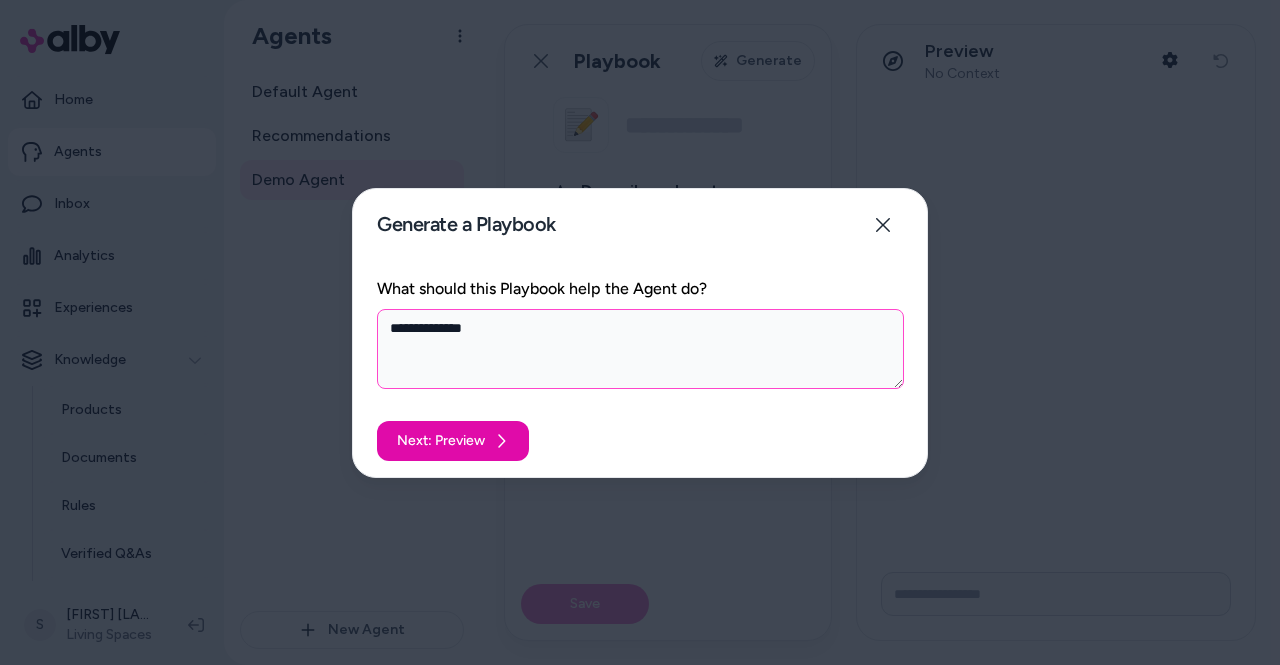 type on "*" 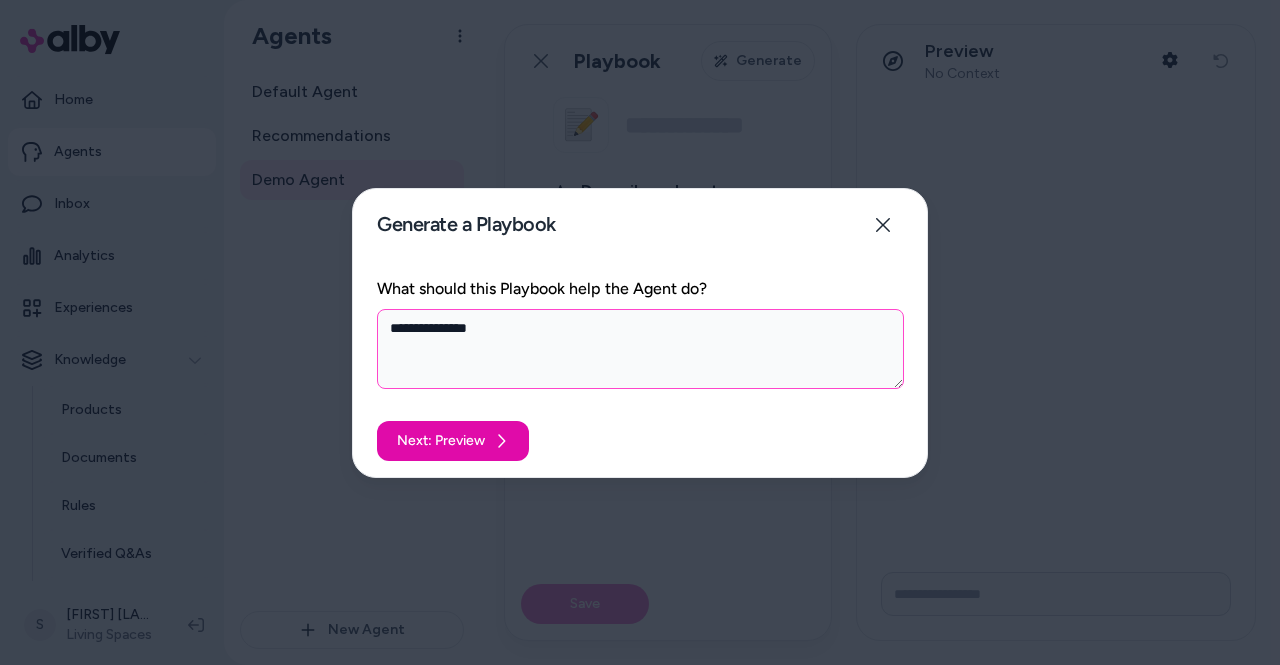 type on "**********" 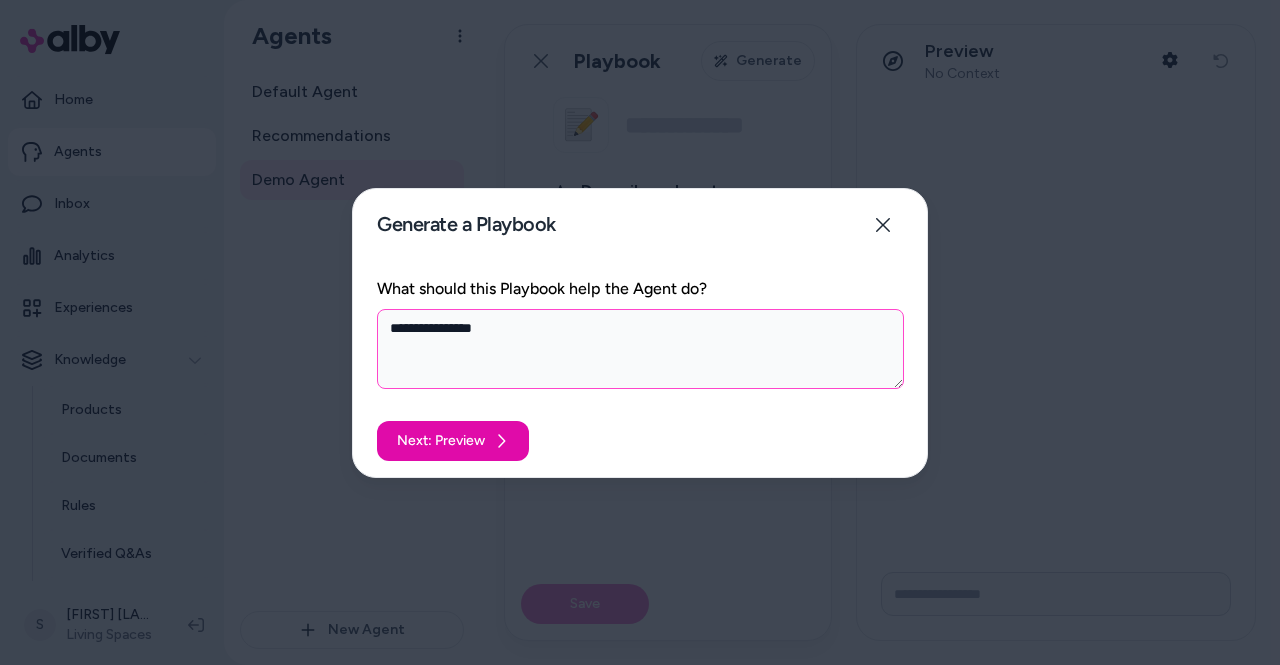 type on "*" 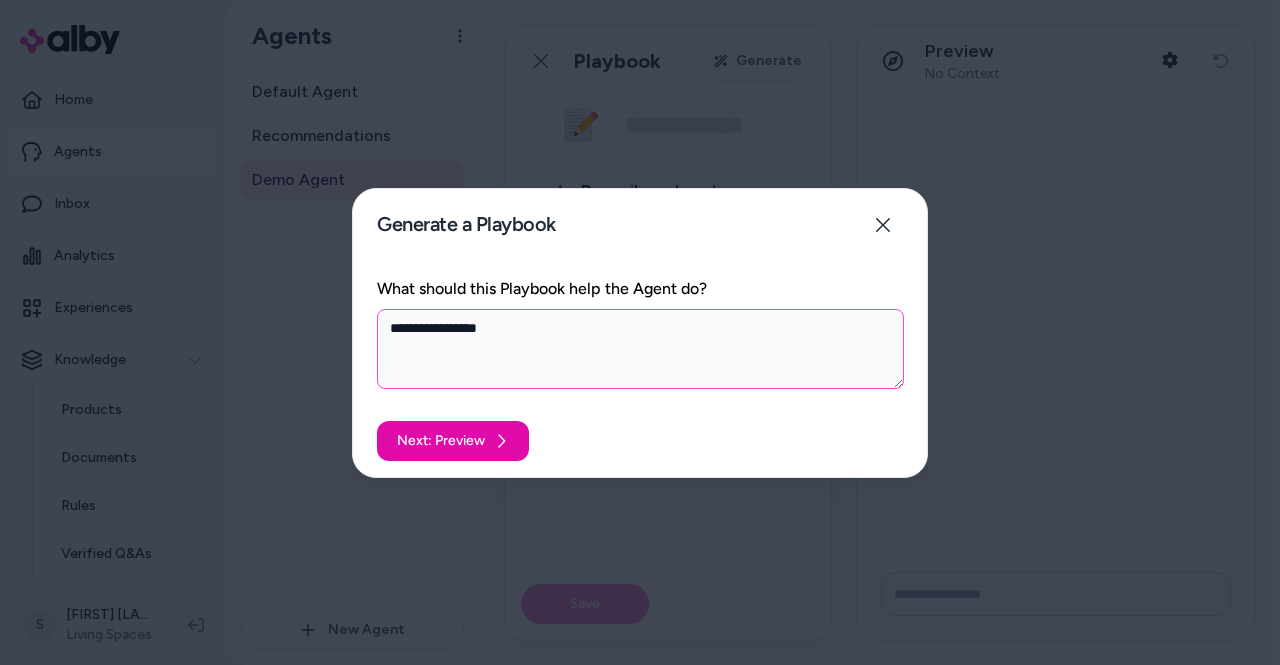 type on "*" 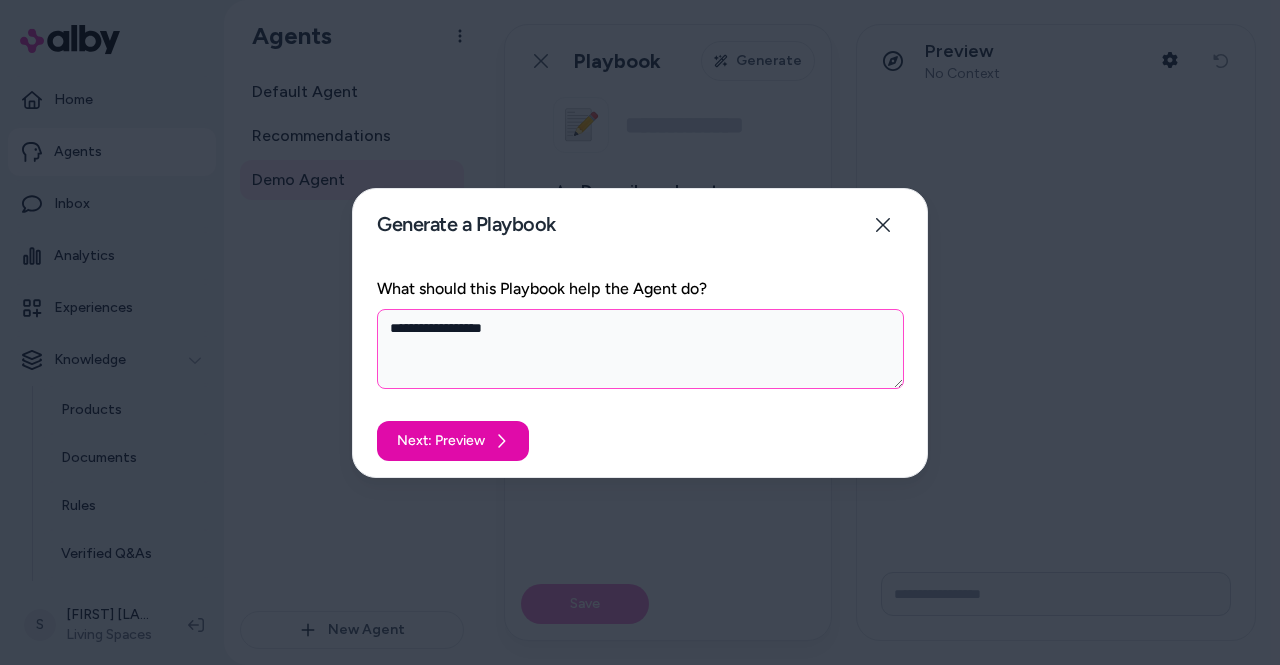 type on "*" 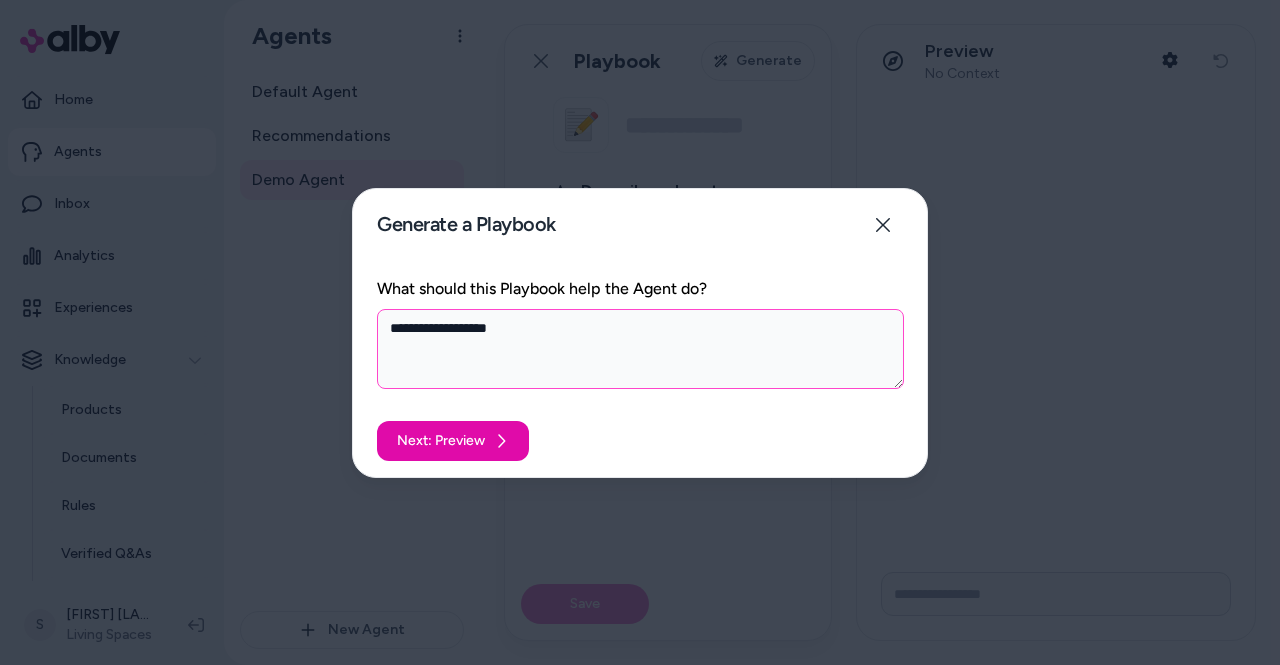 type on "*" 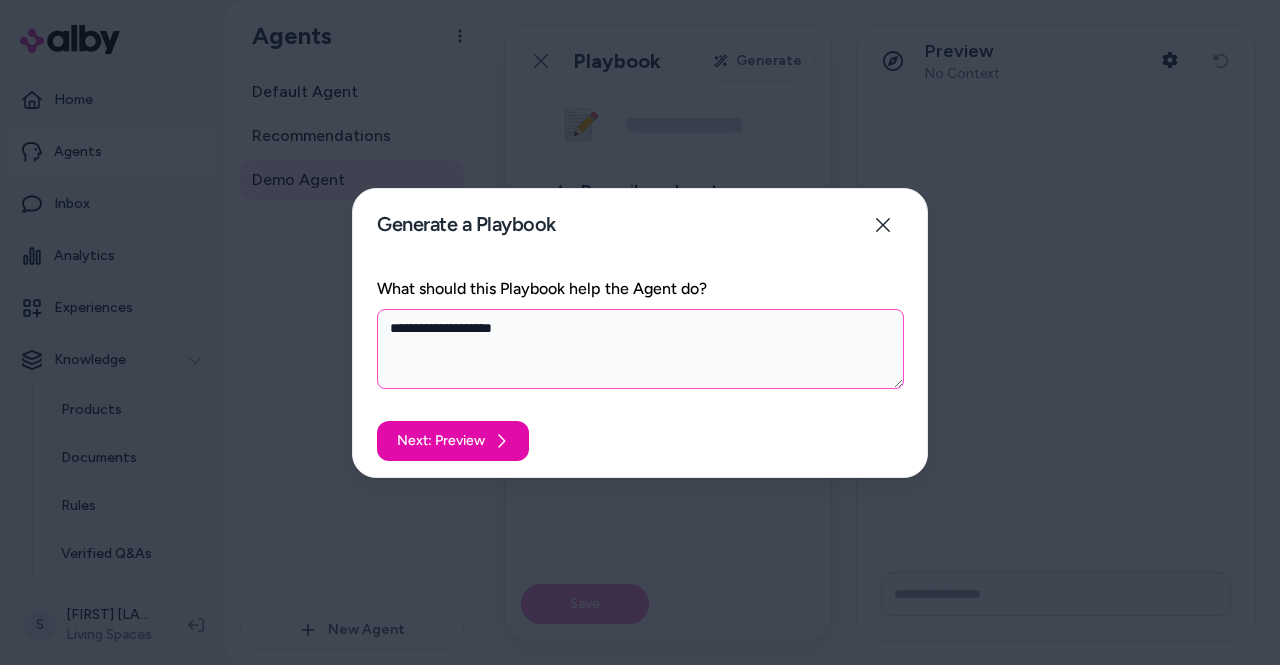 type on "*" 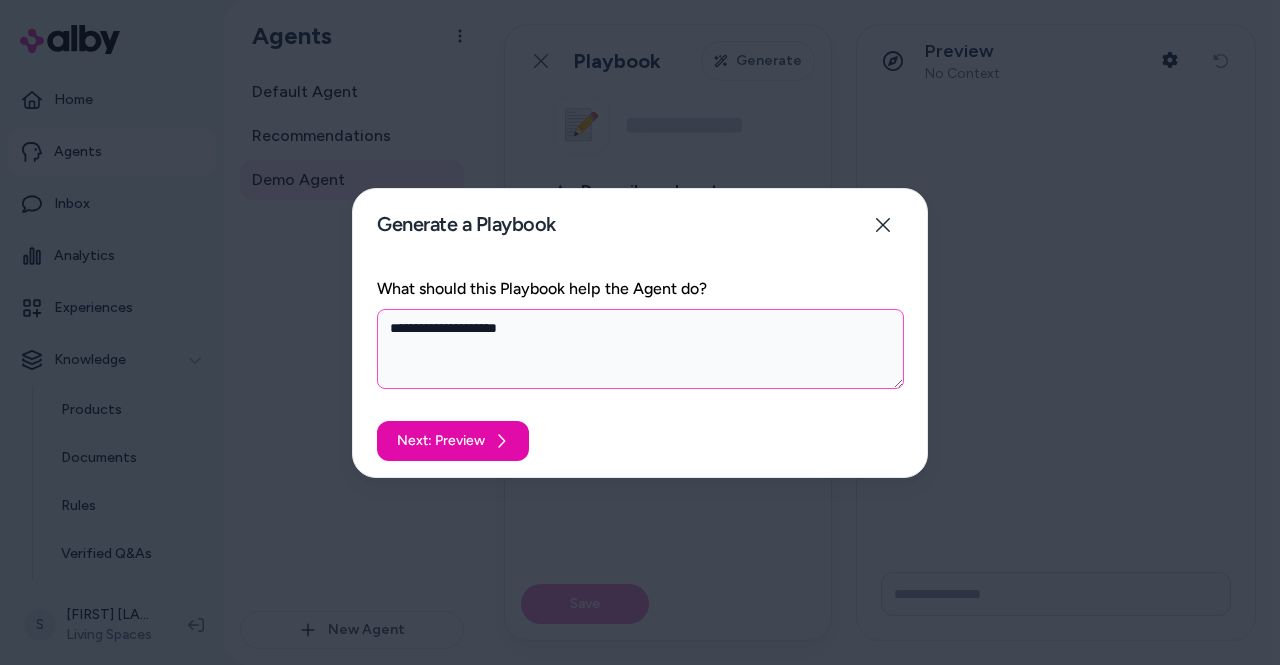 type on "*" 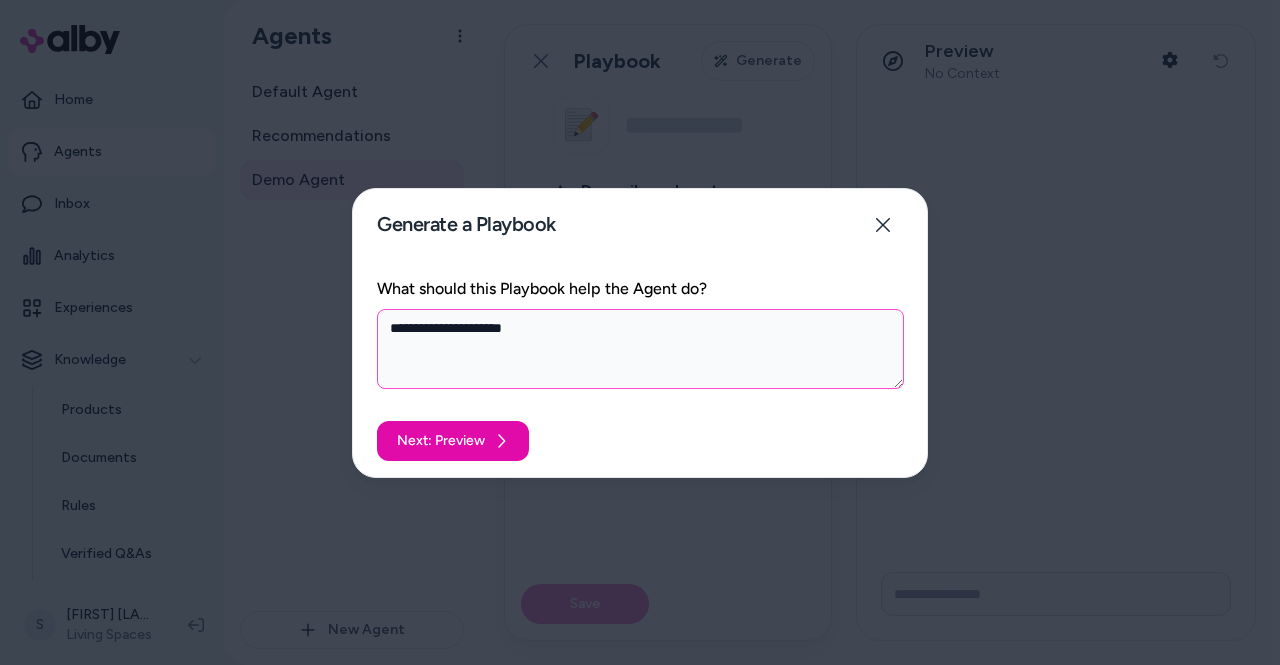 type on "*" 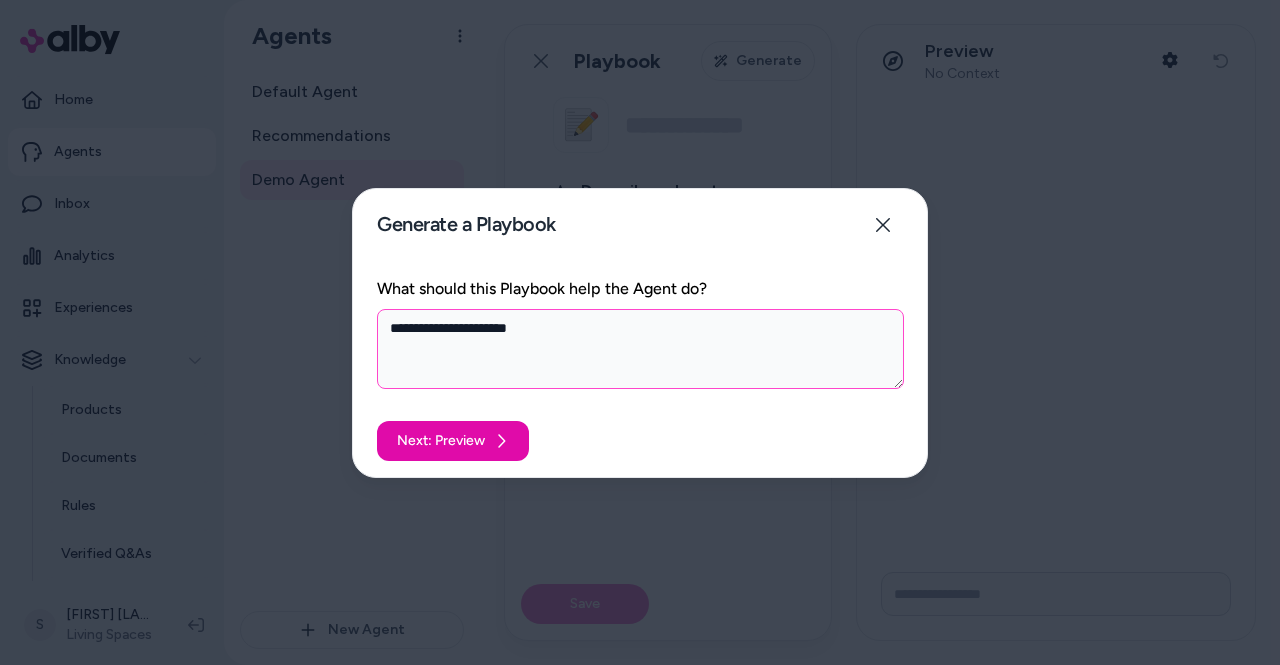 type on "**********" 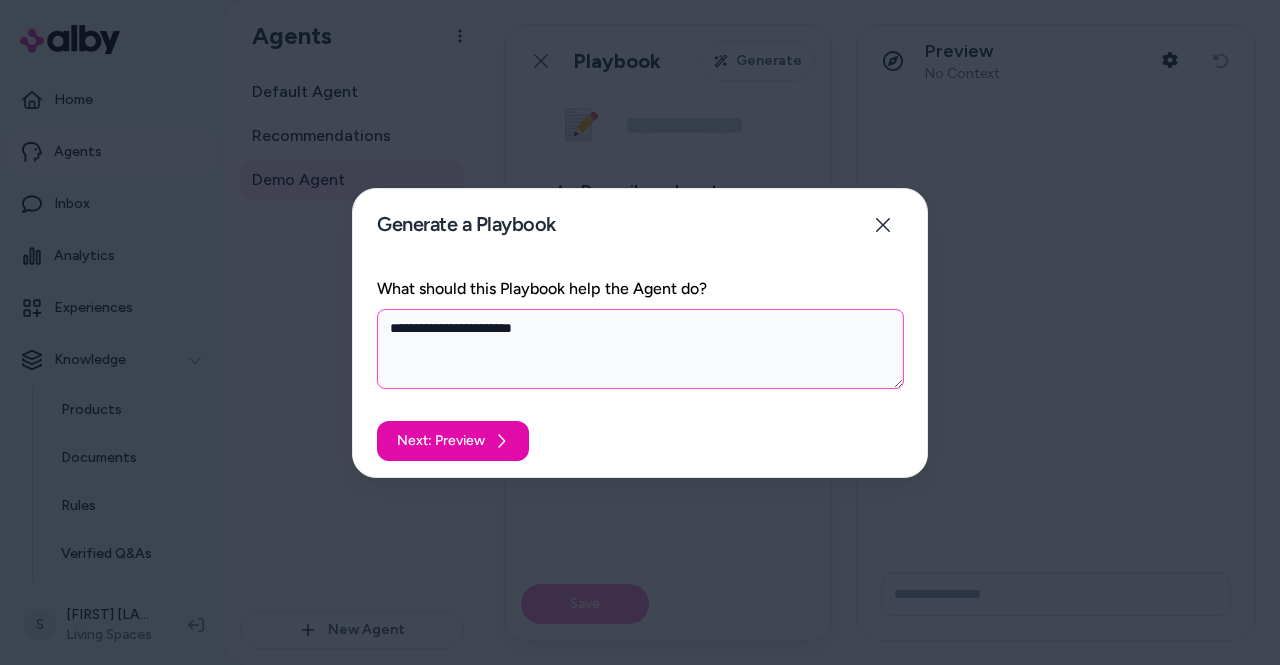 type on "*" 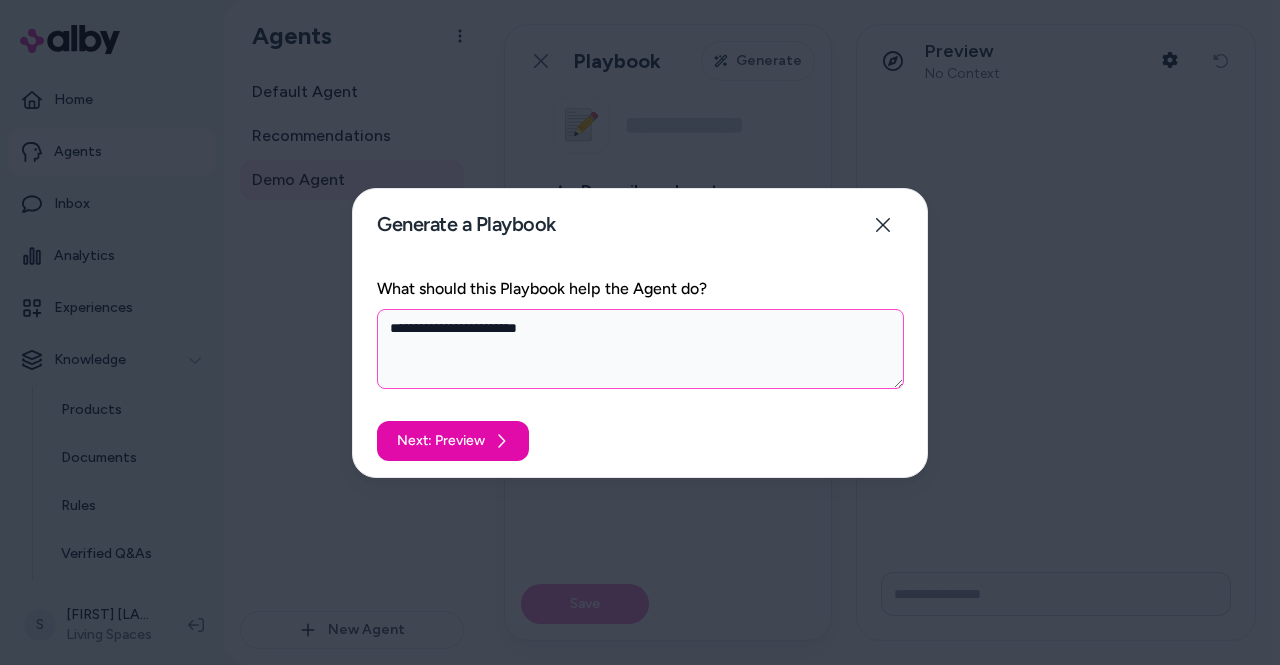 type on "*" 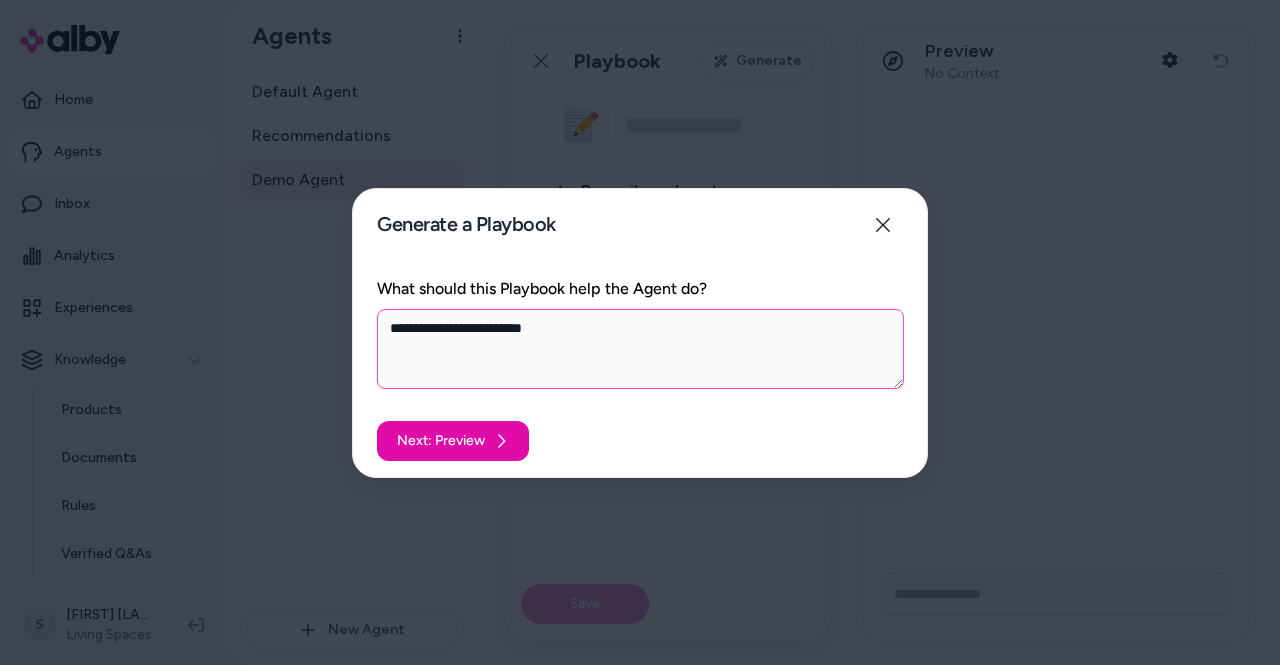 type on "*" 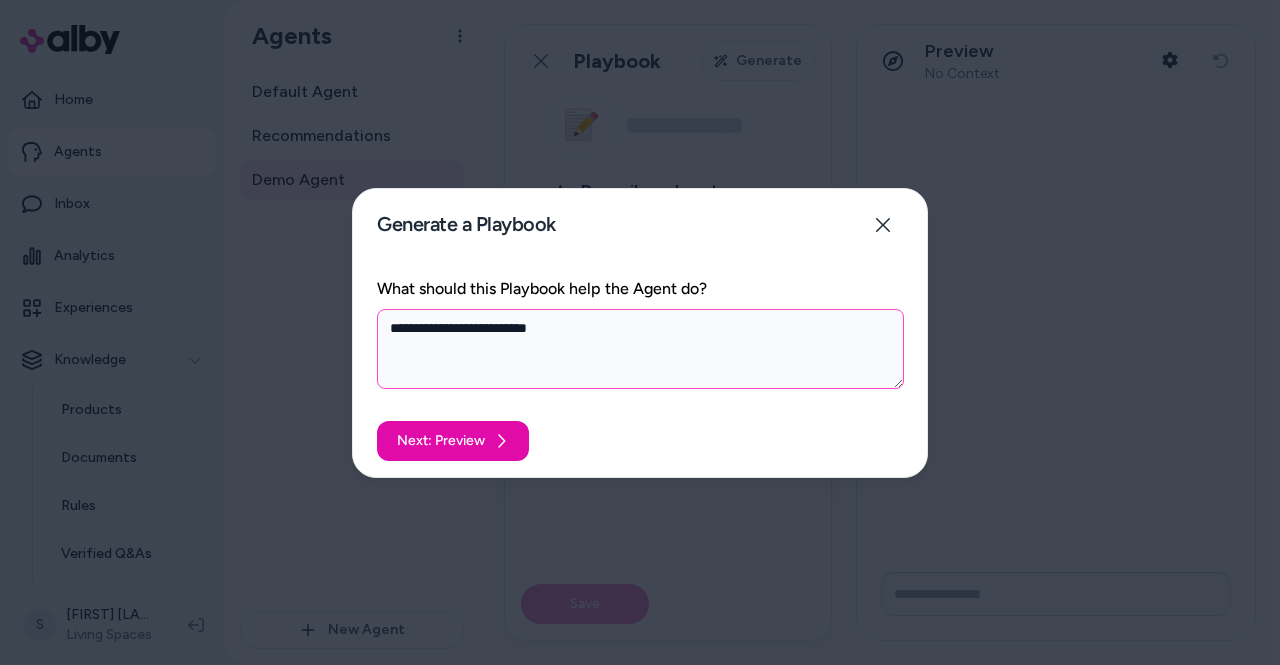 type on "*" 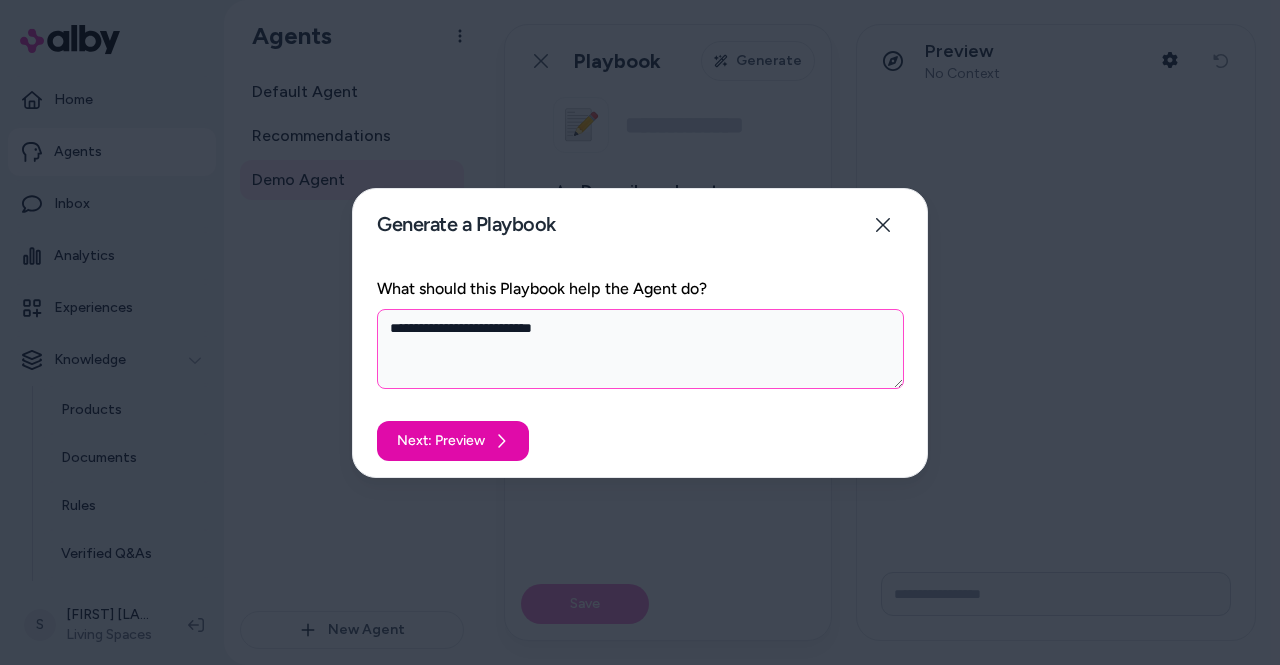 type on "*" 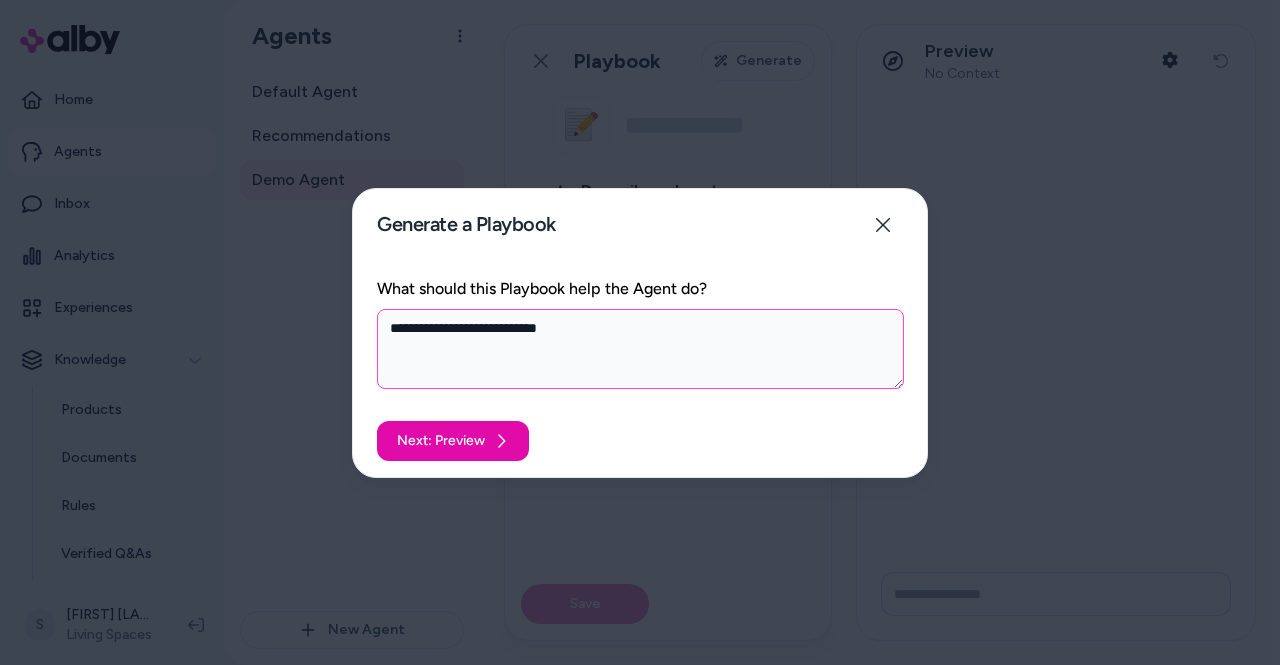 type on "*" 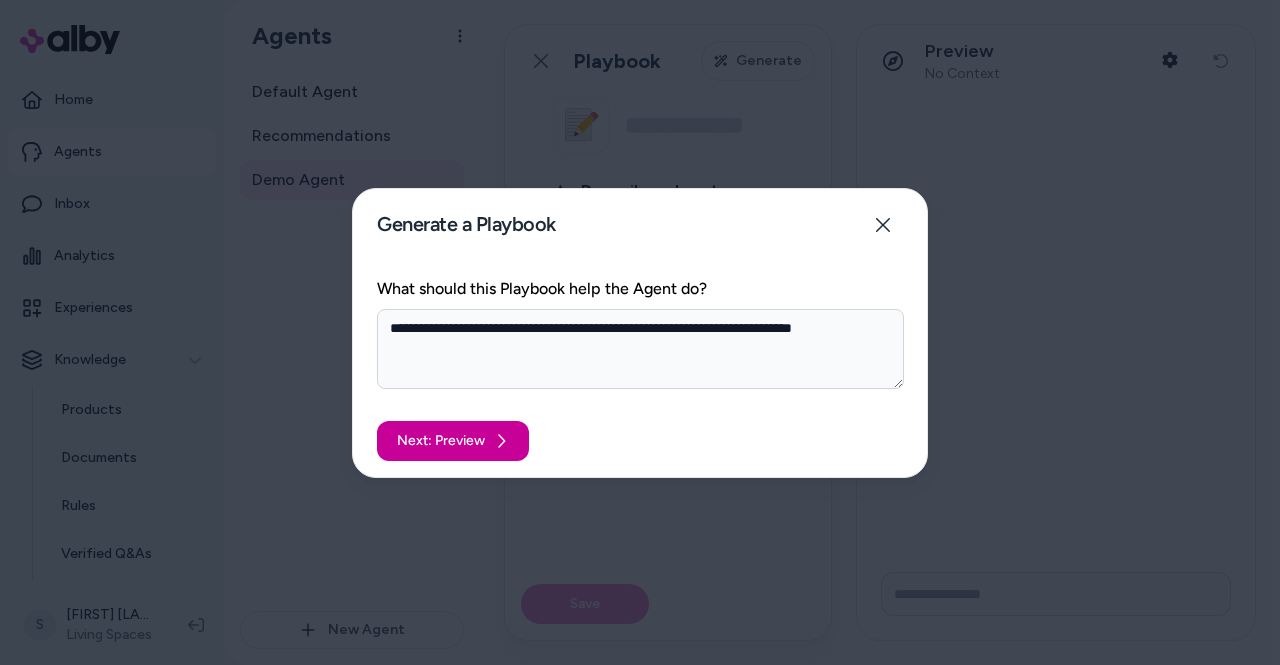 click on "Next: Preview" at bounding box center [453, 441] 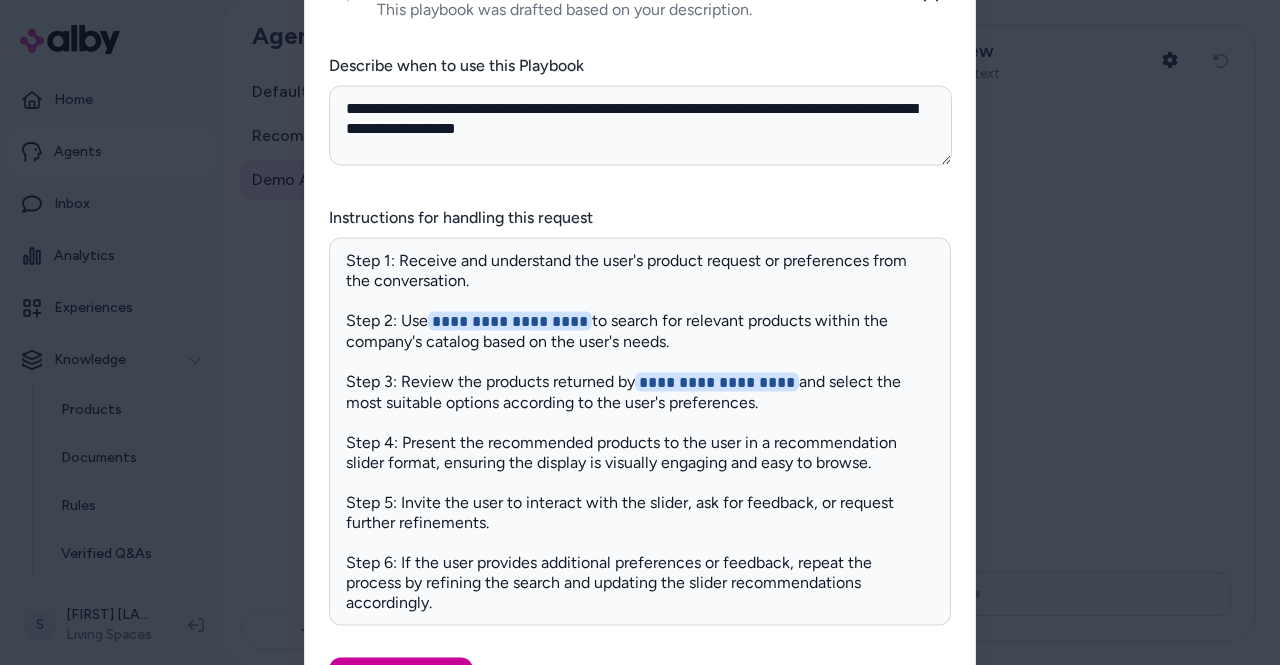 click on "Use this content" at bounding box center (401, 677) 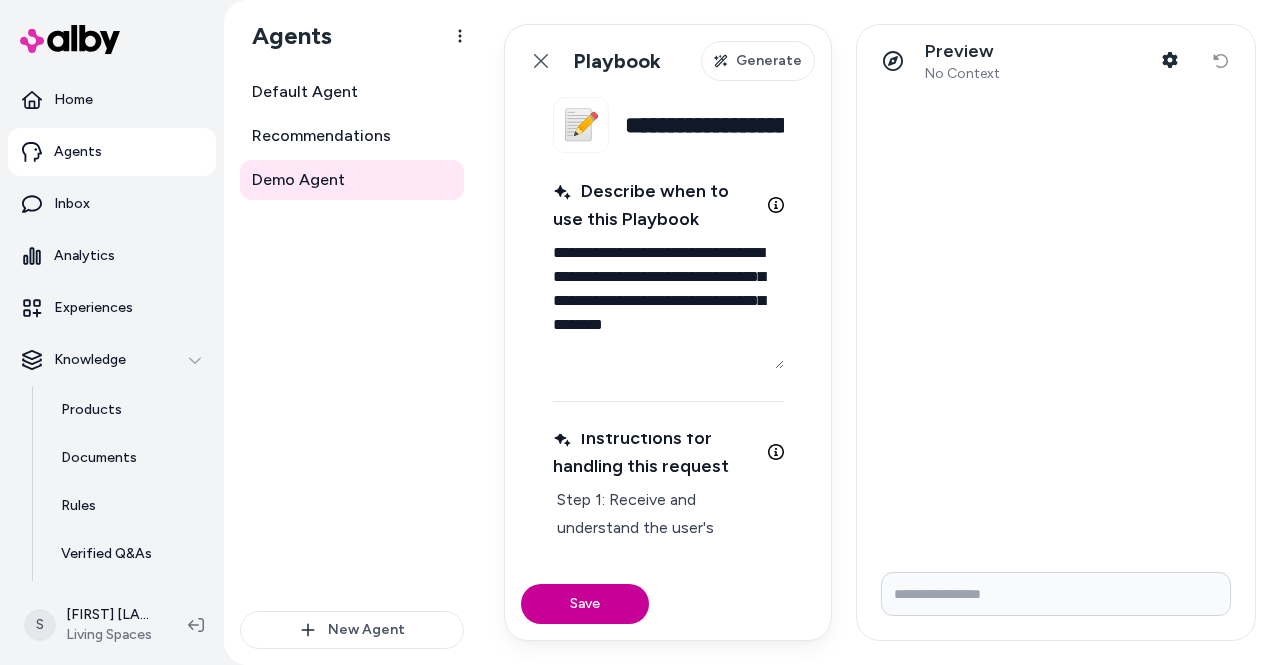 click on "Save" at bounding box center [585, 604] 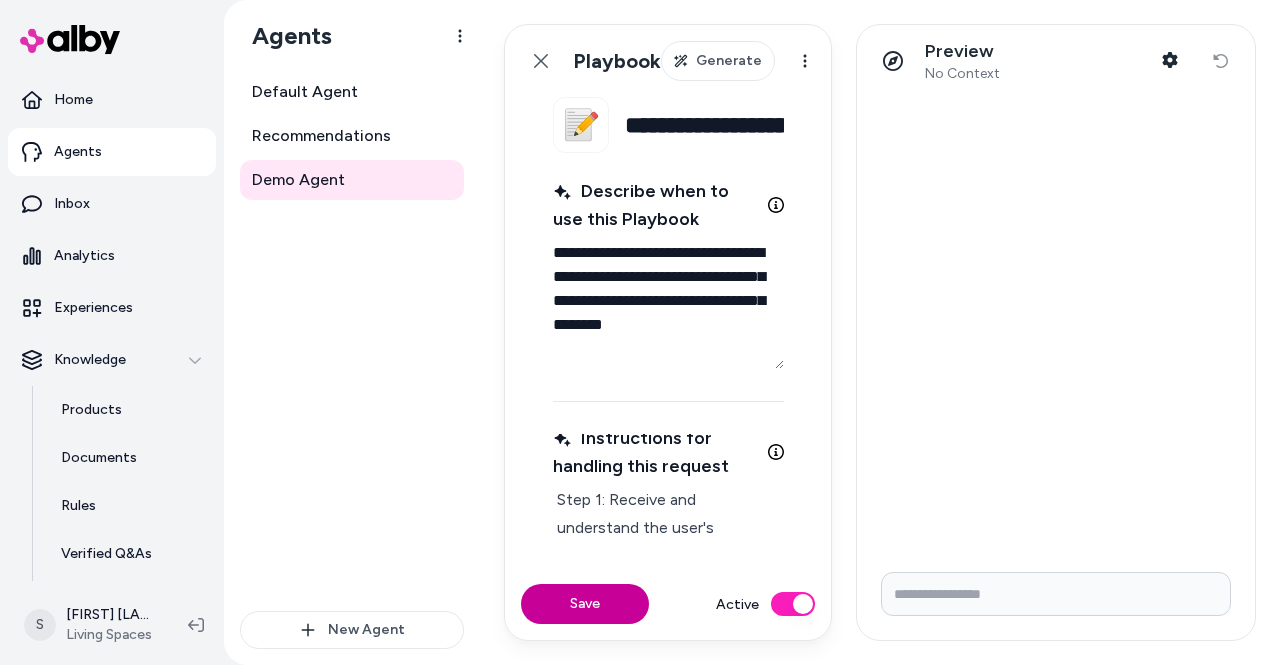 click on "Save" at bounding box center (585, 604) 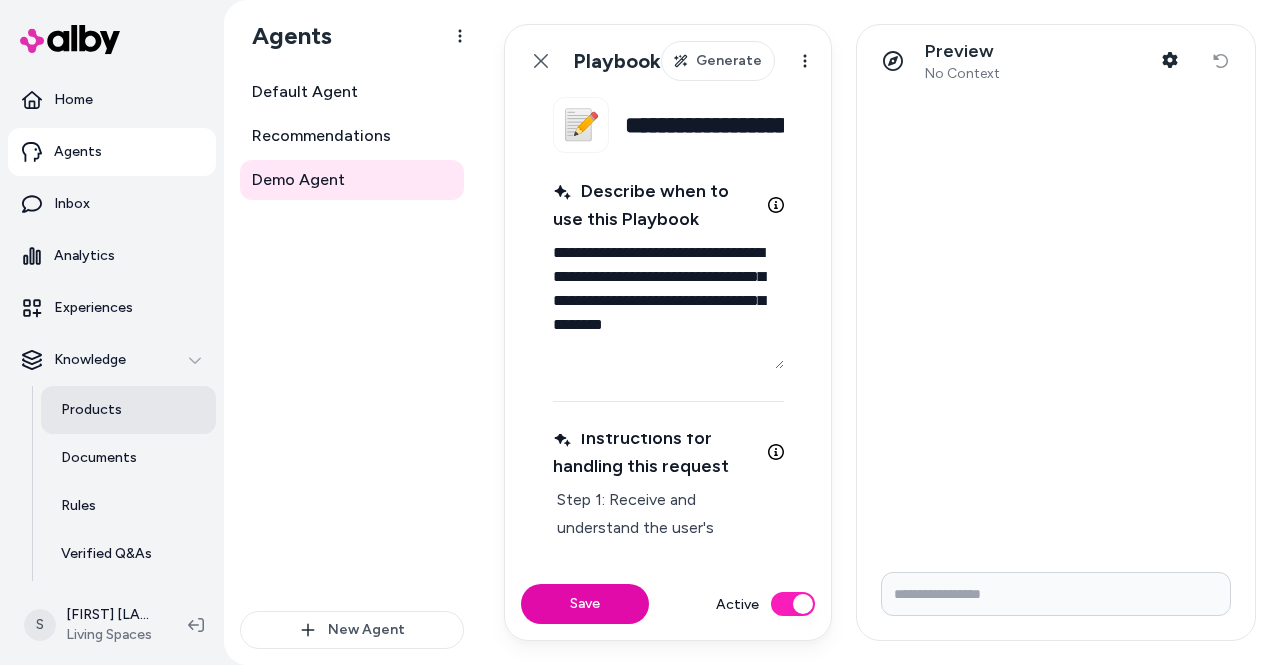 scroll, scrollTop: 144, scrollLeft: 0, axis: vertical 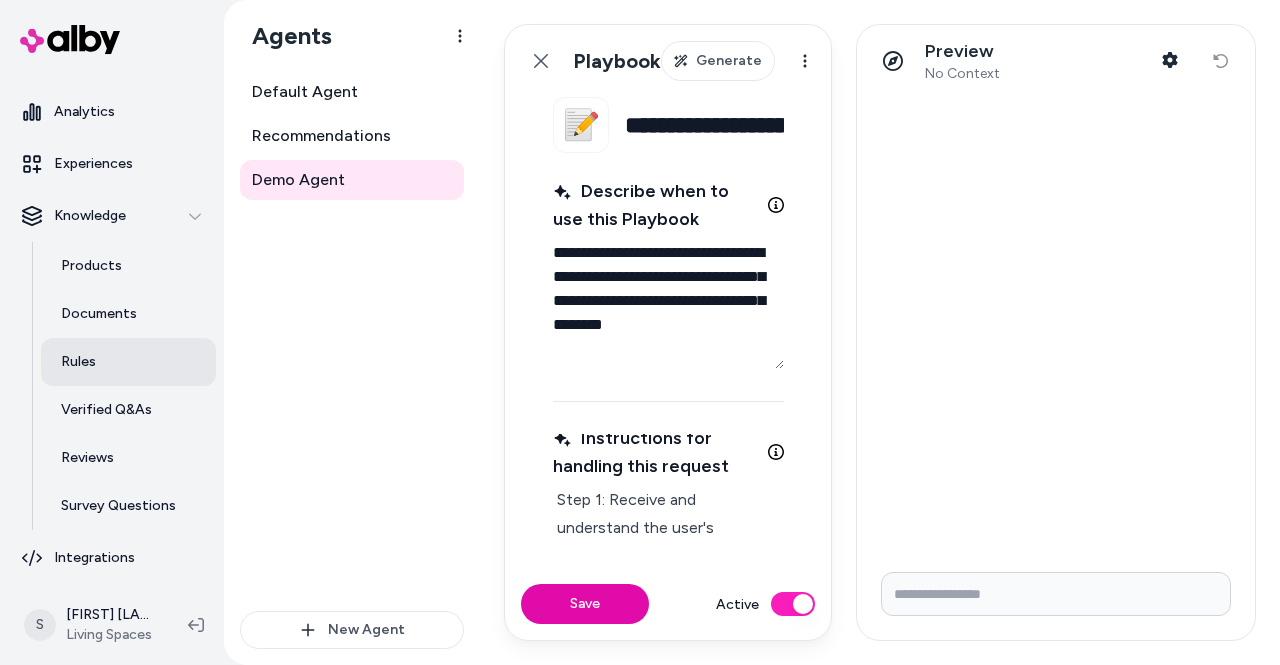 click on "Rules" at bounding box center [78, 362] 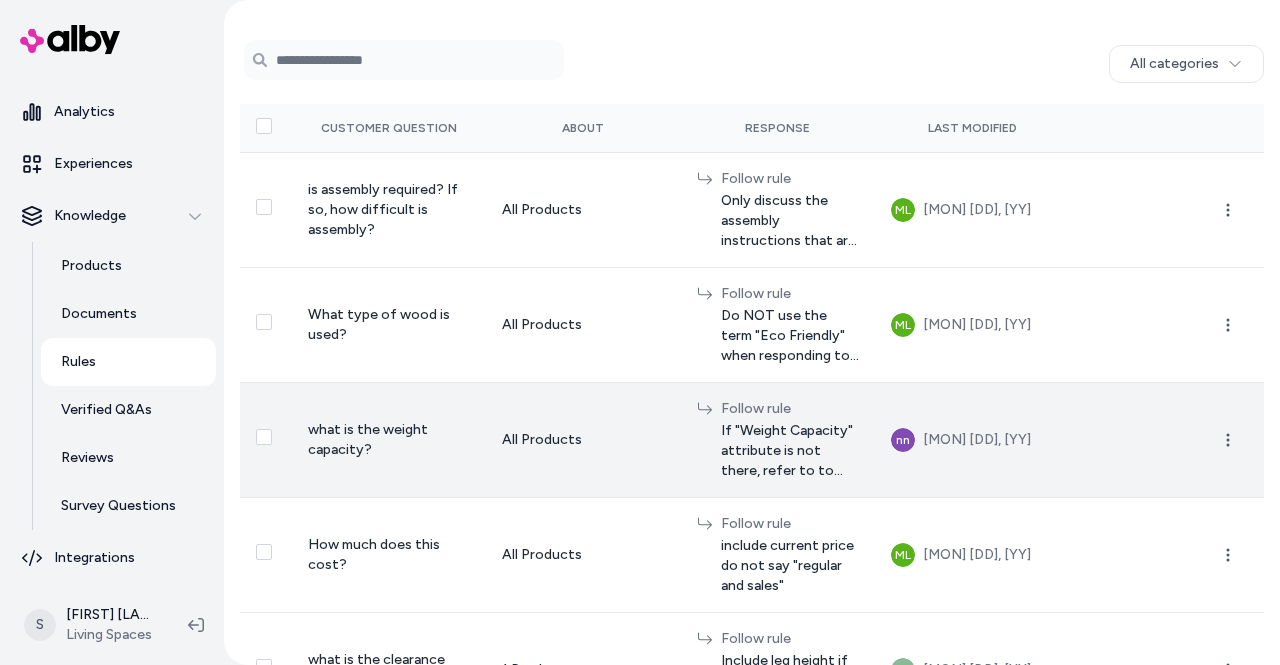 scroll, scrollTop: 144, scrollLeft: 0, axis: vertical 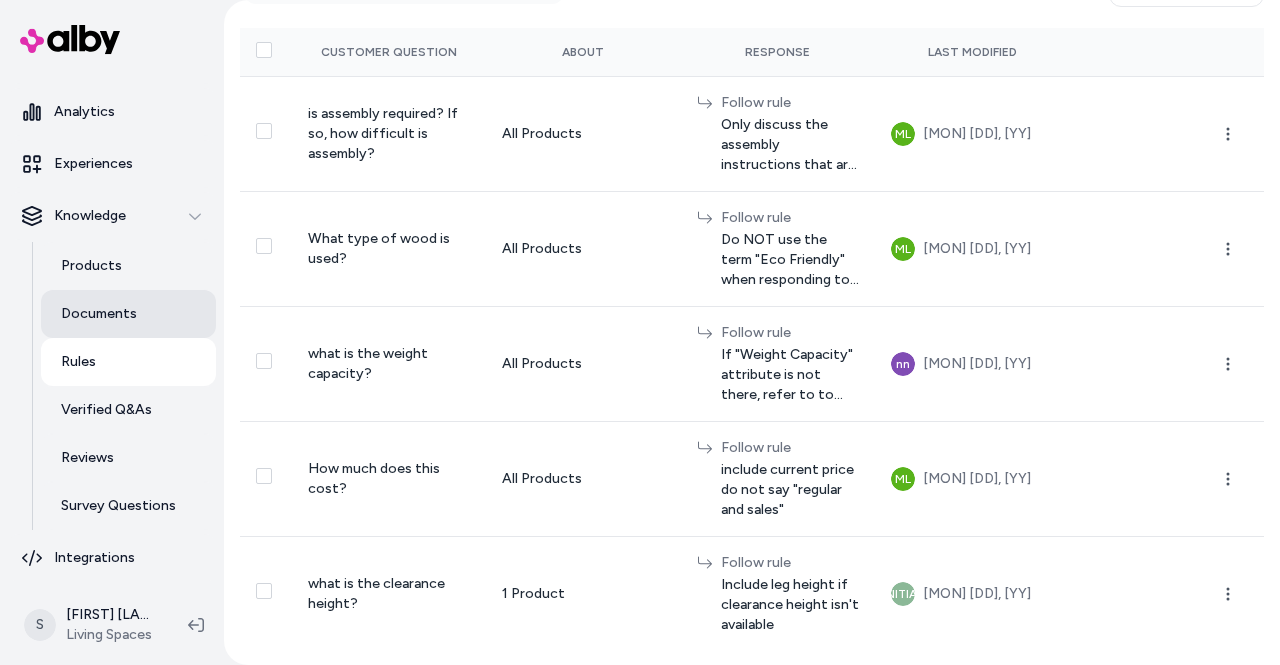 click on "Documents" at bounding box center [128, 314] 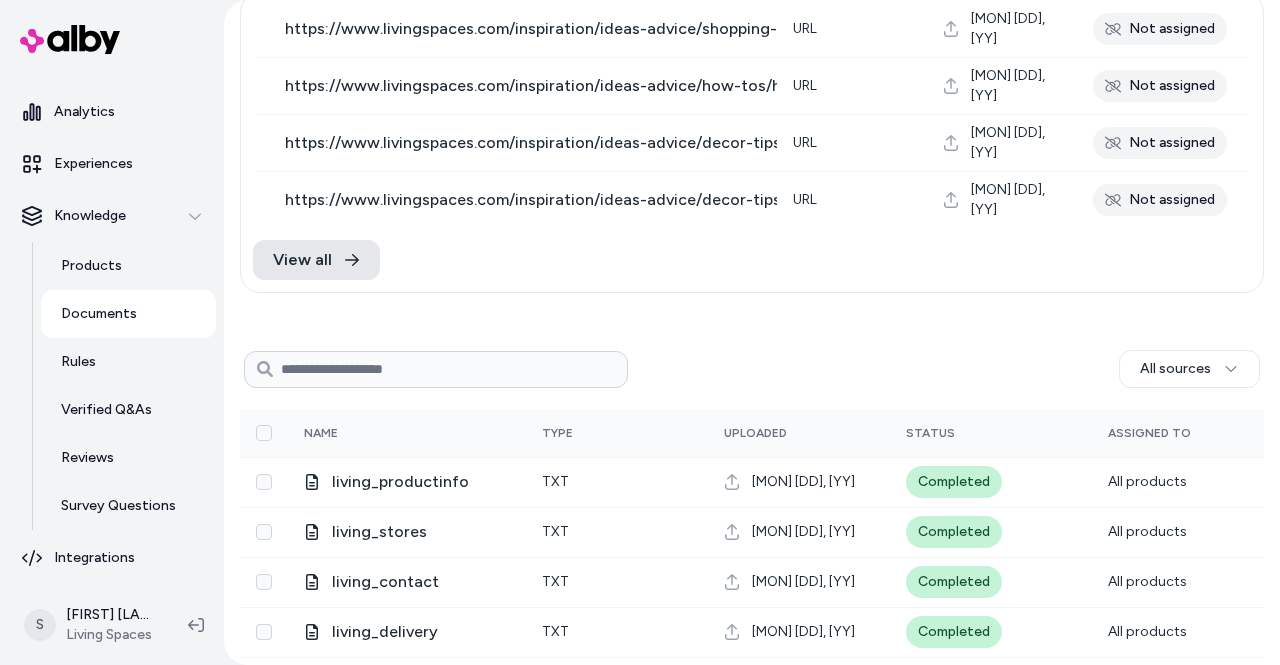 scroll, scrollTop: 0, scrollLeft: 0, axis: both 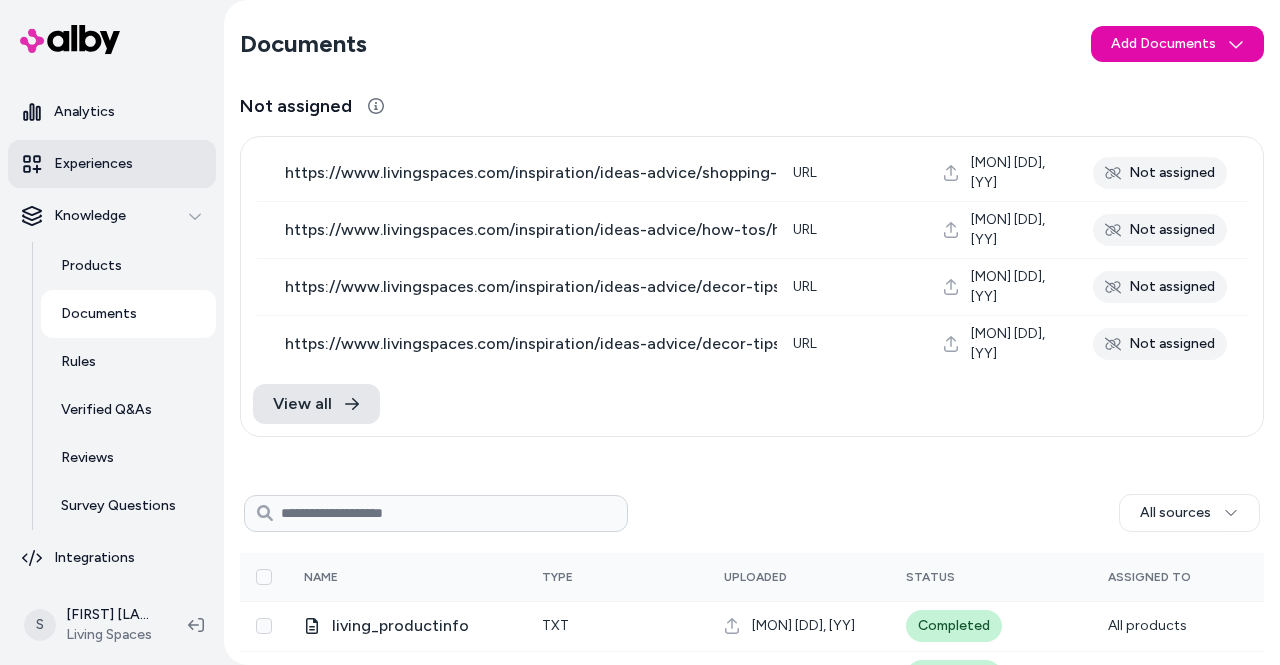 click on "Experiences" at bounding box center [112, 164] 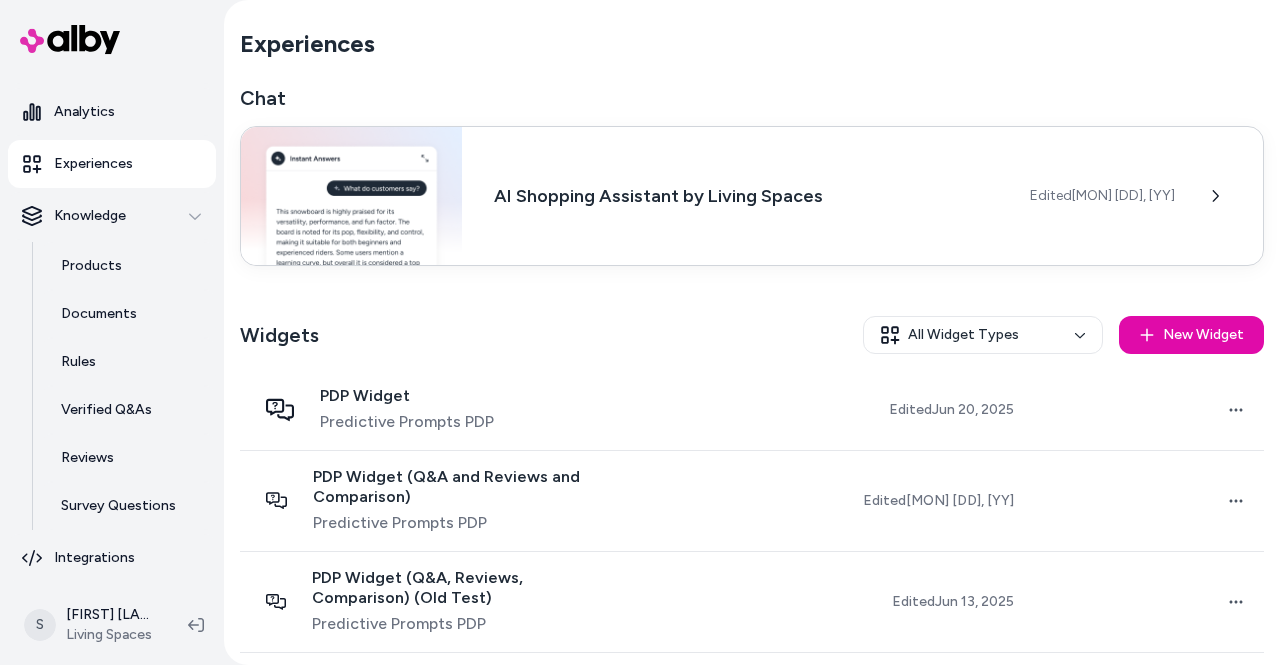 click on "S [FIRST] [LAST] Living Spaces Edited  [MON] [DD], [YY]" at bounding box center (752, 196) 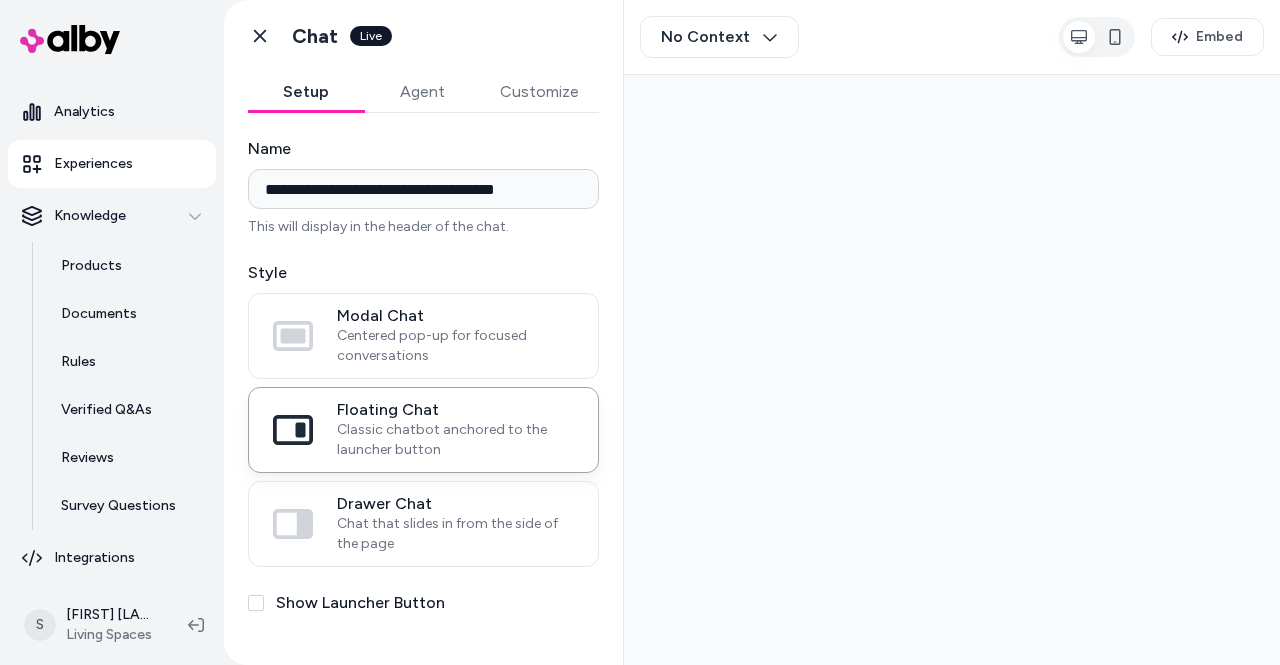 scroll, scrollTop: 0, scrollLeft: 0, axis: both 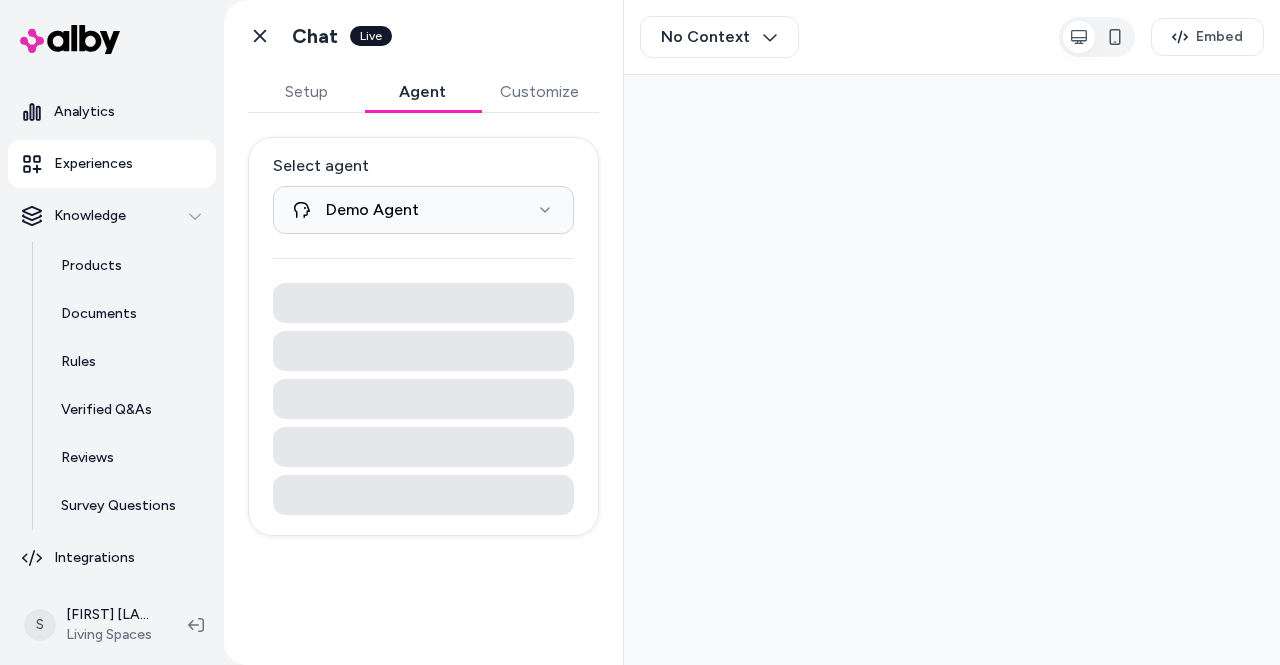 click on "Agent" at bounding box center [422, 92] 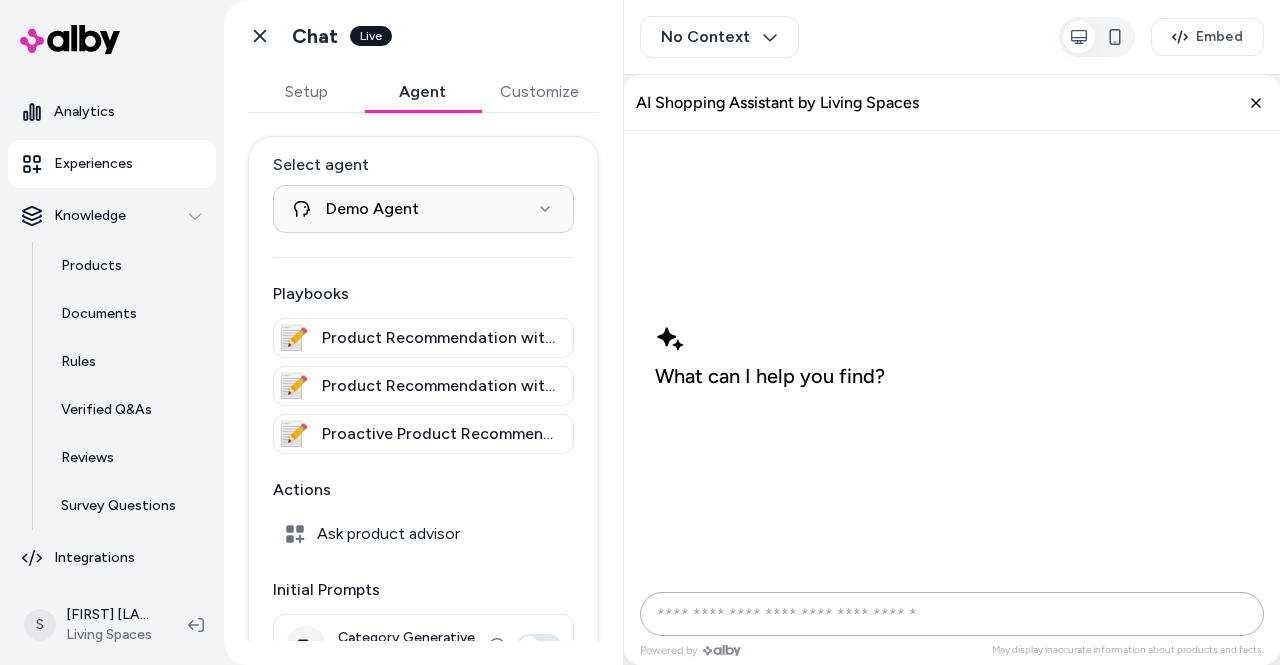 scroll, scrollTop: 0, scrollLeft: 0, axis: both 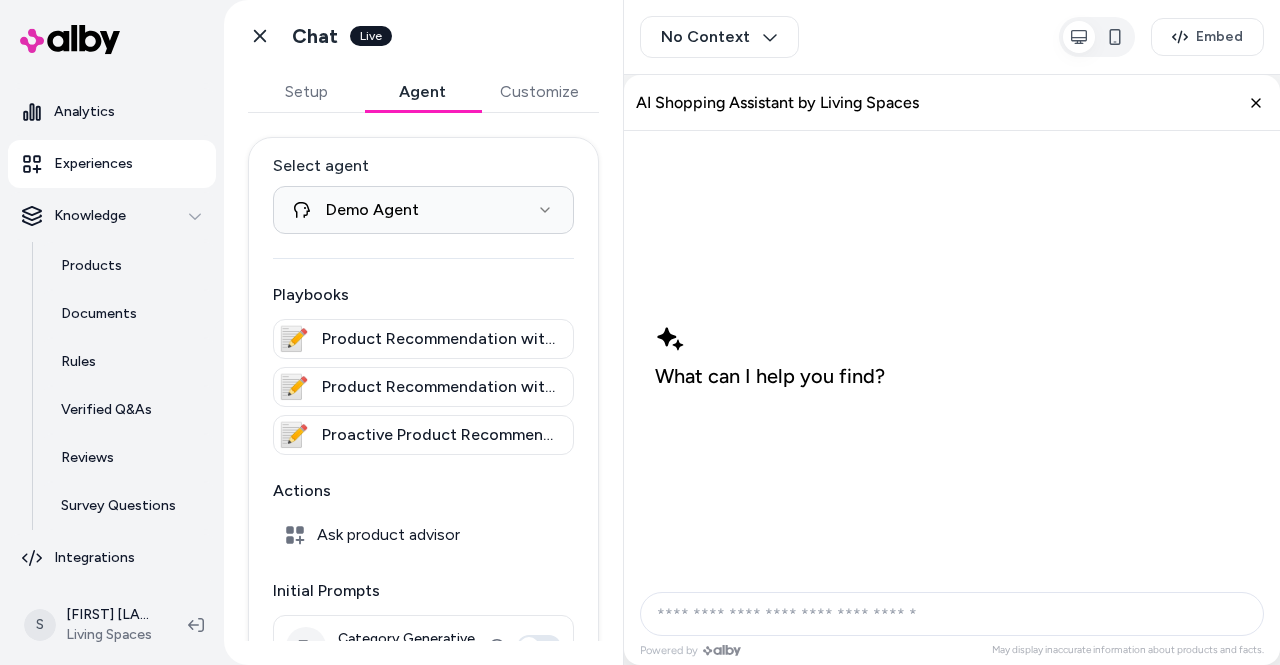 click on "Setup" at bounding box center (306, 92) 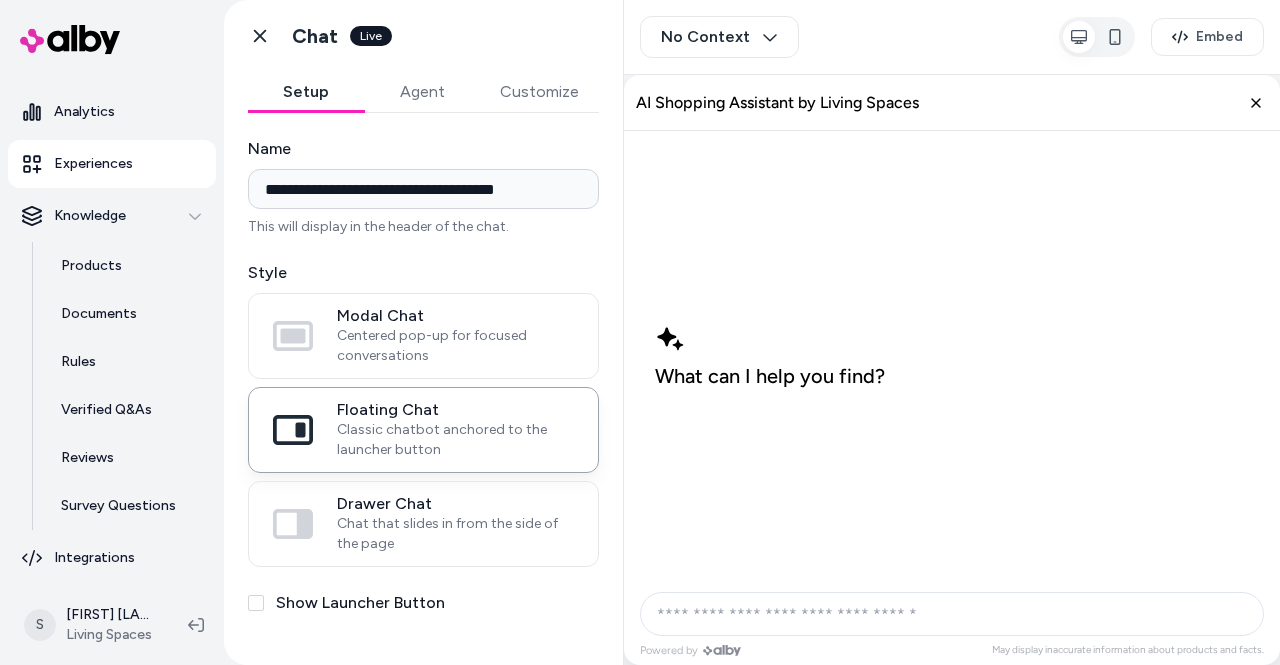 click on "Customize" at bounding box center [539, 92] 